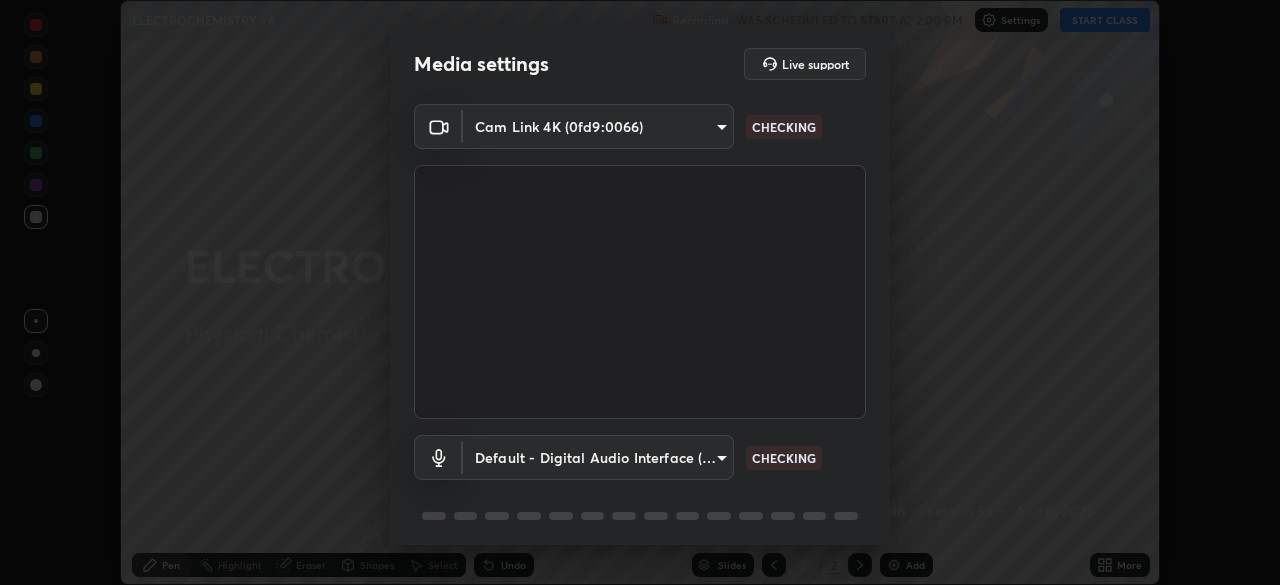 scroll, scrollTop: 0, scrollLeft: 0, axis: both 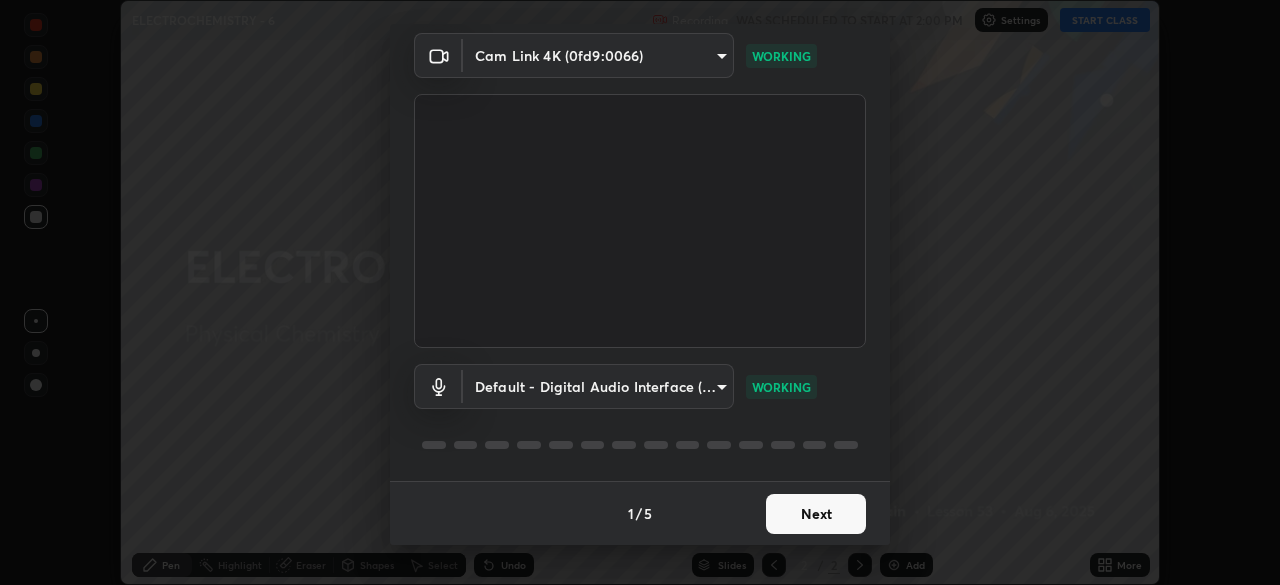 click on "Next" at bounding box center [816, 514] 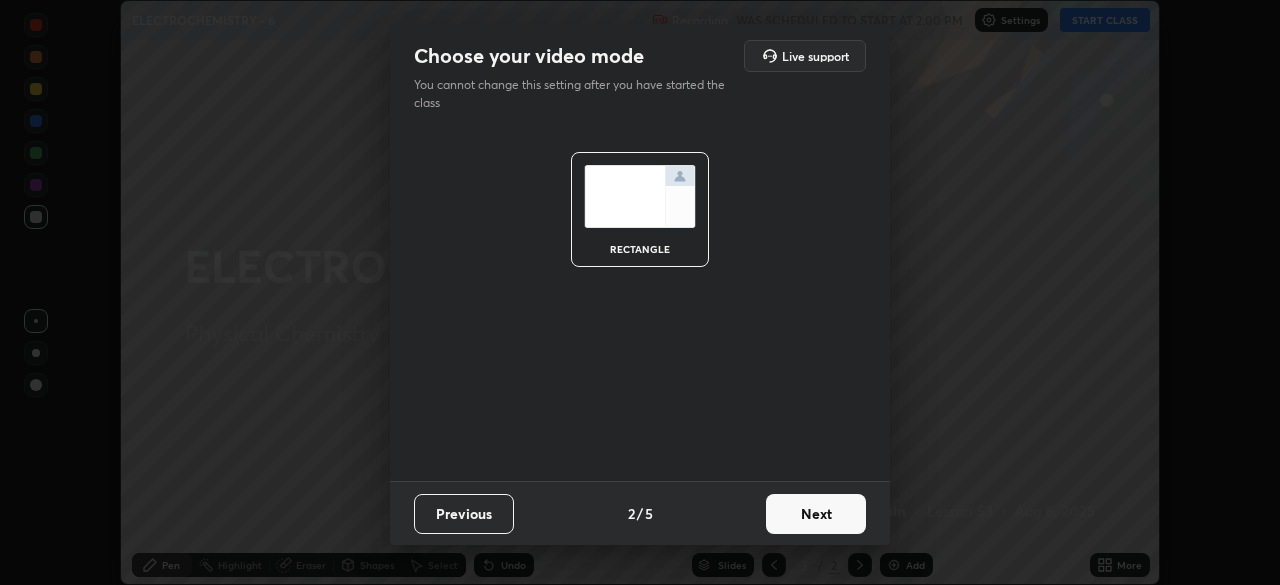 scroll, scrollTop: 0, scrollLeft: 0, axis: both 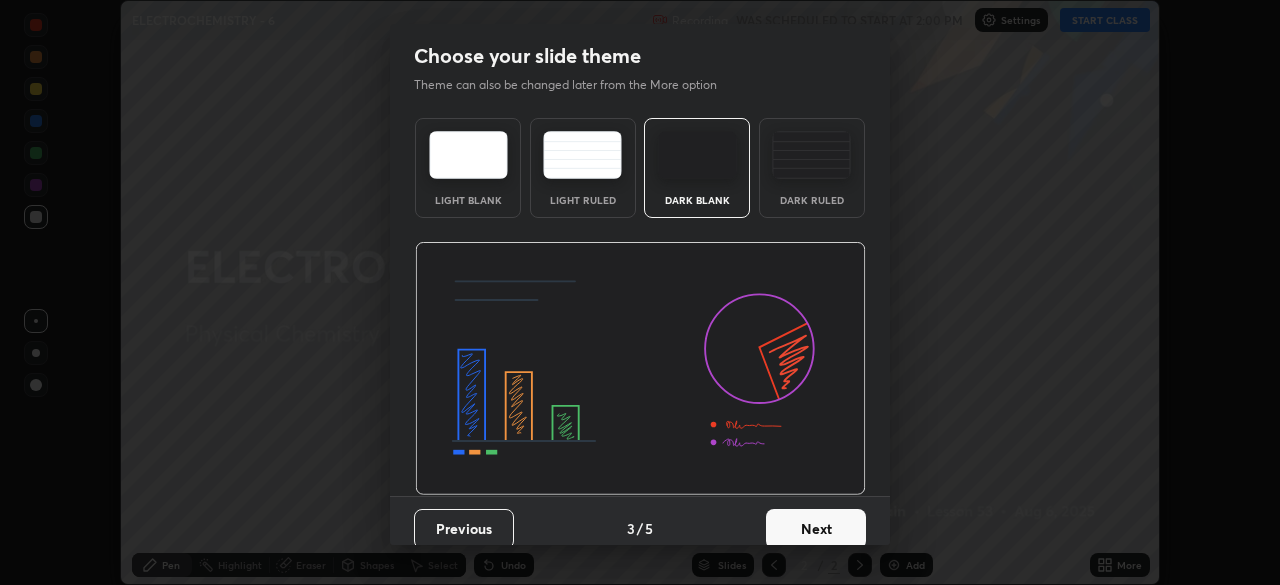 click on "Next" at bounding box center (816, 529) 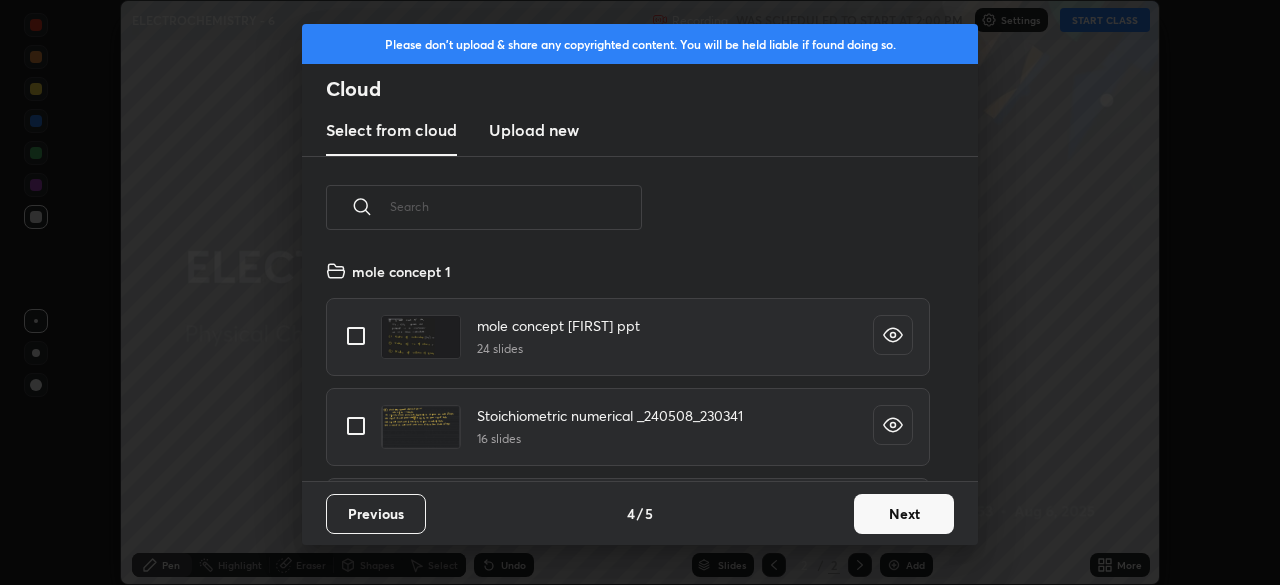 scroll, scrollTop: 7, scrollLeft: 11, axis: both 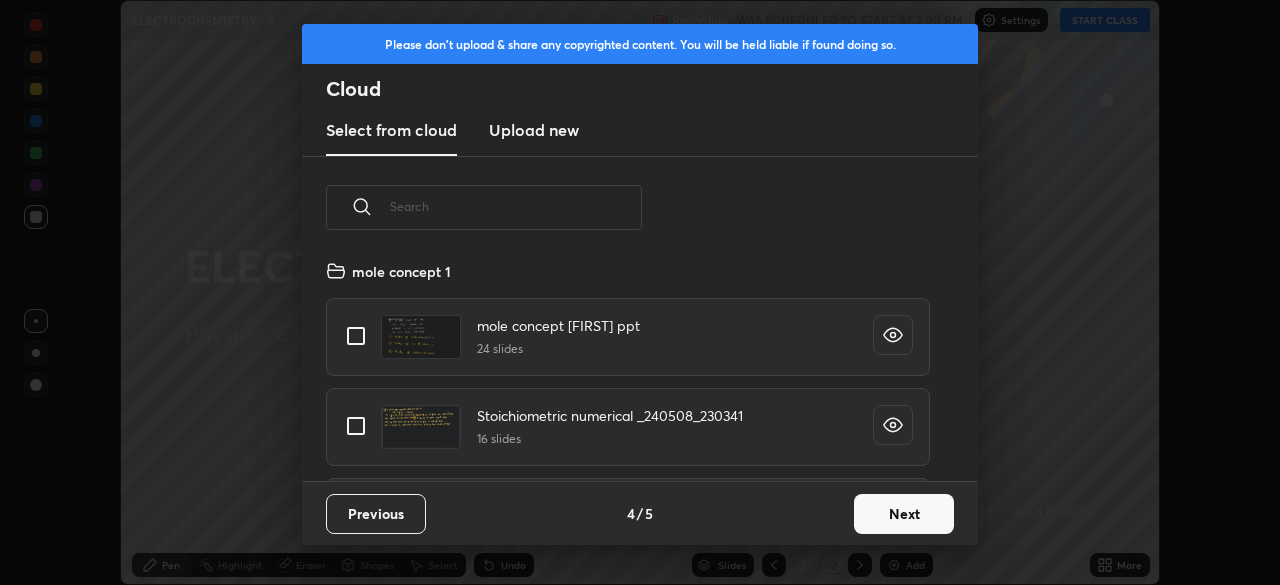 click on "Next" at bounding box center (904, 514) 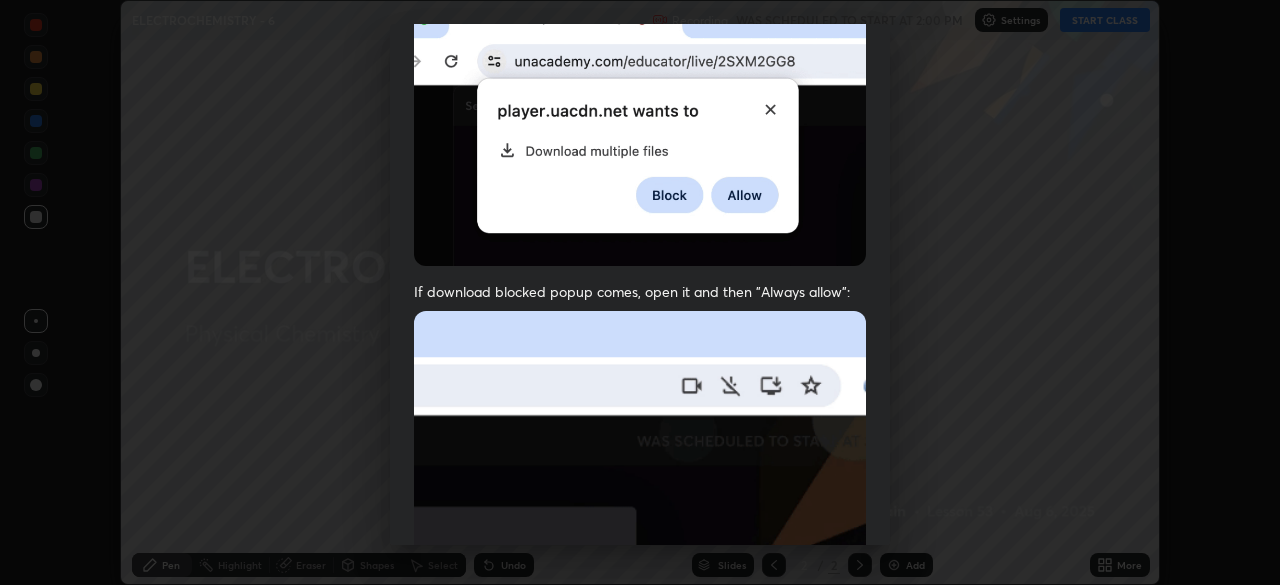 scroll, scrollTop: 479, scrollLeft: 0, axis: vertical 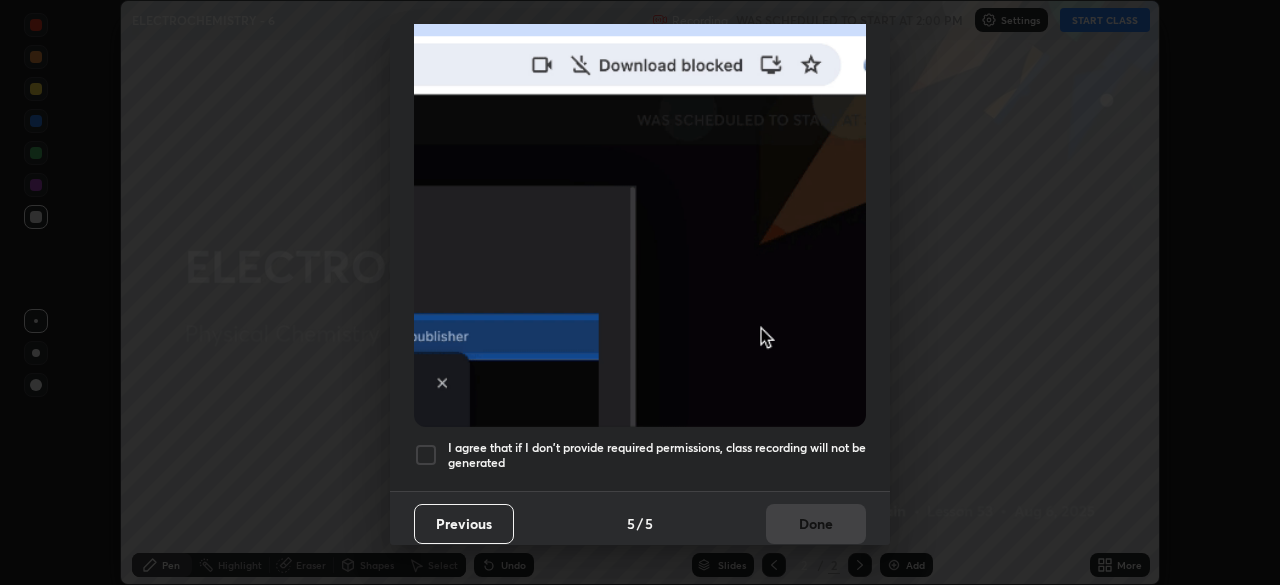 click at bounding box center (426, 455) 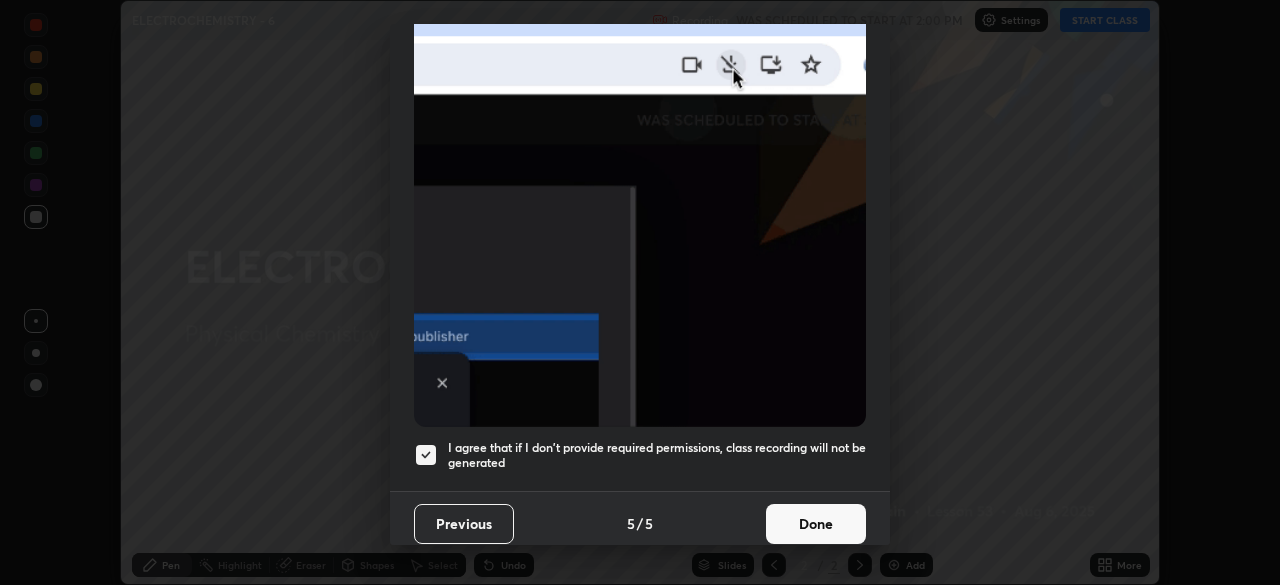 click on "Done" at bounding box center [816, 524] 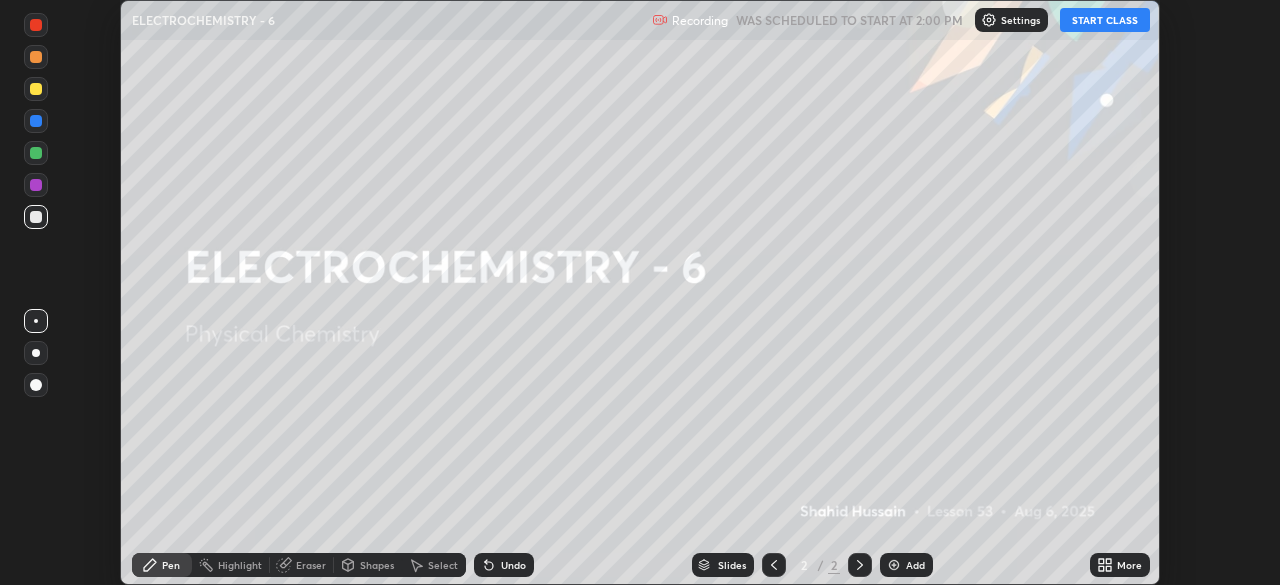 click on "Settings" at bounding box center (1020, 20) 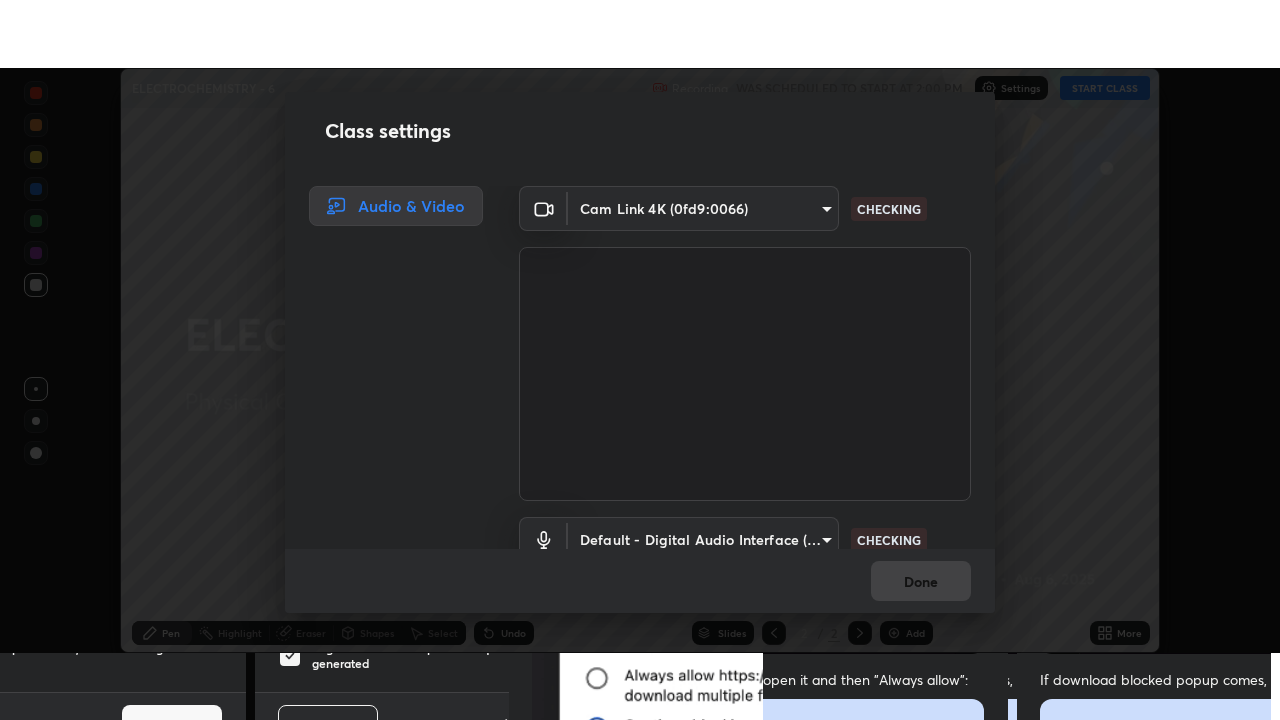 scroll, scrollTop: 91, scrollLeft: 0, axis: vertical 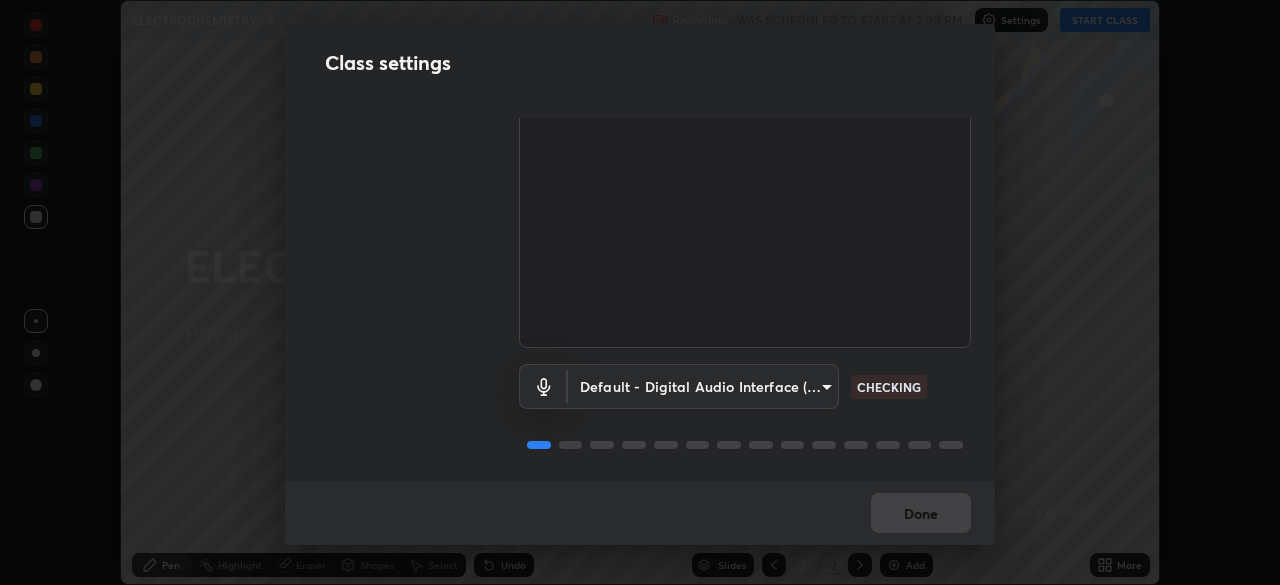 click on "Erase all ELECTROCHEMISTRY - 6 Recording WAS SCHEDULED TO START AT  2:00 PM Settings START CLASS Setting up your live class ELECTROCHEMISTRY - 6 • L53 of Physical Chemistry [FIRST] [LAST] Pen Highlight Eraser Shapes Select Undo Slides 2 / 2 Add More Enable hand raising Enable raise hand to speak to learners. Once enabled, chat will be turned off temporarily. Enable x   No doubts shared Encourage your learners to ask a doubt for better clarity Report an issue Reason for reporting Buffering Chat not working Audio - Video sync issue Educator video quality low ​ Attach an image Report Class settings Audio & Video Cam Link 4K (0fd9:0066) d31d9444a1b6bfd0547e6c26bd2f09e246e08685cb44adc5ba2be97b2ea18fda CHECKING Default - Digital Audio Interface (Cam Link 4K) default CHECKING Done" at bounding box center (640, 292) 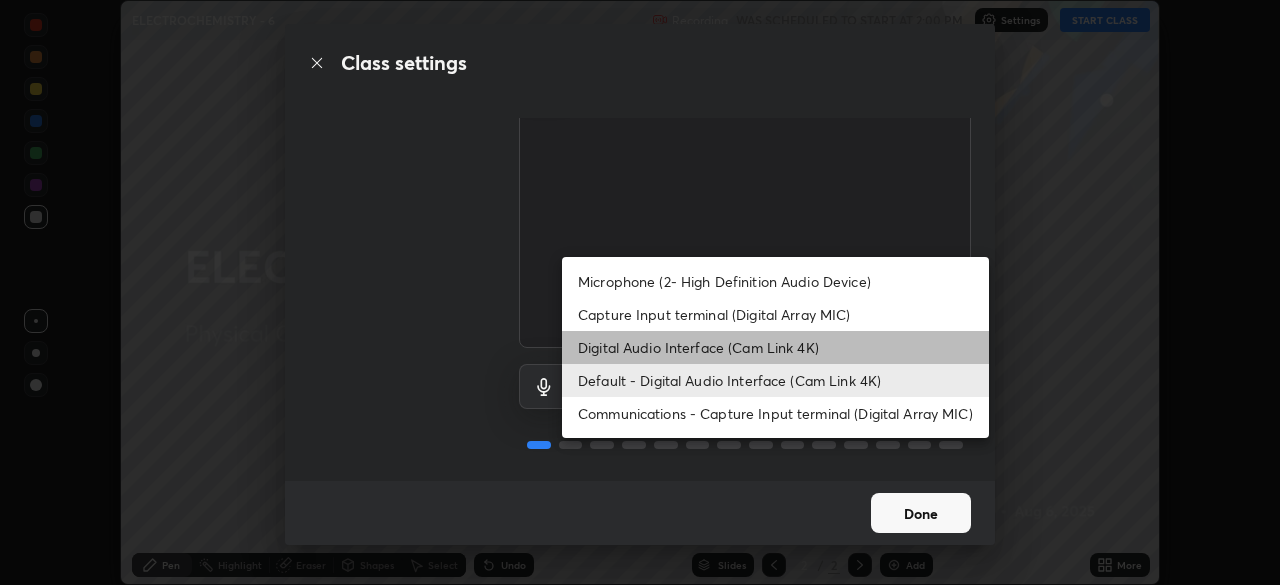 click on "Digital Audio Interface (Cam Link 4K)" at bounding box center [775, 347] 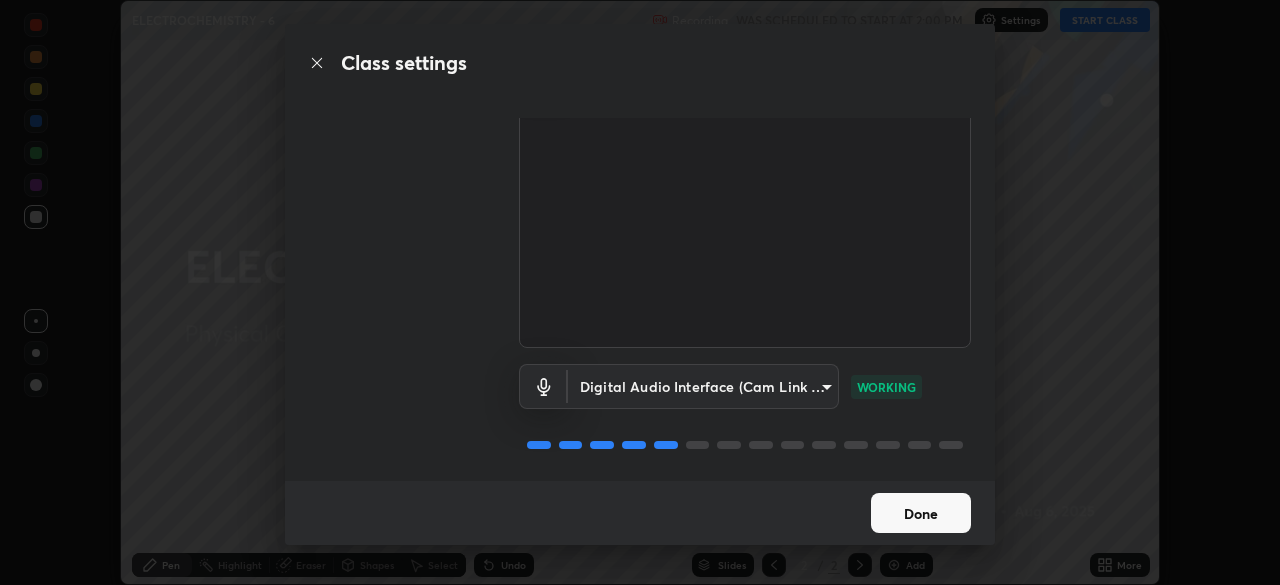 click on "Done" at bounding box center (921, 513) 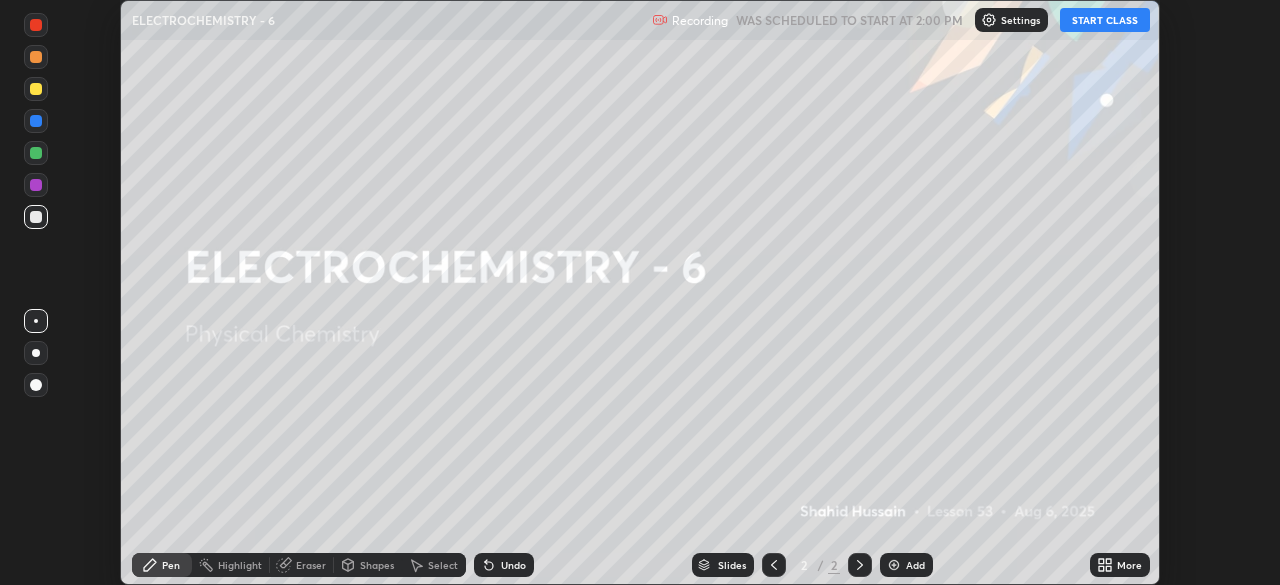 click on "START CLASS" at bounding box center [1105, 20] 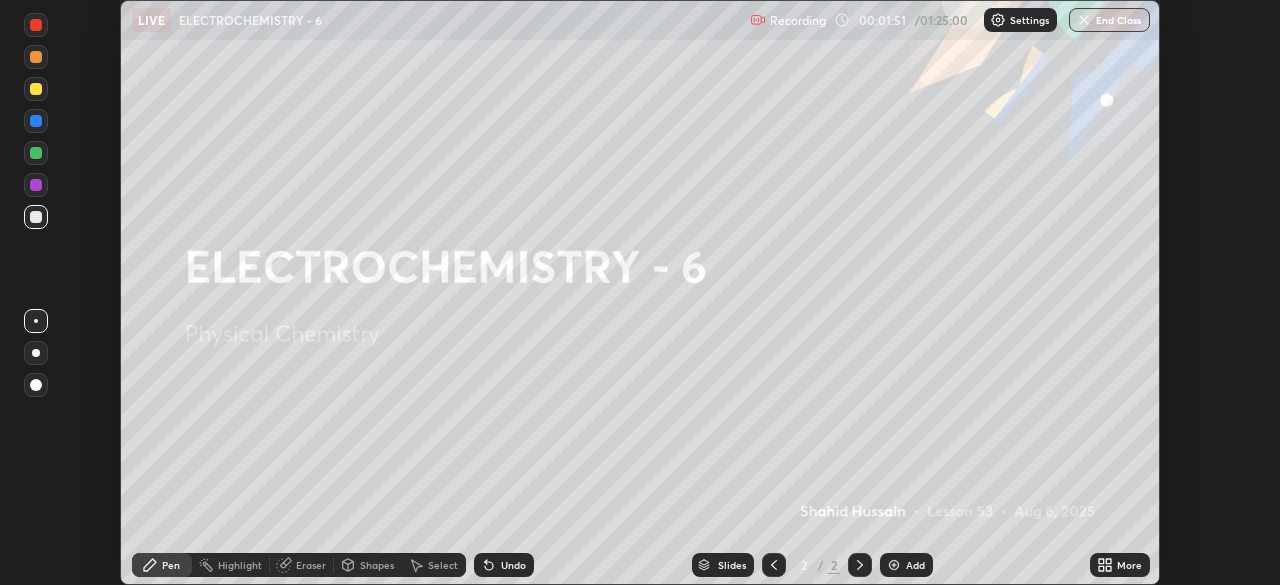 click 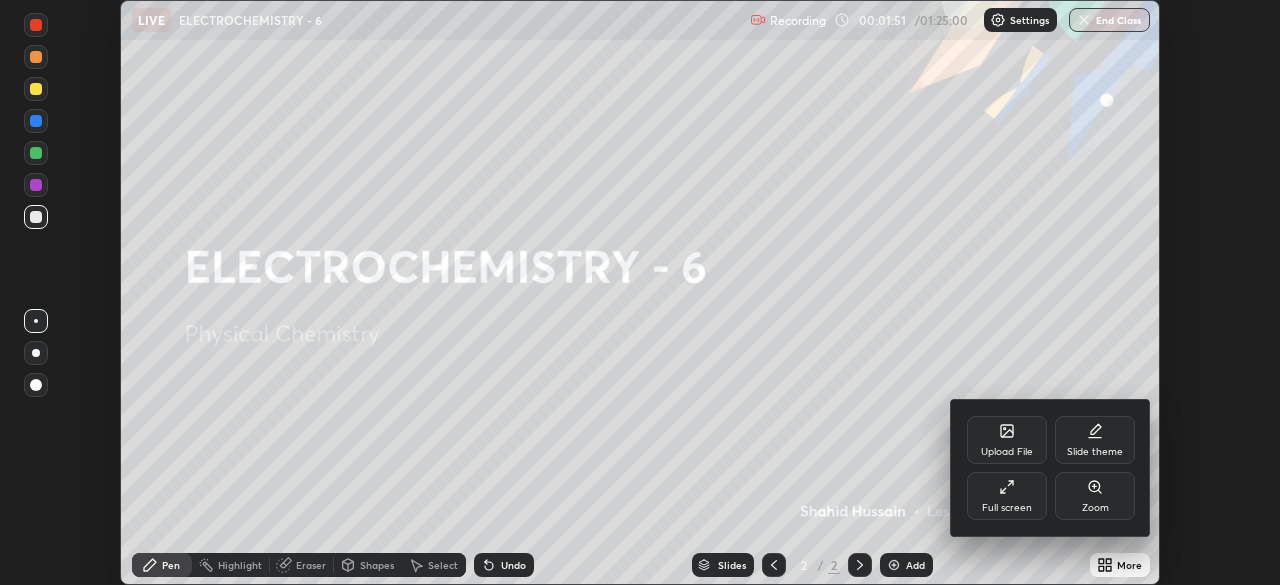 click on "Full screen" at bounding box center (1007, 496) 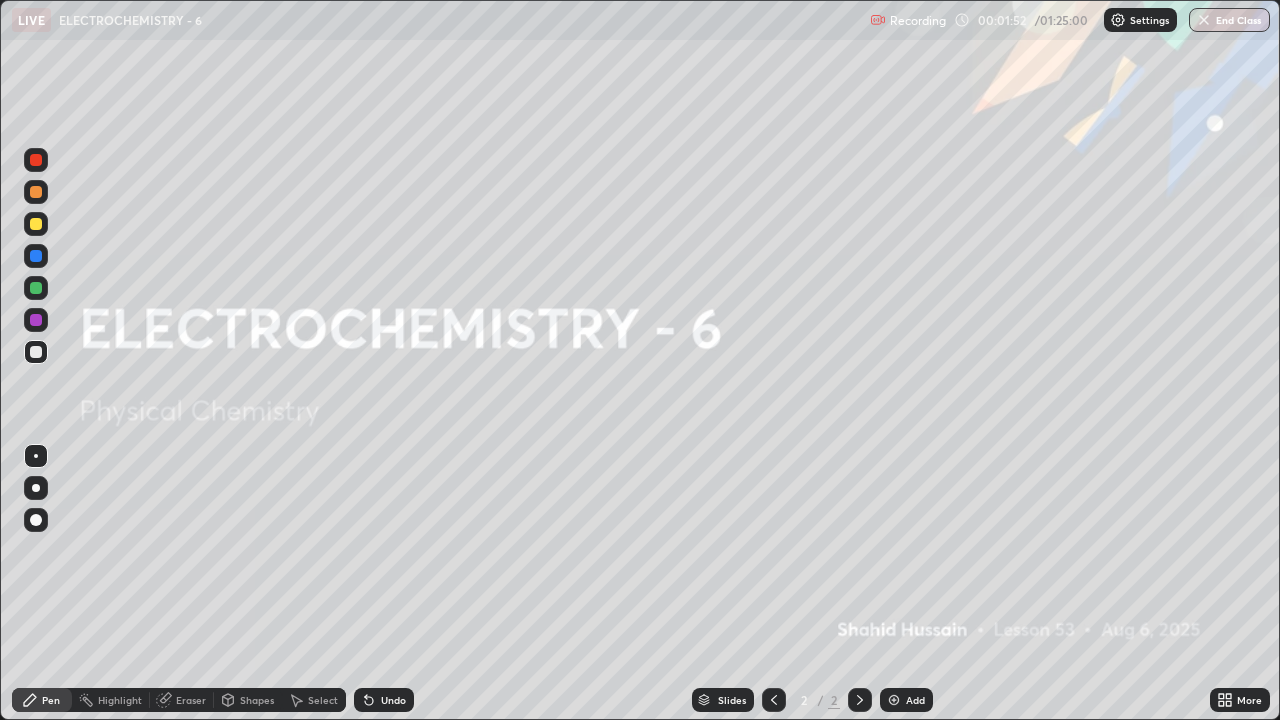scroll, scrollTop: 99280, scrollLeft: 98720, axis: both 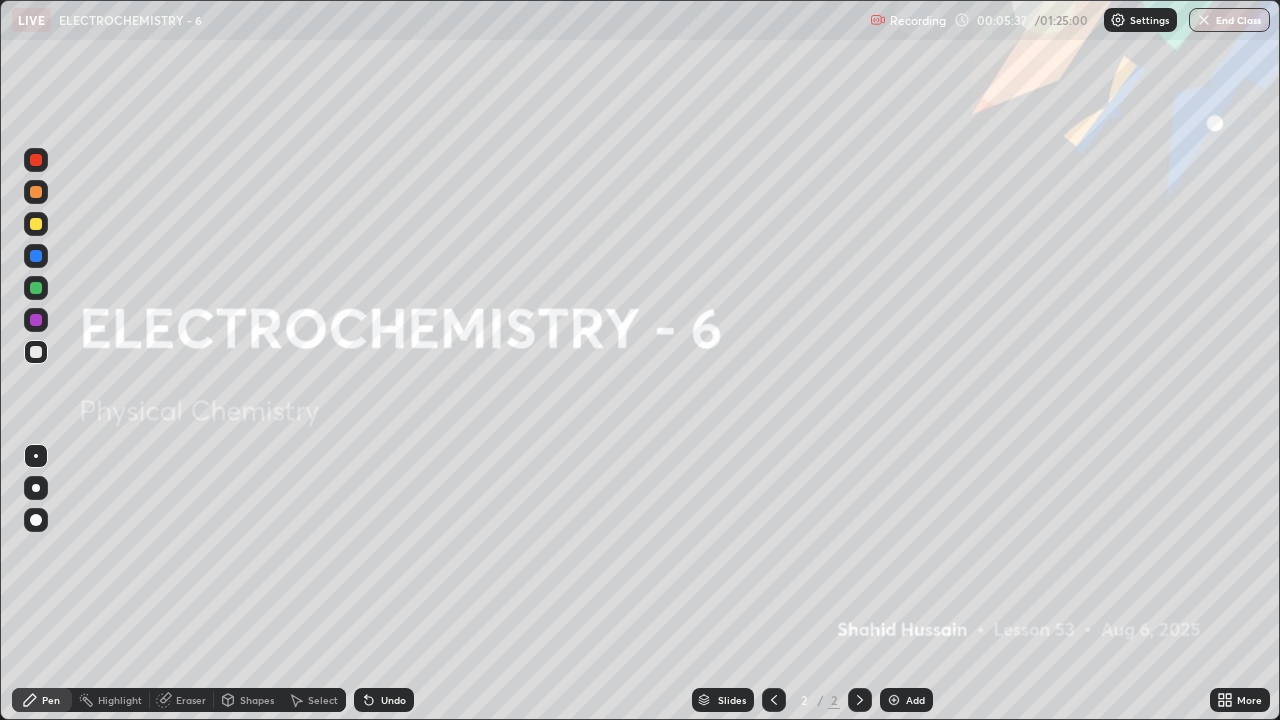 click at bounding box center (894, 700) 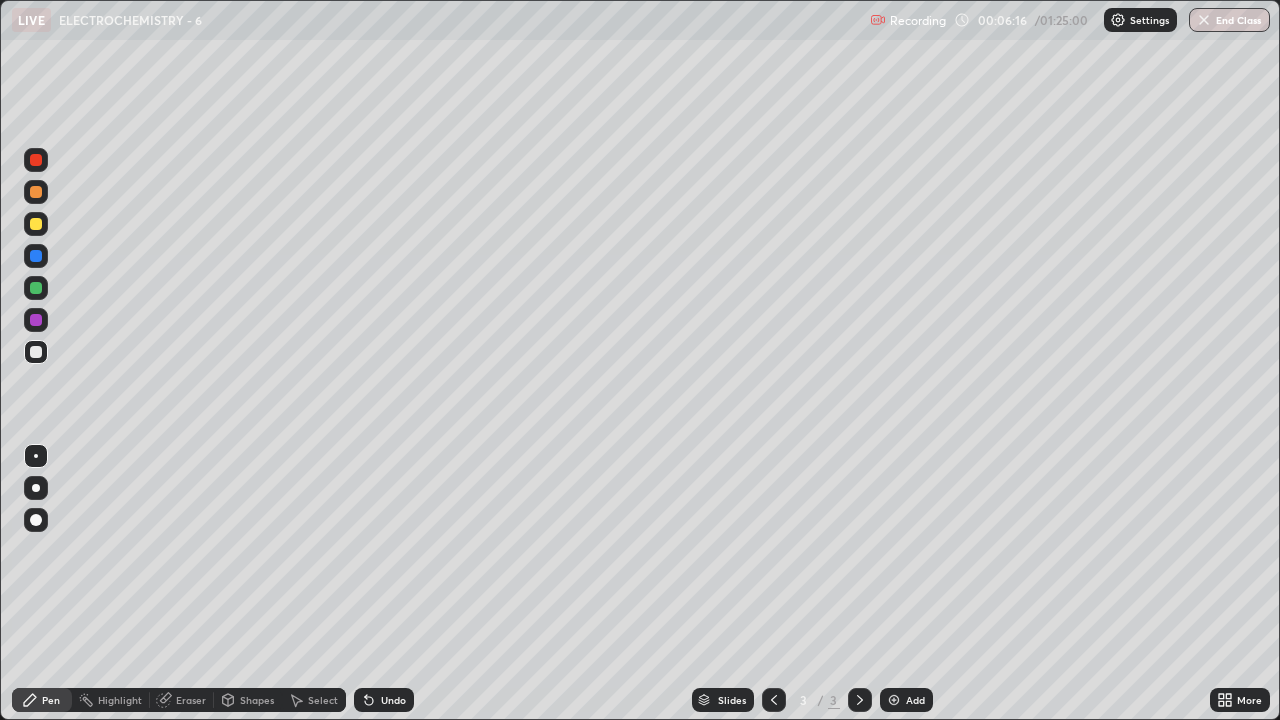 click at bounding box center (36, 192) 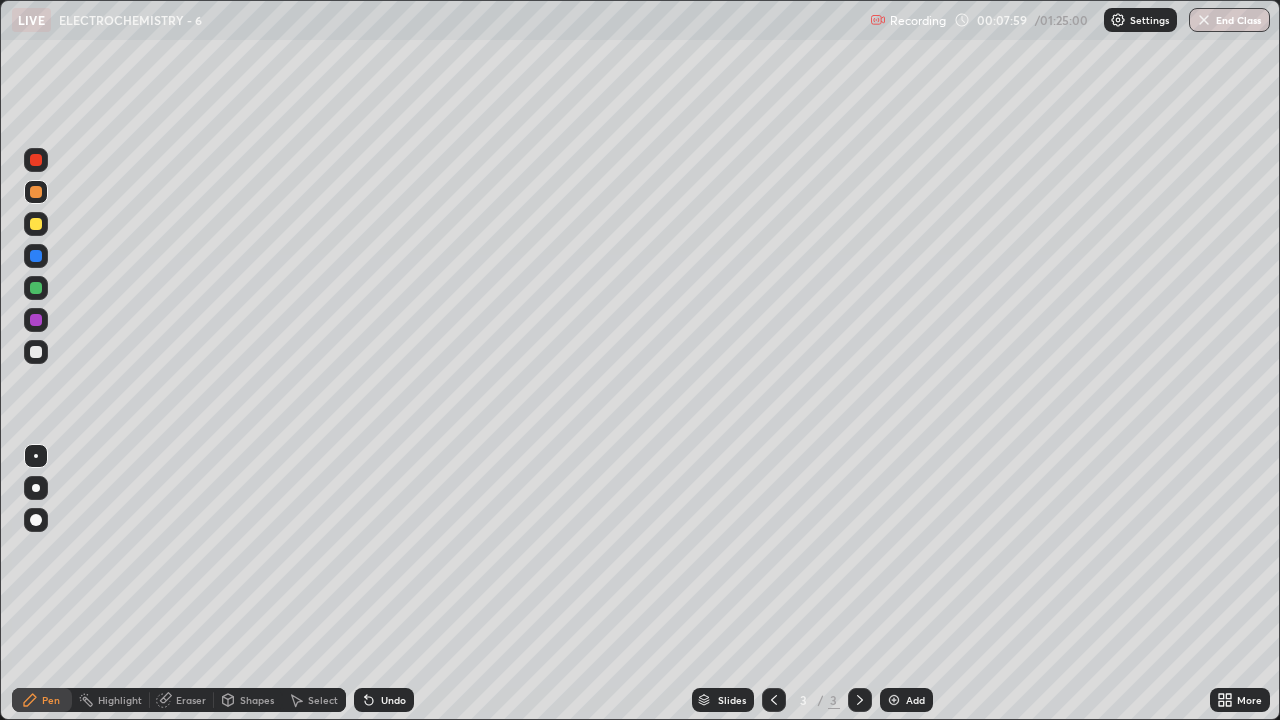 click on "Shapes" at bounding box center [257, 700] 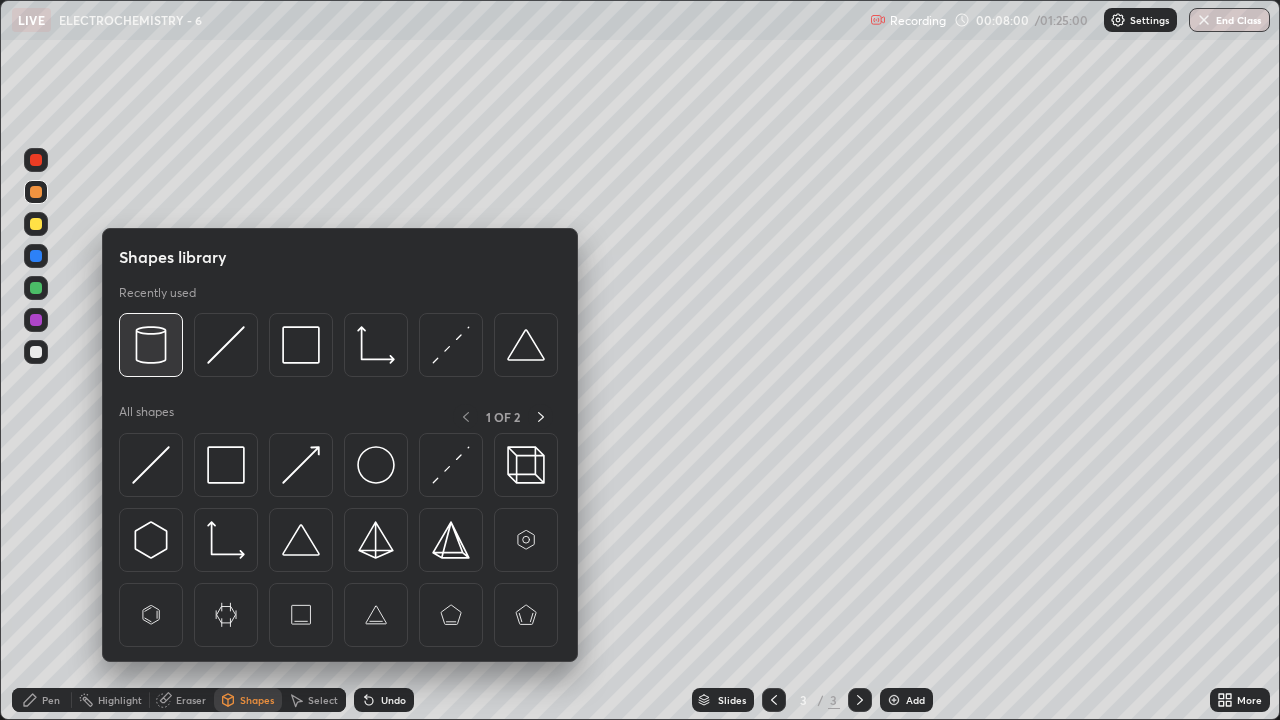 click at bounding box center (151, 345) 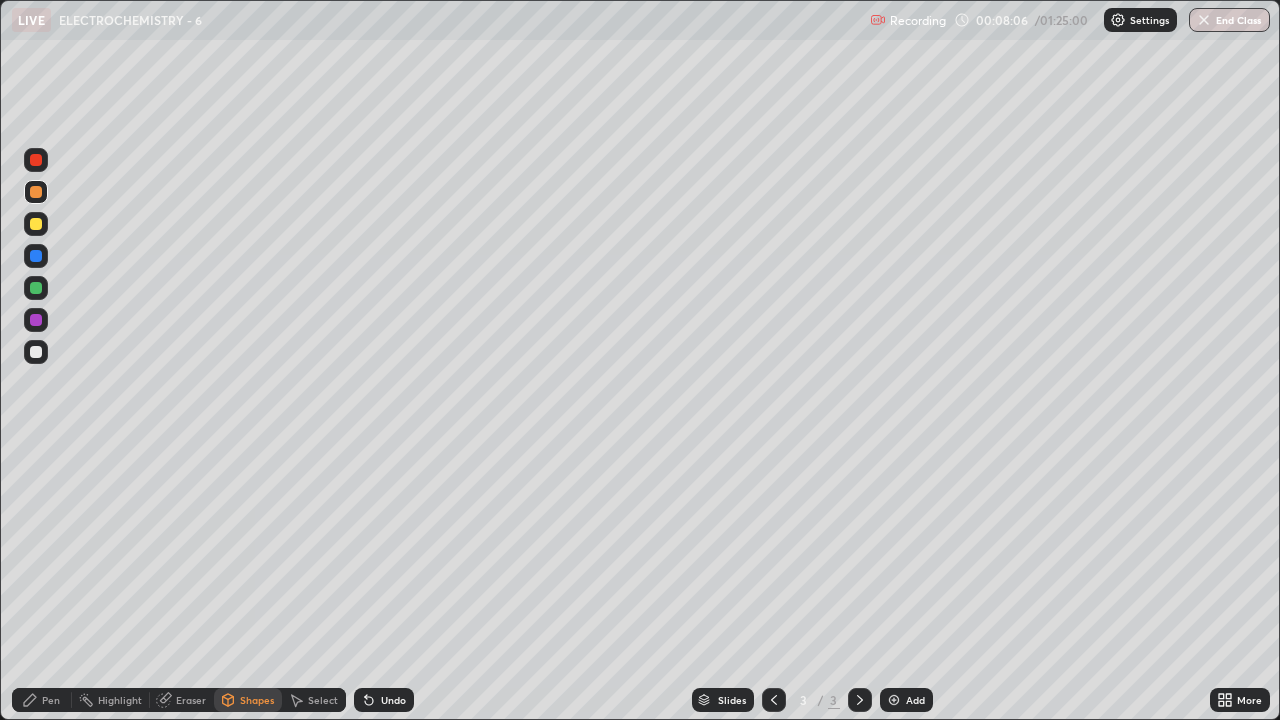 click on "Pen" at bounding box center (51, 700) 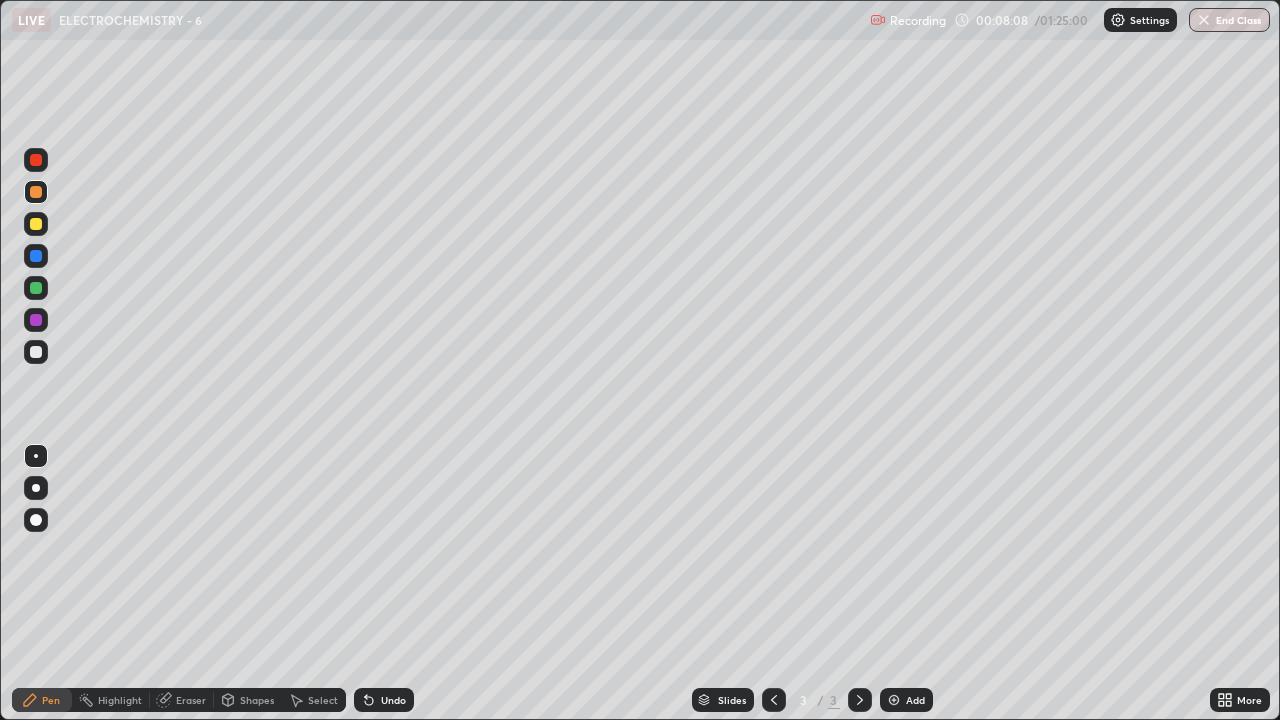 click on "Shapes" at bounding box center (248, 700) 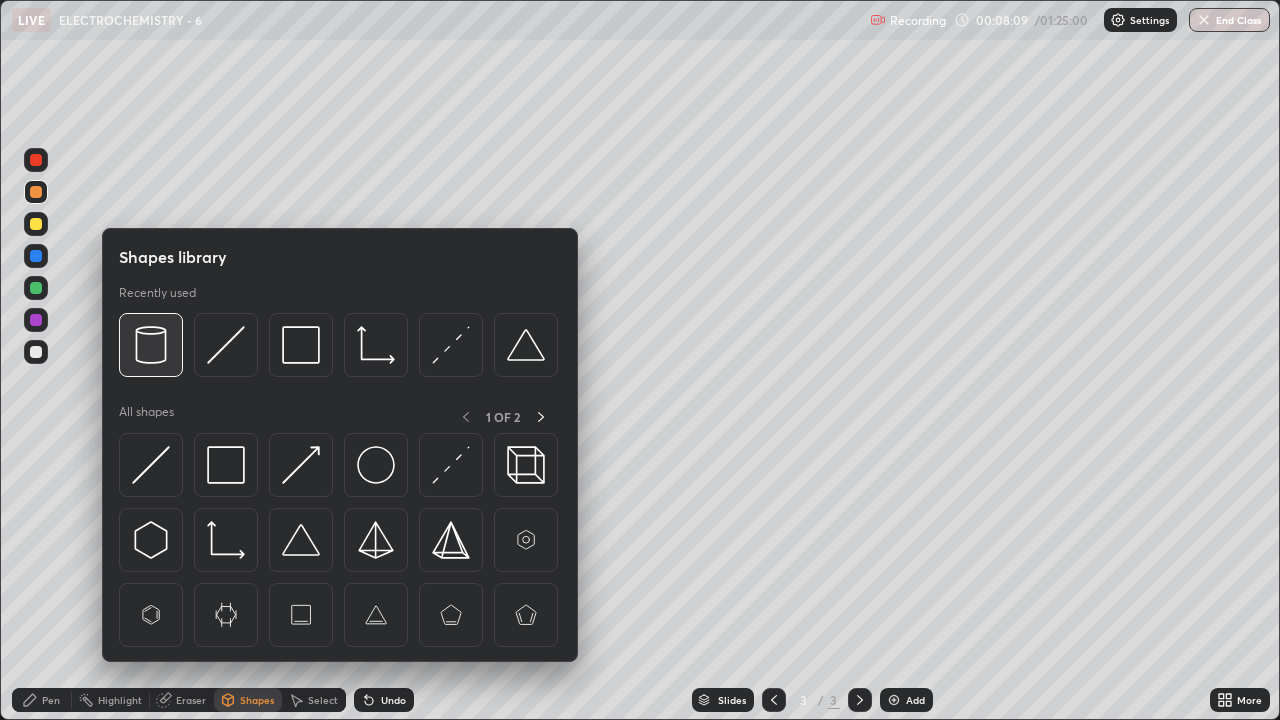 click at bounding box center [151, 345] 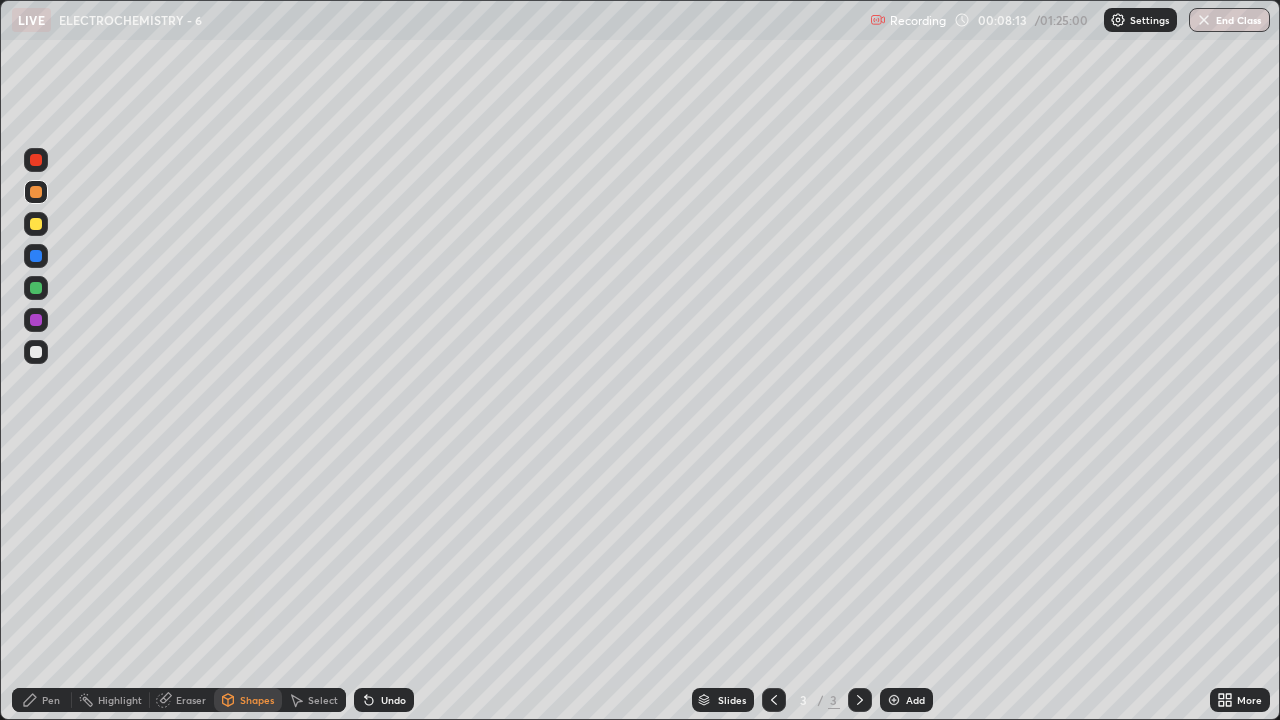 click on "Pen" at bounding box center (51, 700) 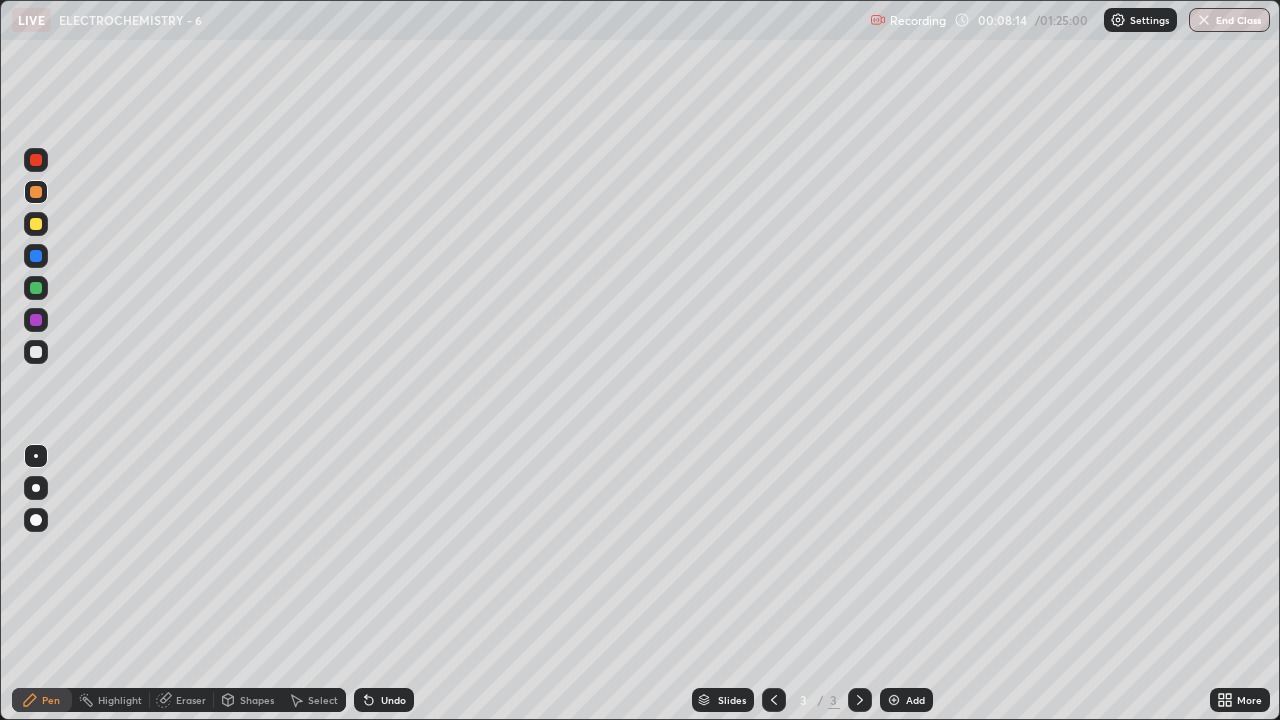 click at bounding box center [36, 352] 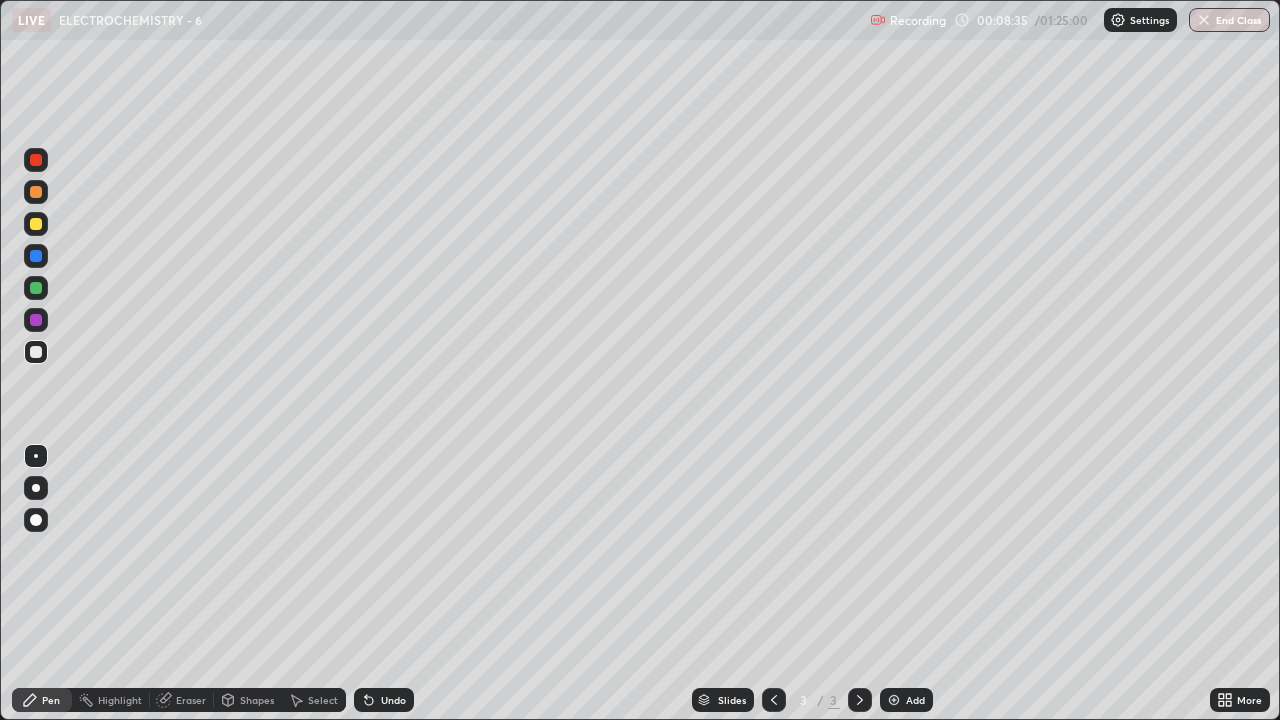 click 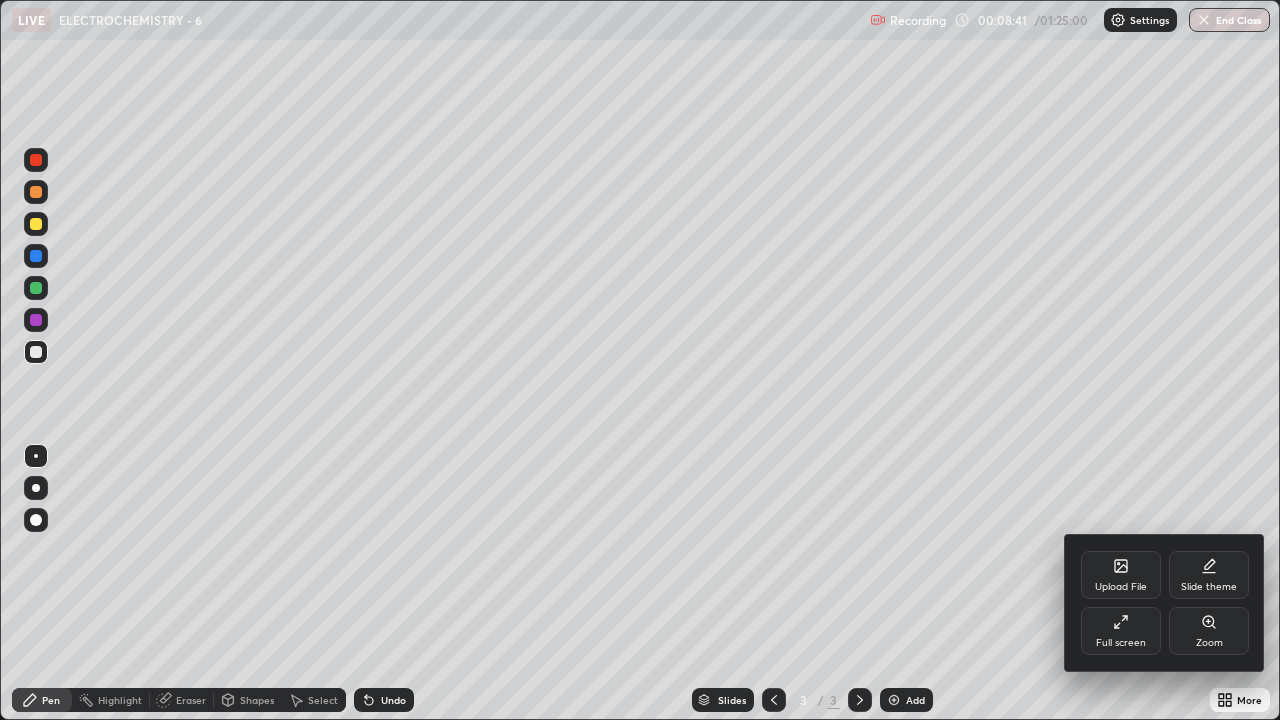 click at bounding box center [640, 360] 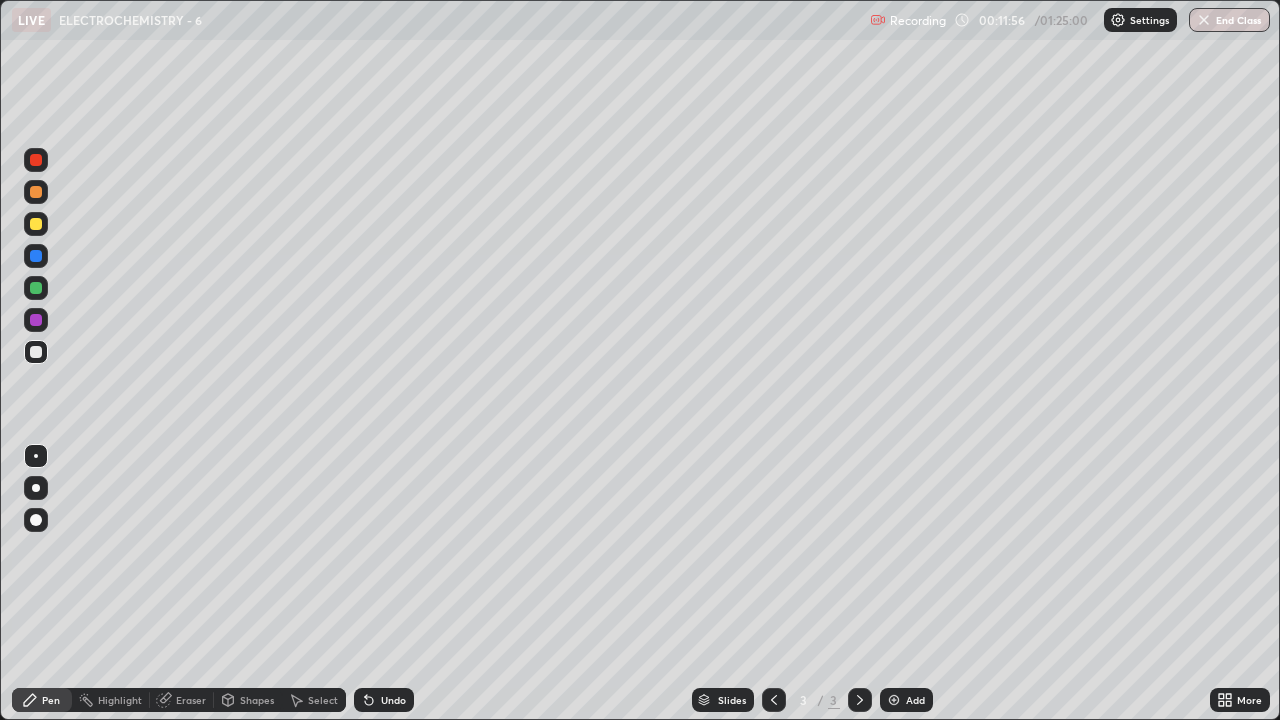 click on "Undo" at bounding box center [393, 700] 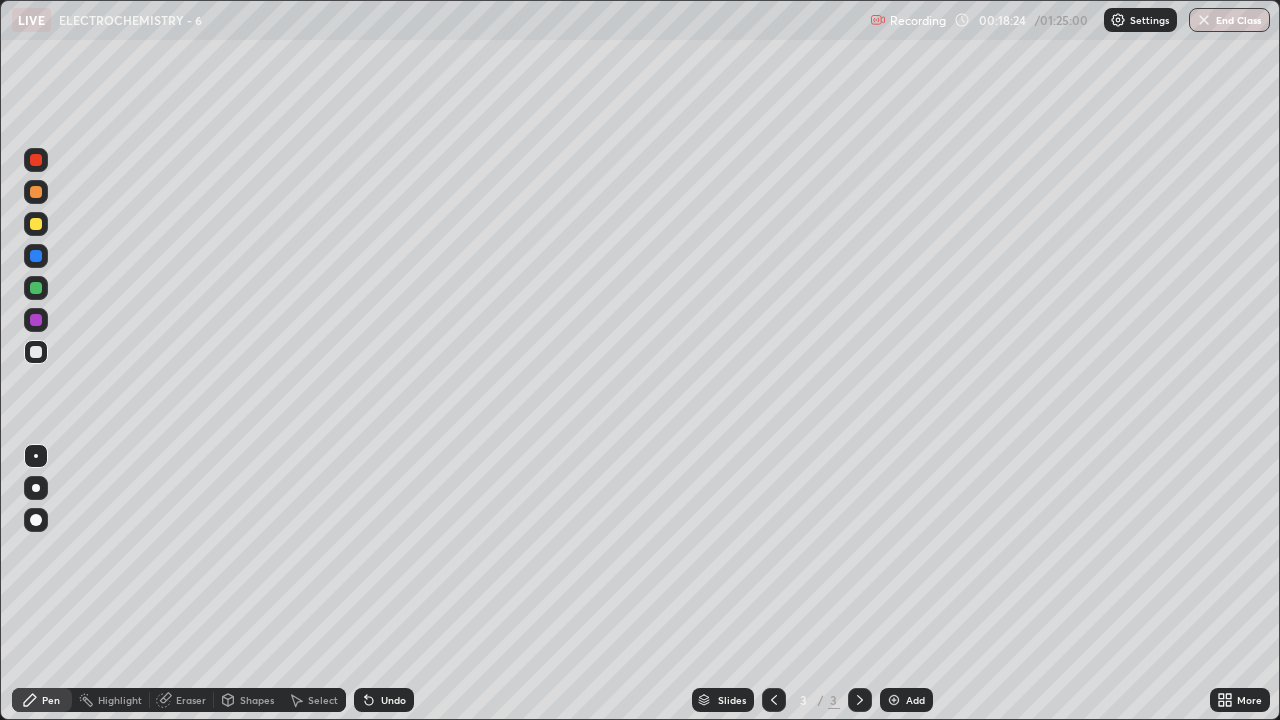 click at bounding box center (894, 700) 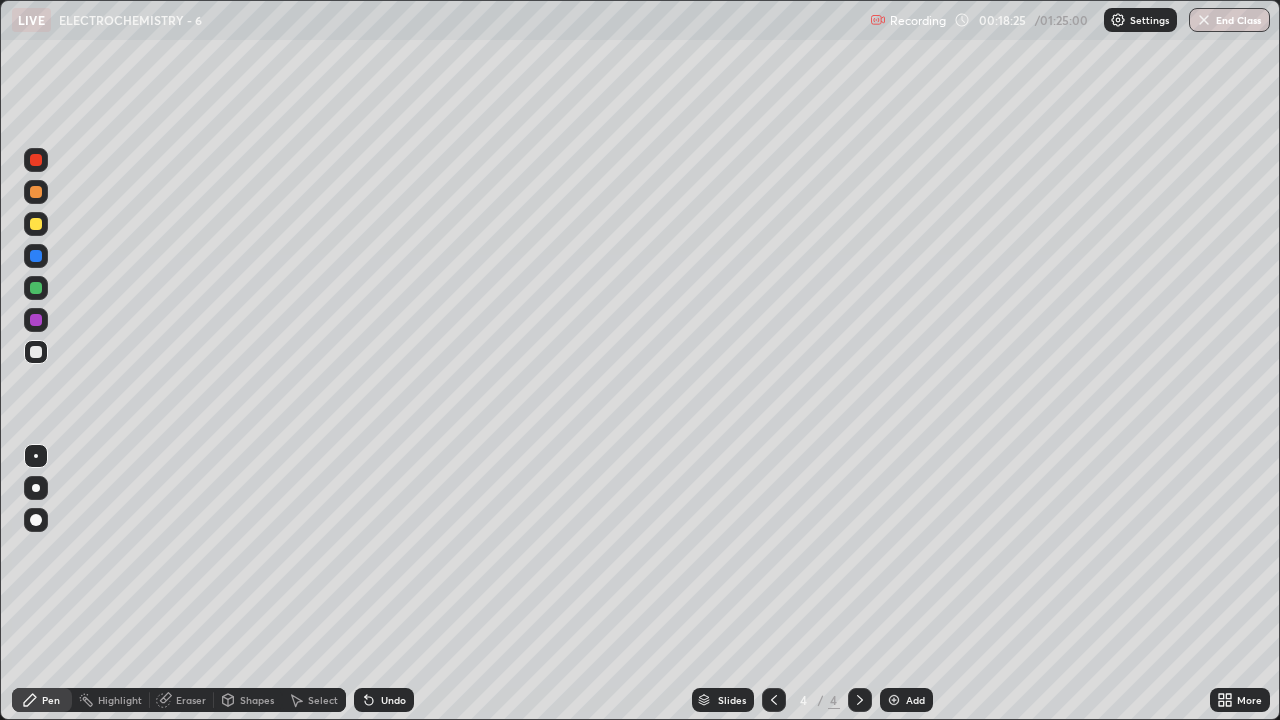 click at bounding box center (36, 224) 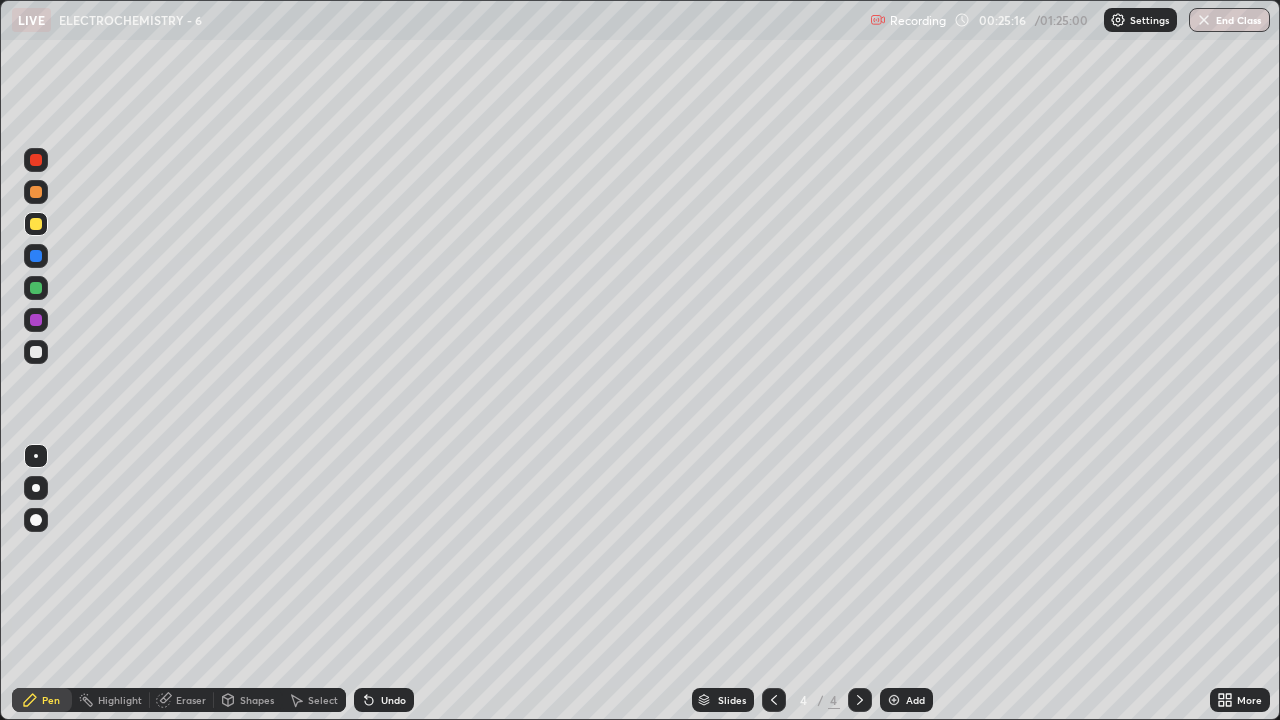click 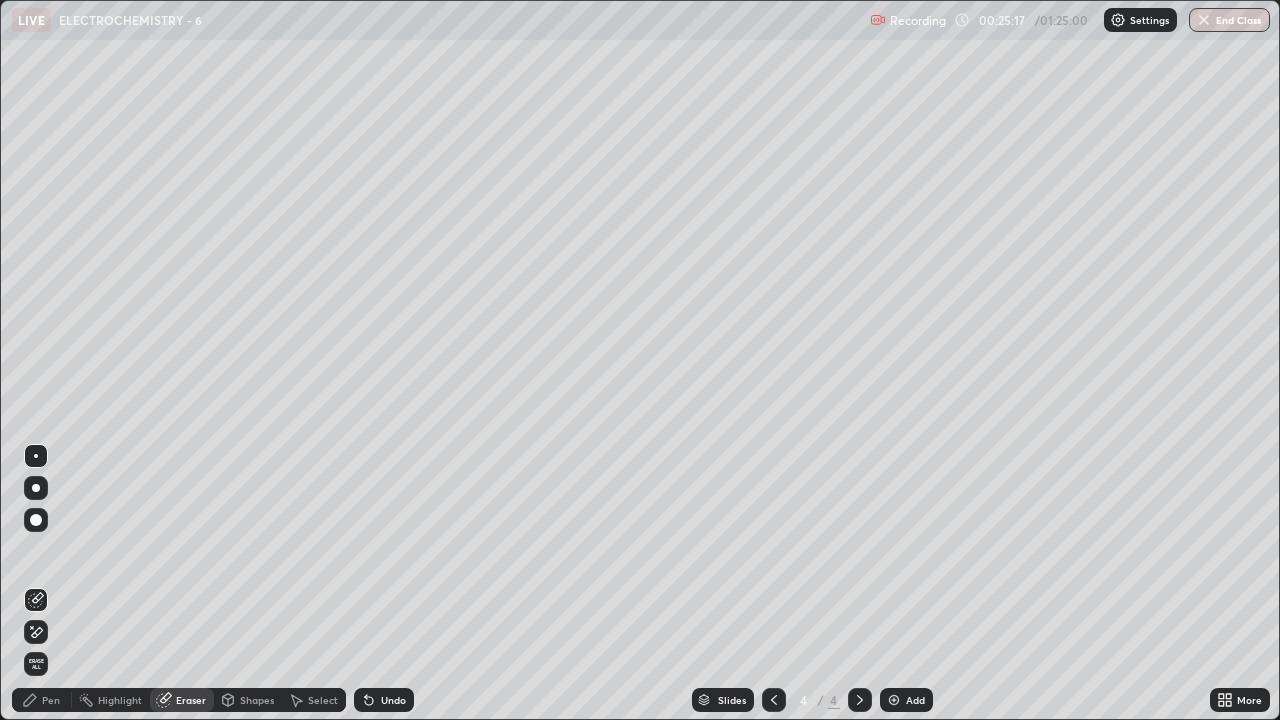 click at bounding box center (36, 520) 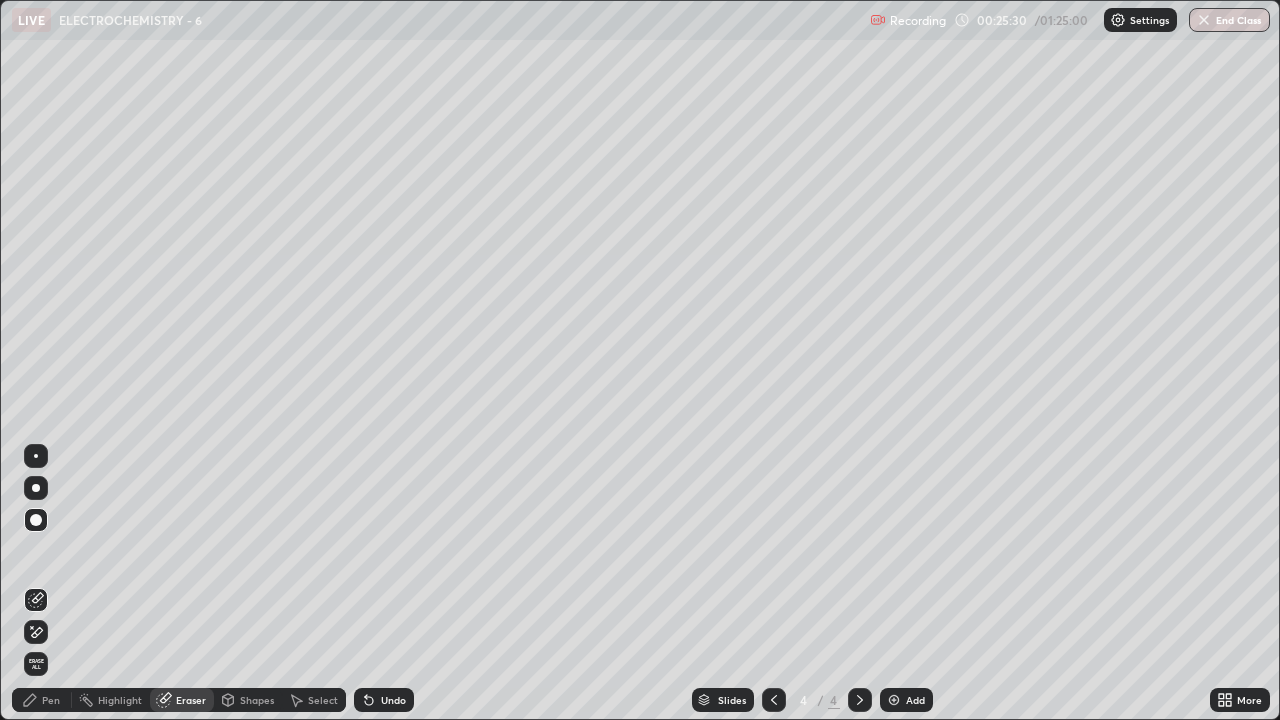 click on "Pen" at bounding box center [42, 700] 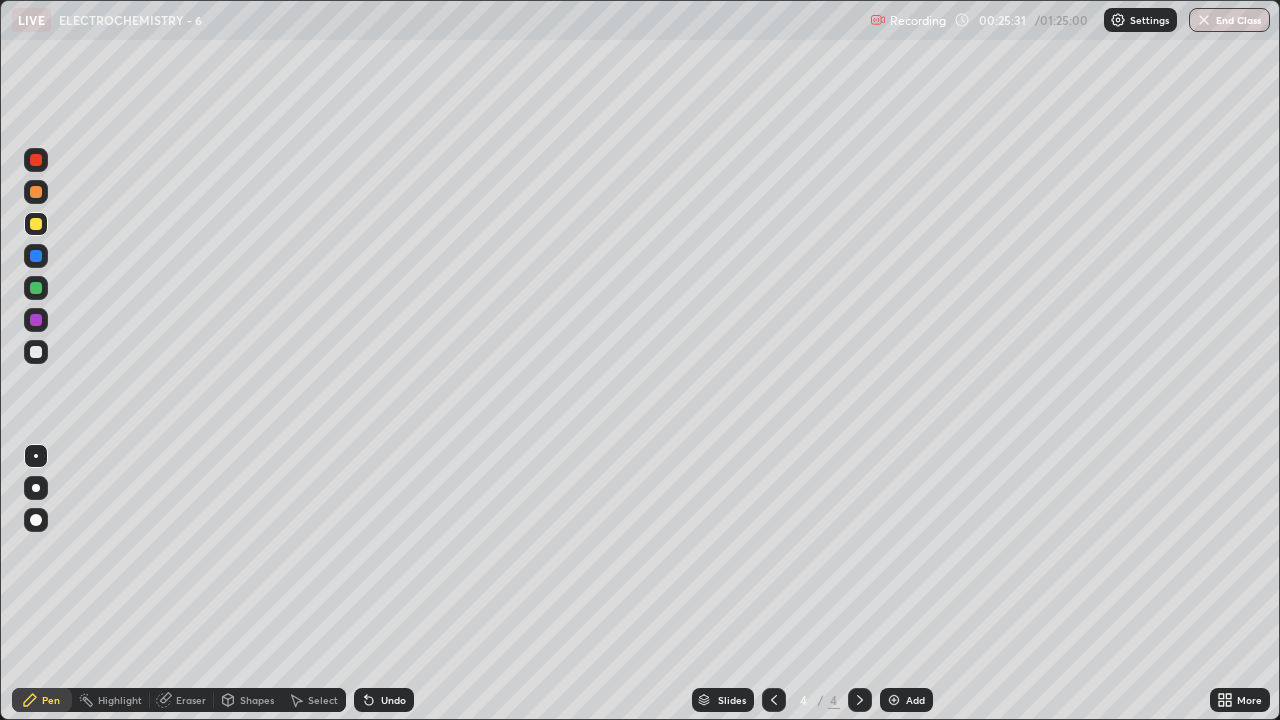 click at bounding box center [36, 288] 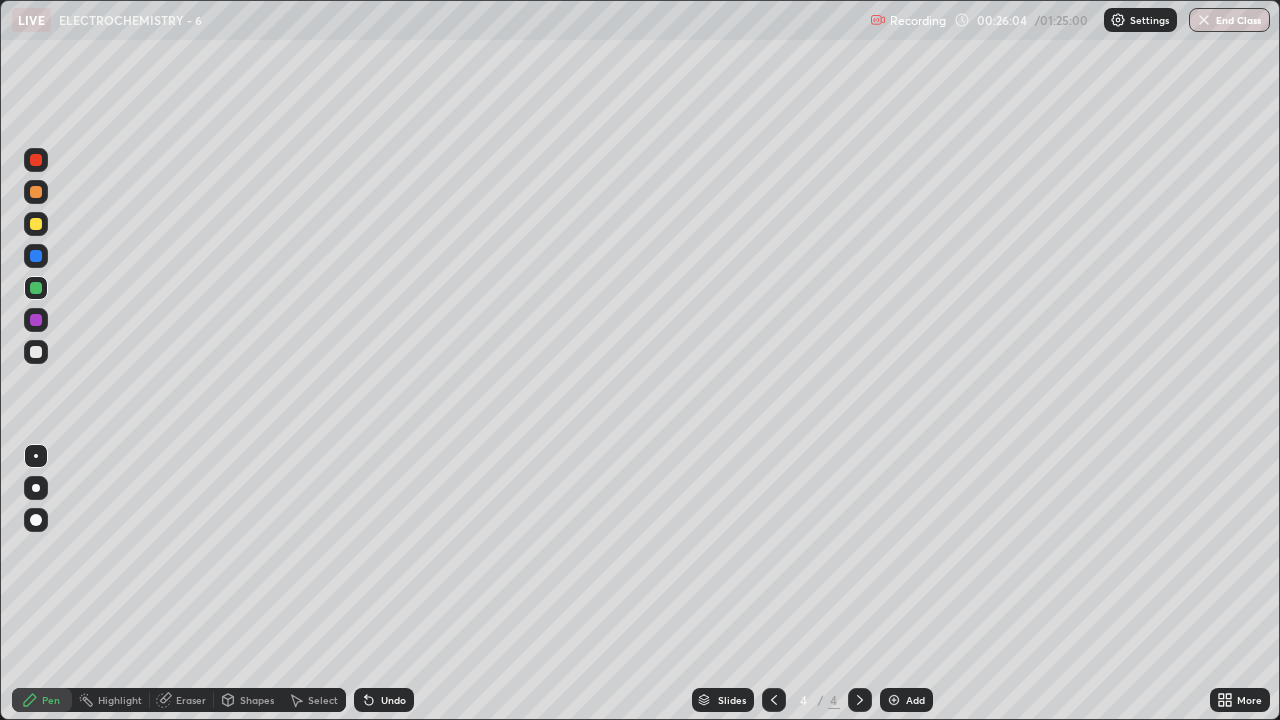 click at bounding box center (36, 352) 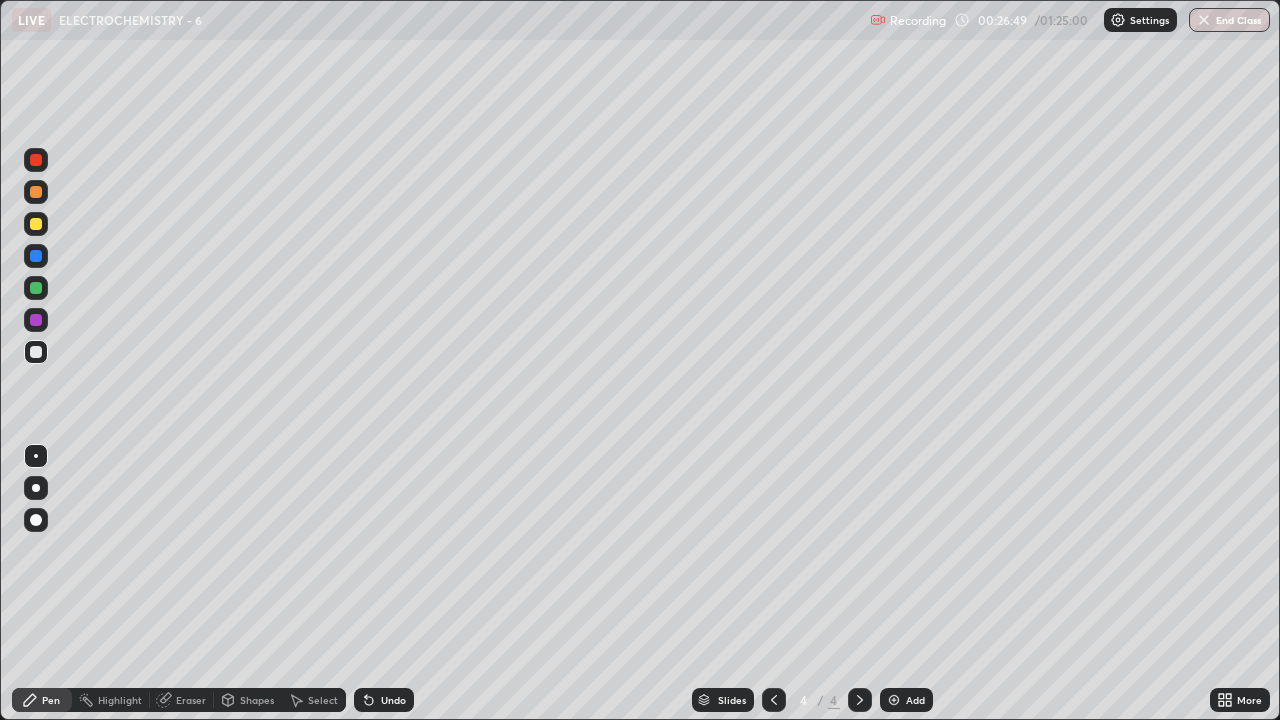 click on "Undo" at bounding box center [384, 700] 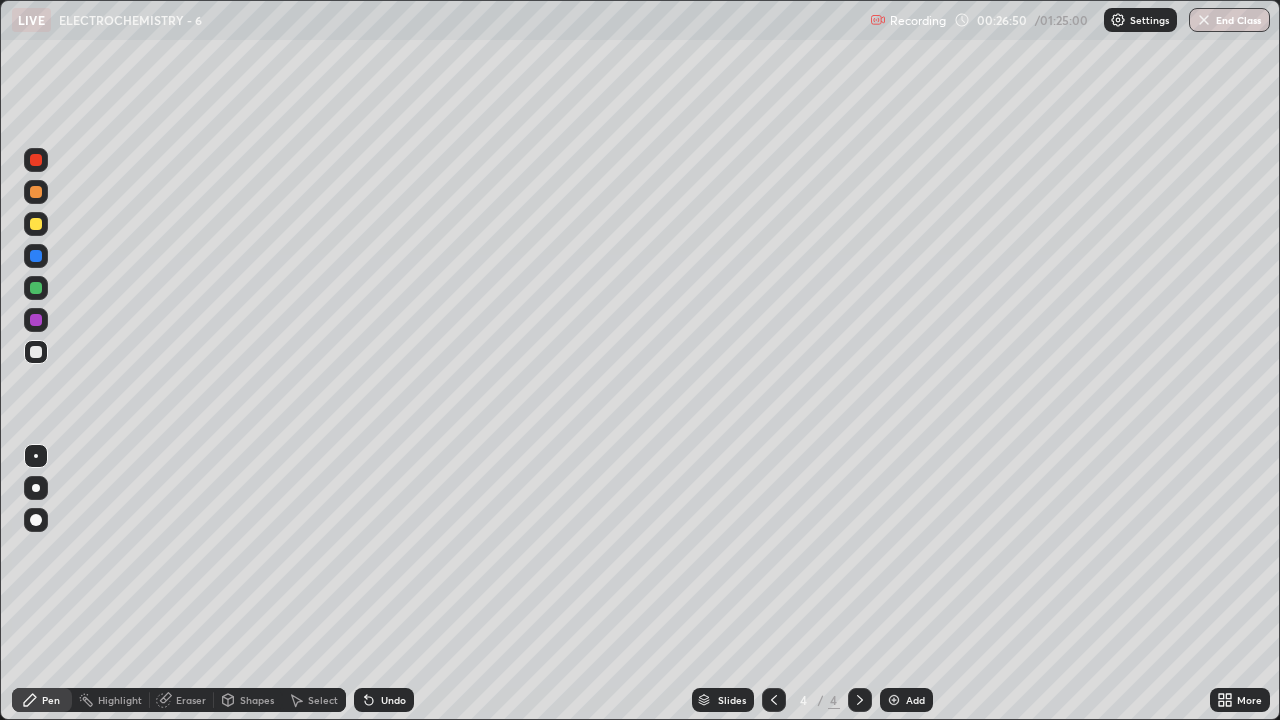 click on "Undo" at bounding box center (393, 700) 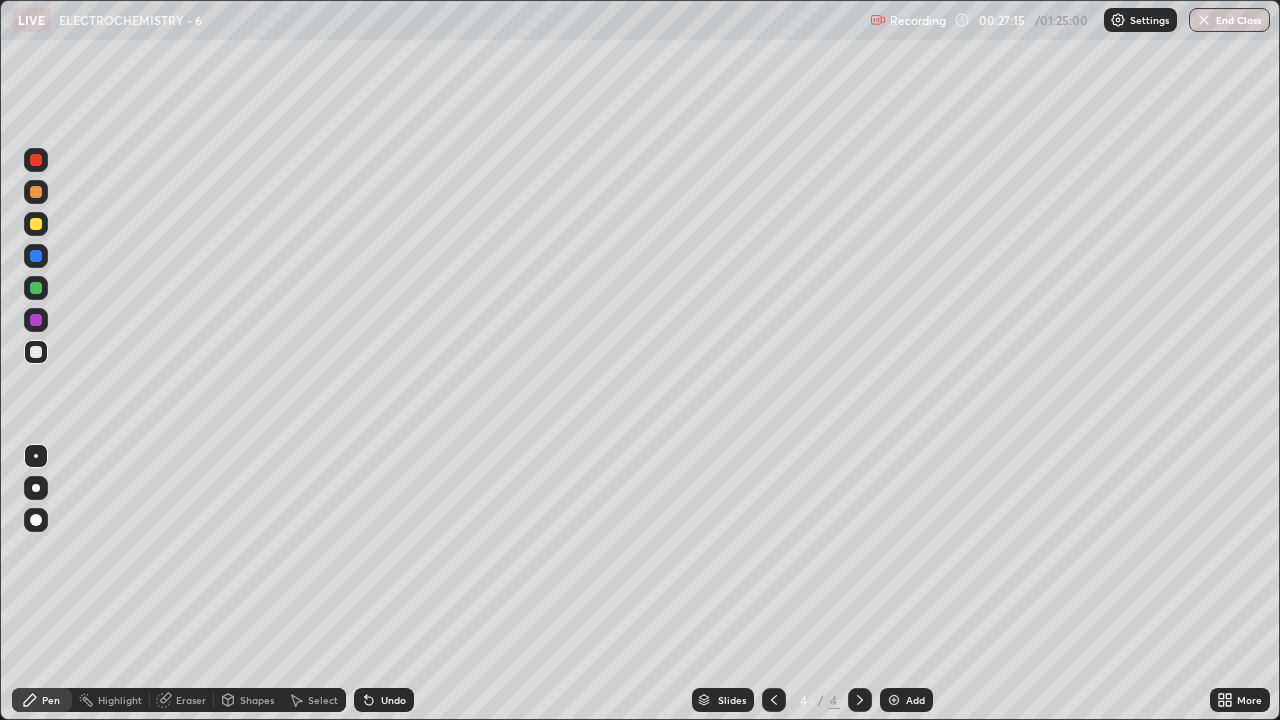 click on "Undo" at bounding box center [393, 700] 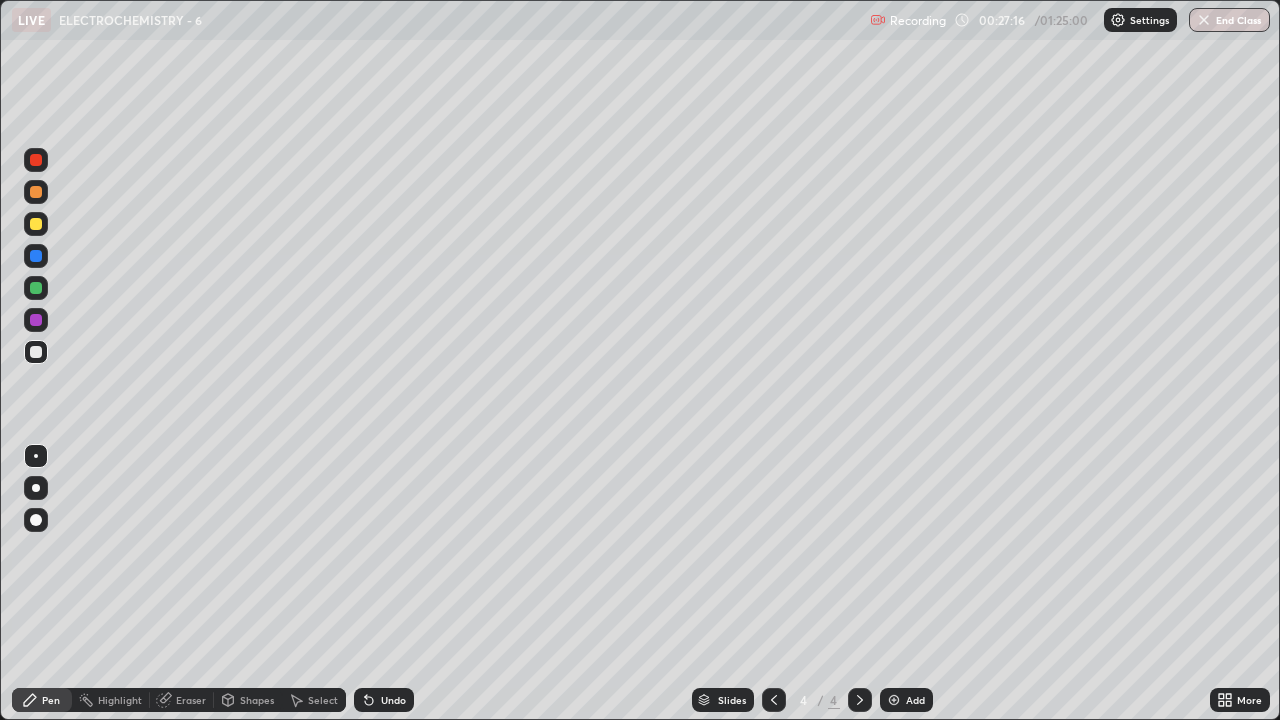 click on "Undo" at bounding box center (384, 700) 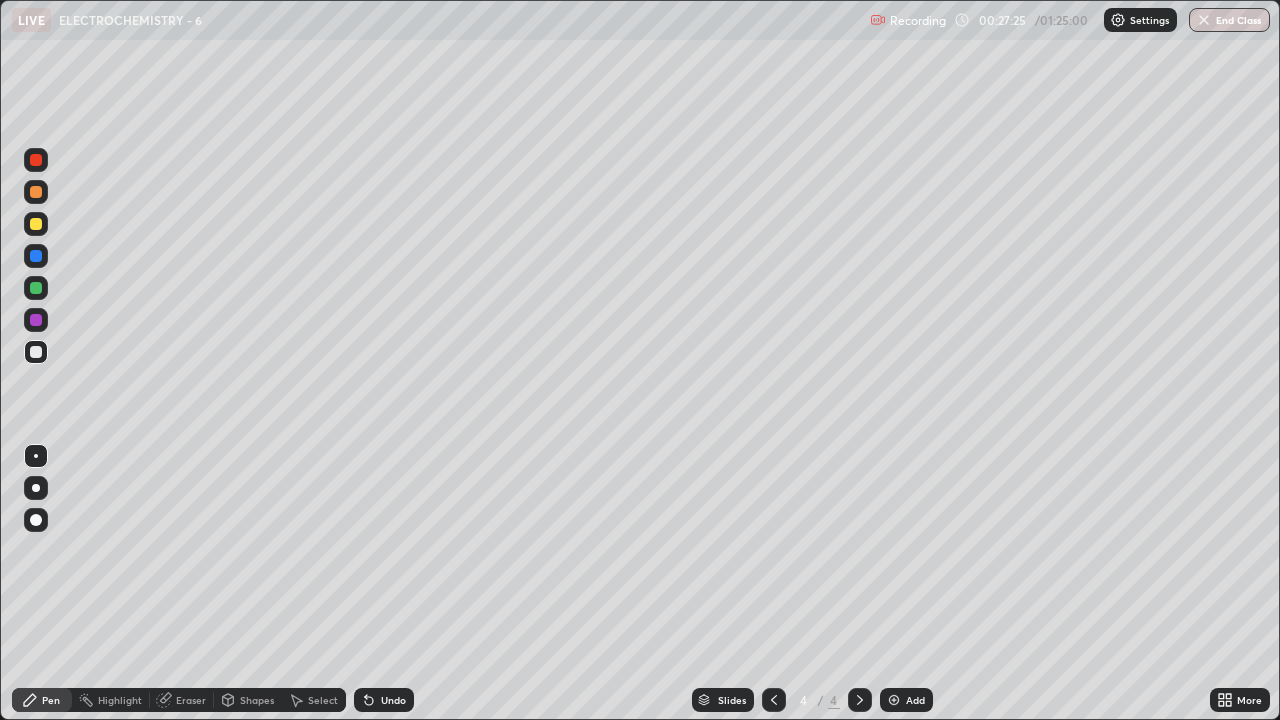click on "Undo" at bounding box center [384, 700] 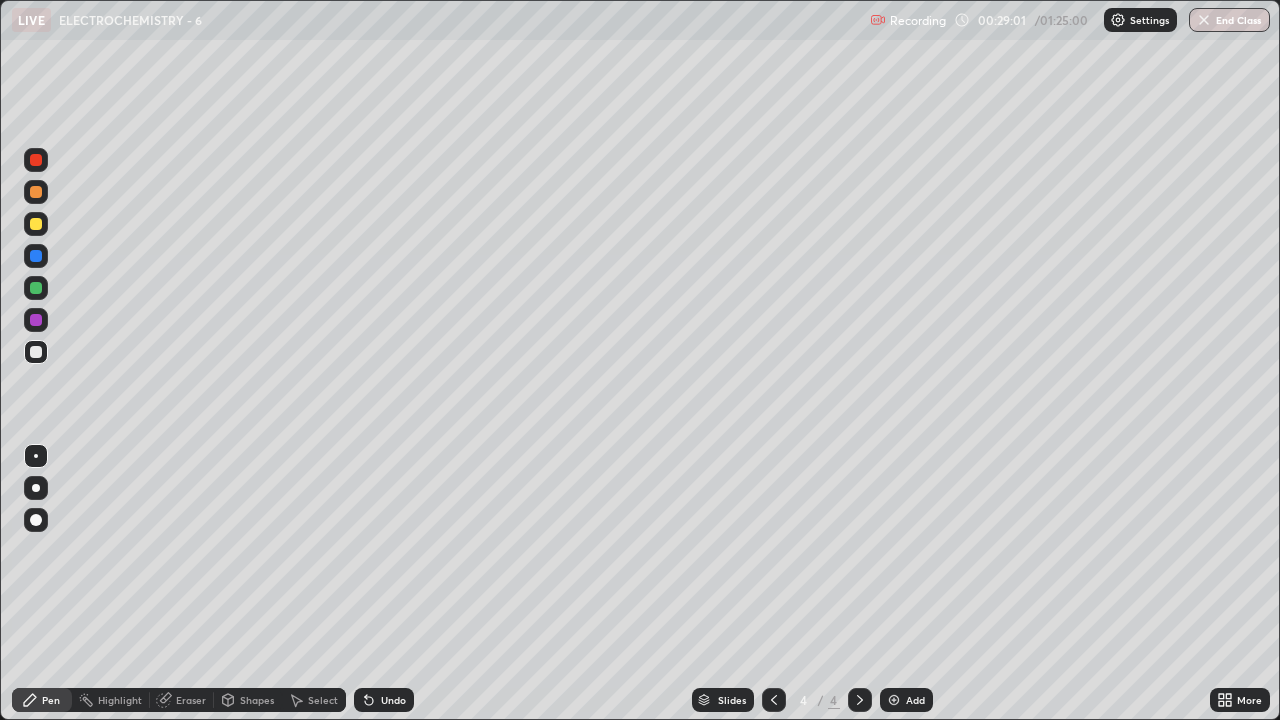 click at bounding box center (894, 700) 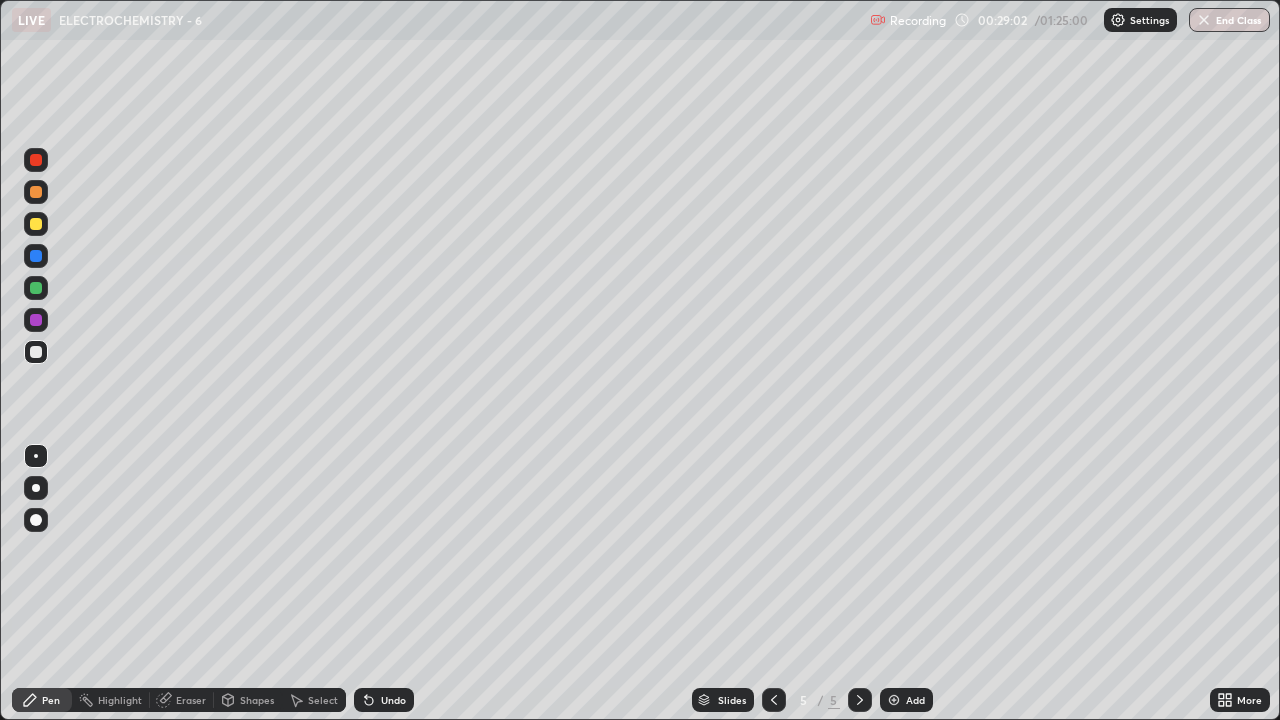 click at bounding box center [36, 224] 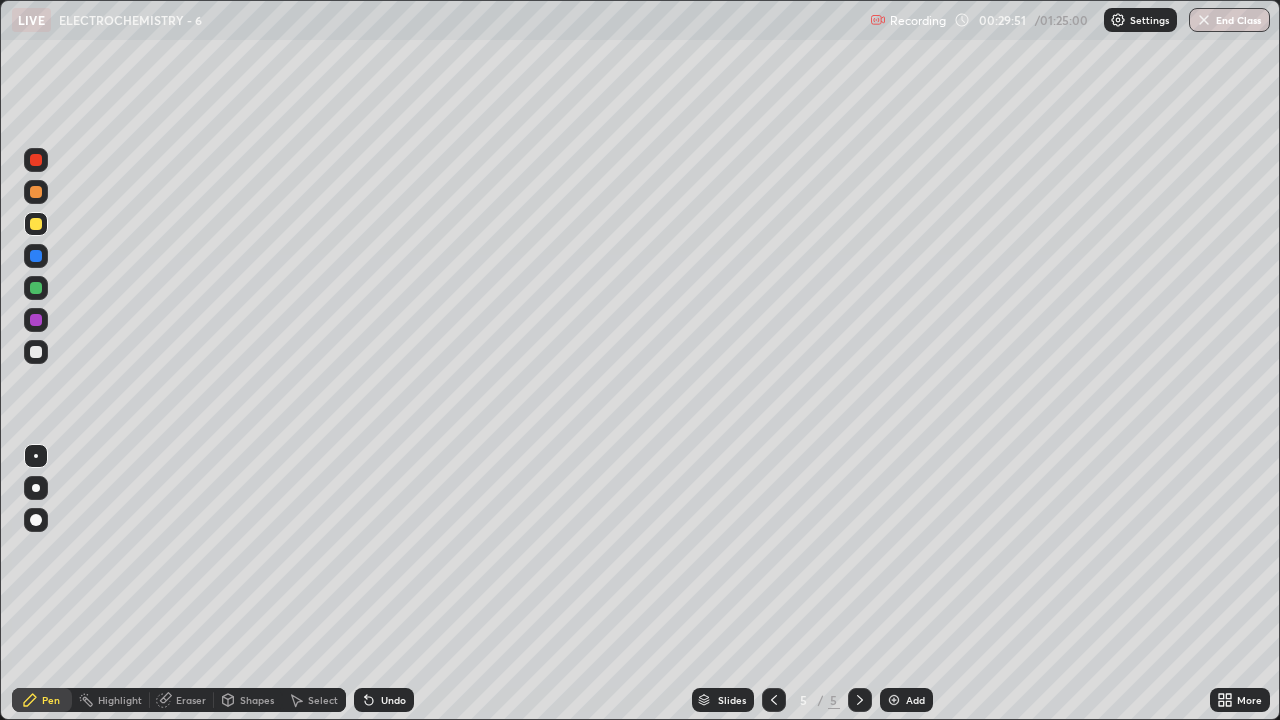 click at bounding box center (36, 352) 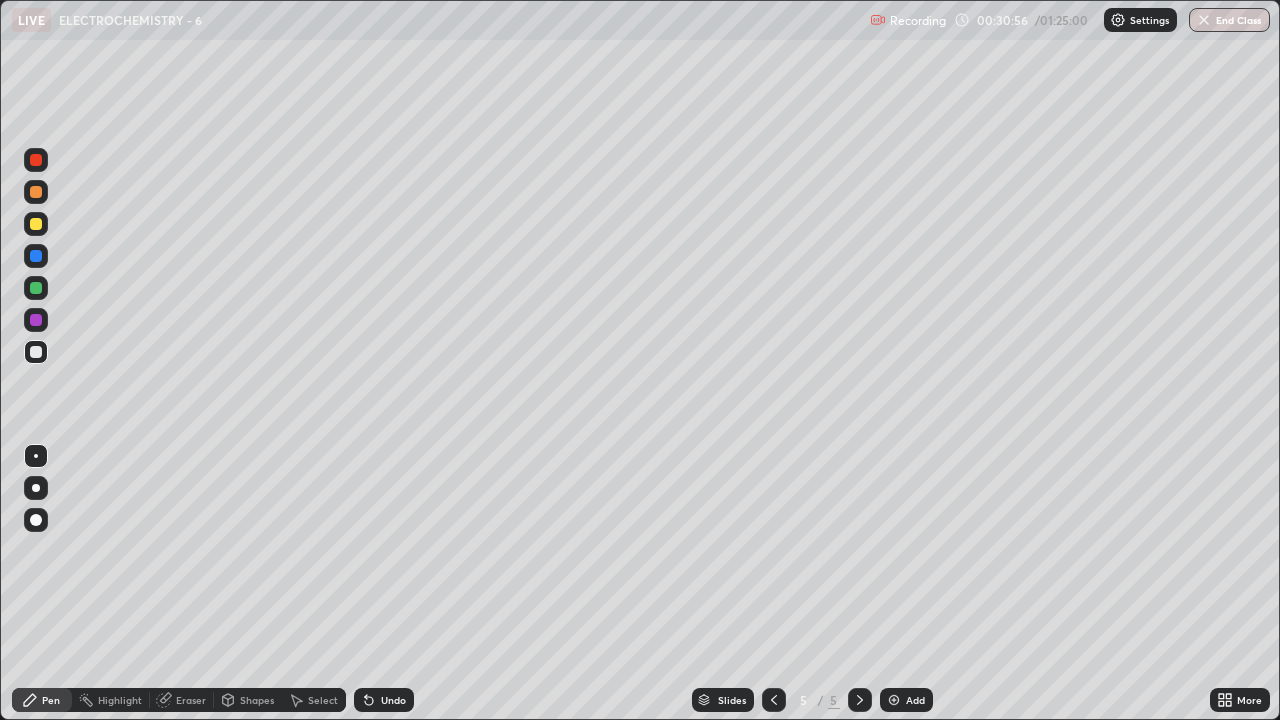 click at bounding box center [36, 224] 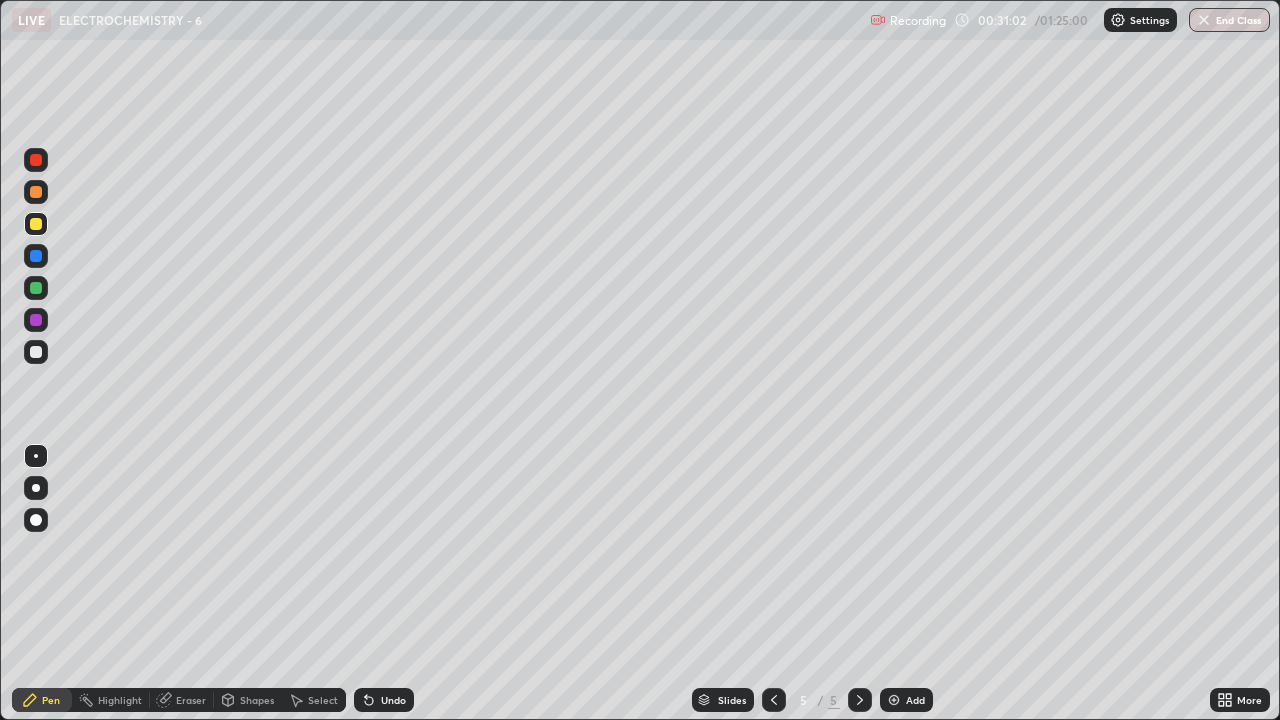 click 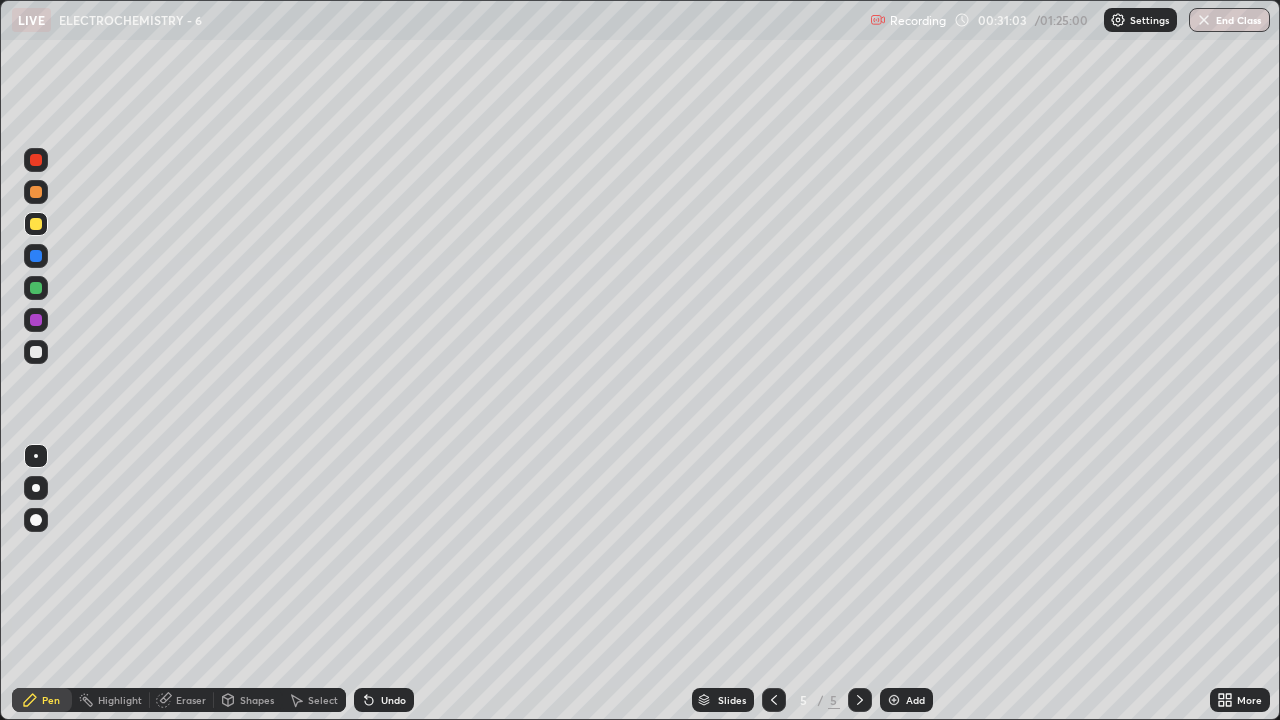click 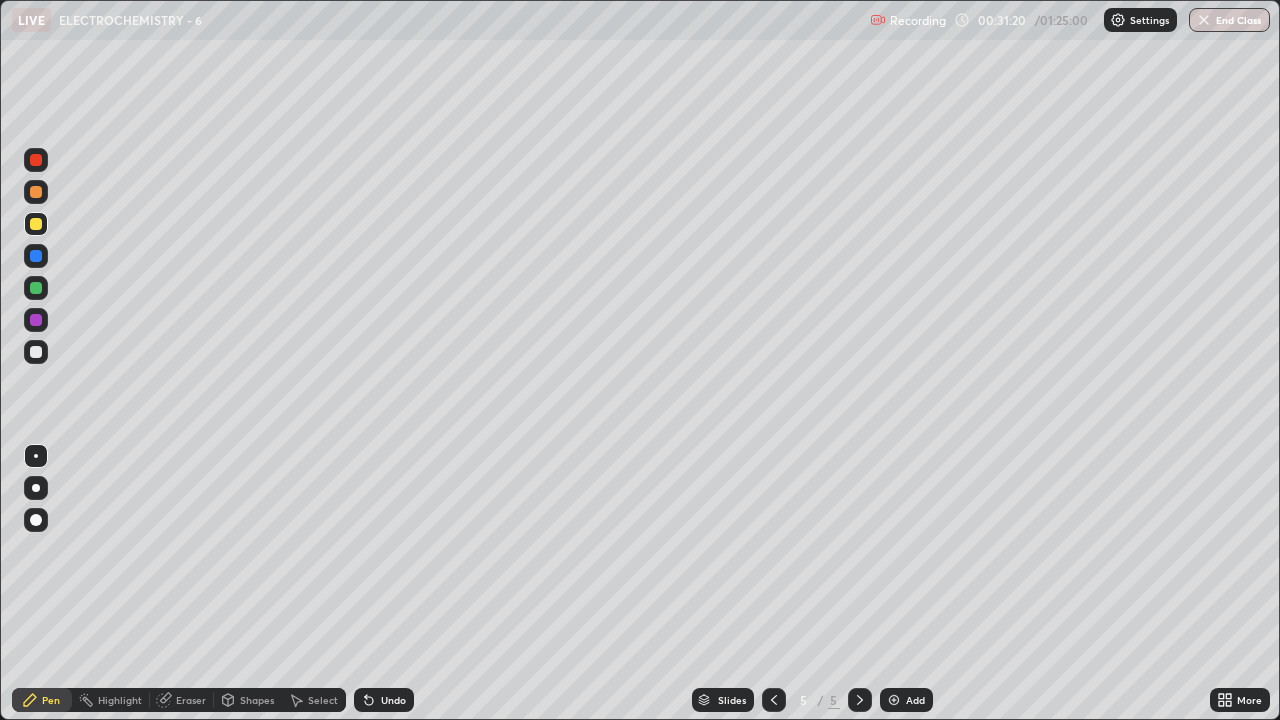 click at bounding box center (36, 352) 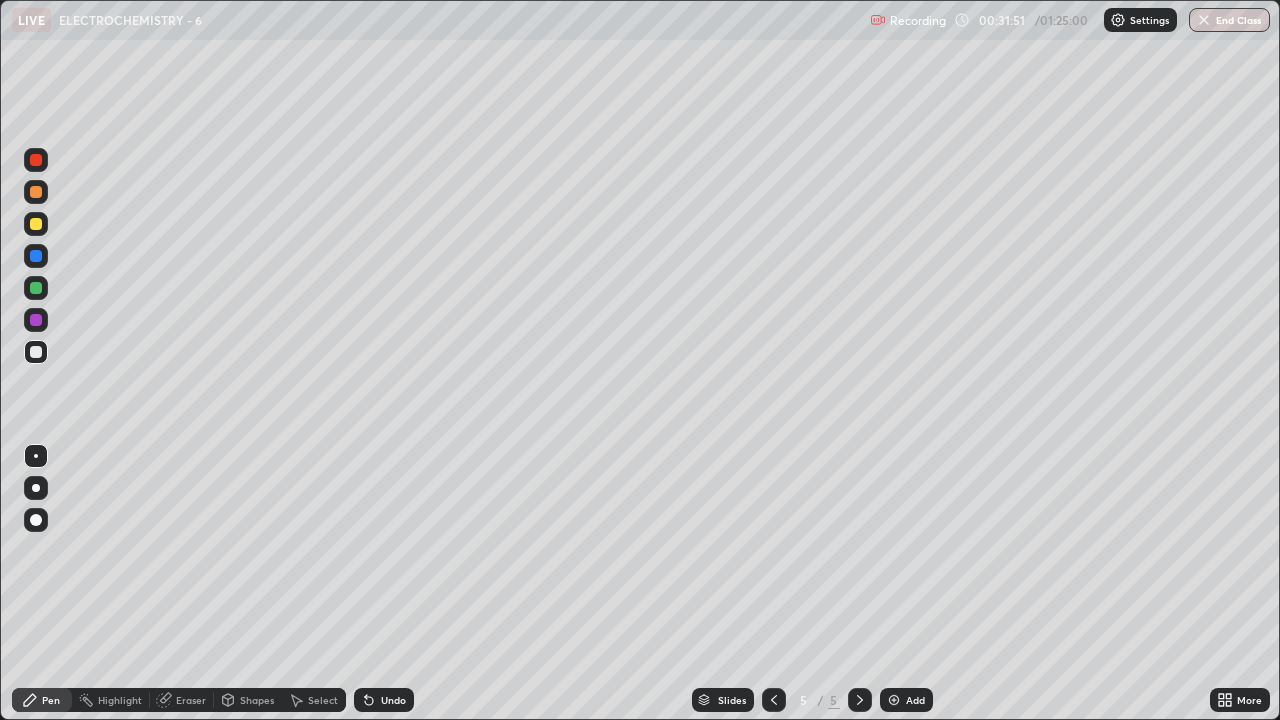 click 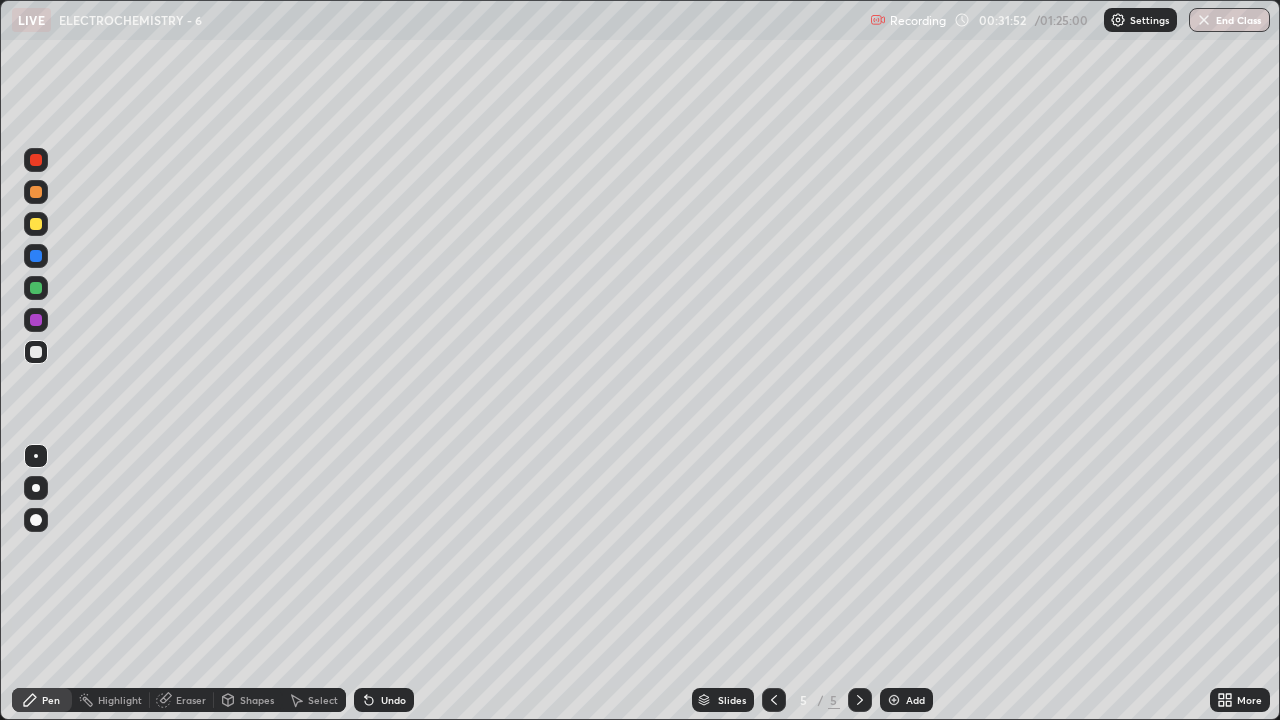 click 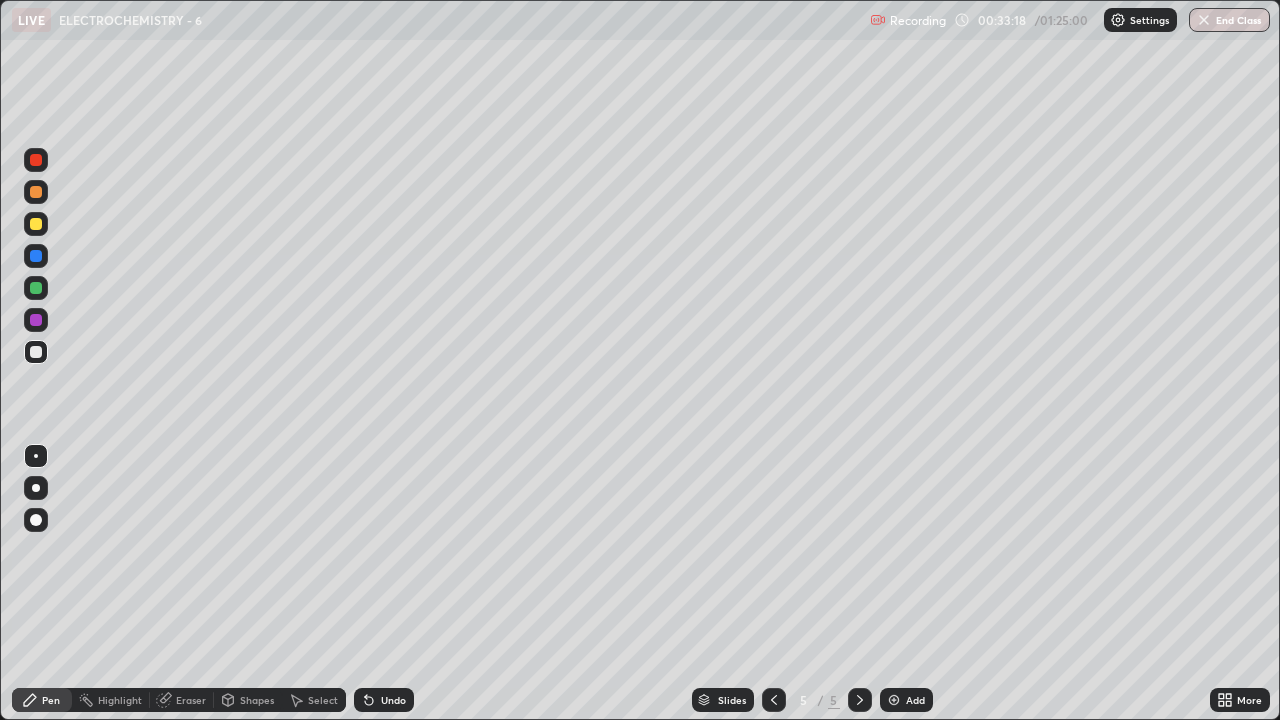 click on "Eraser" at bounding box center (191, 700) 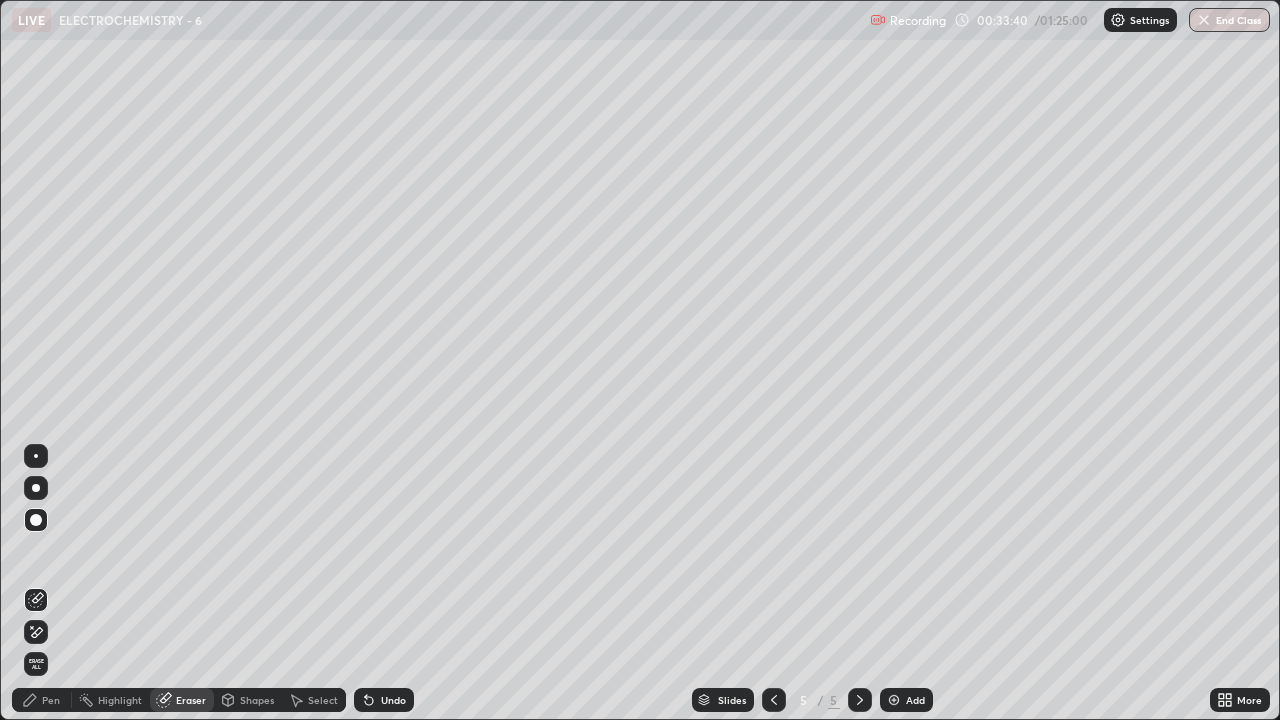 click on "Add" at bounding box center (906, 700) 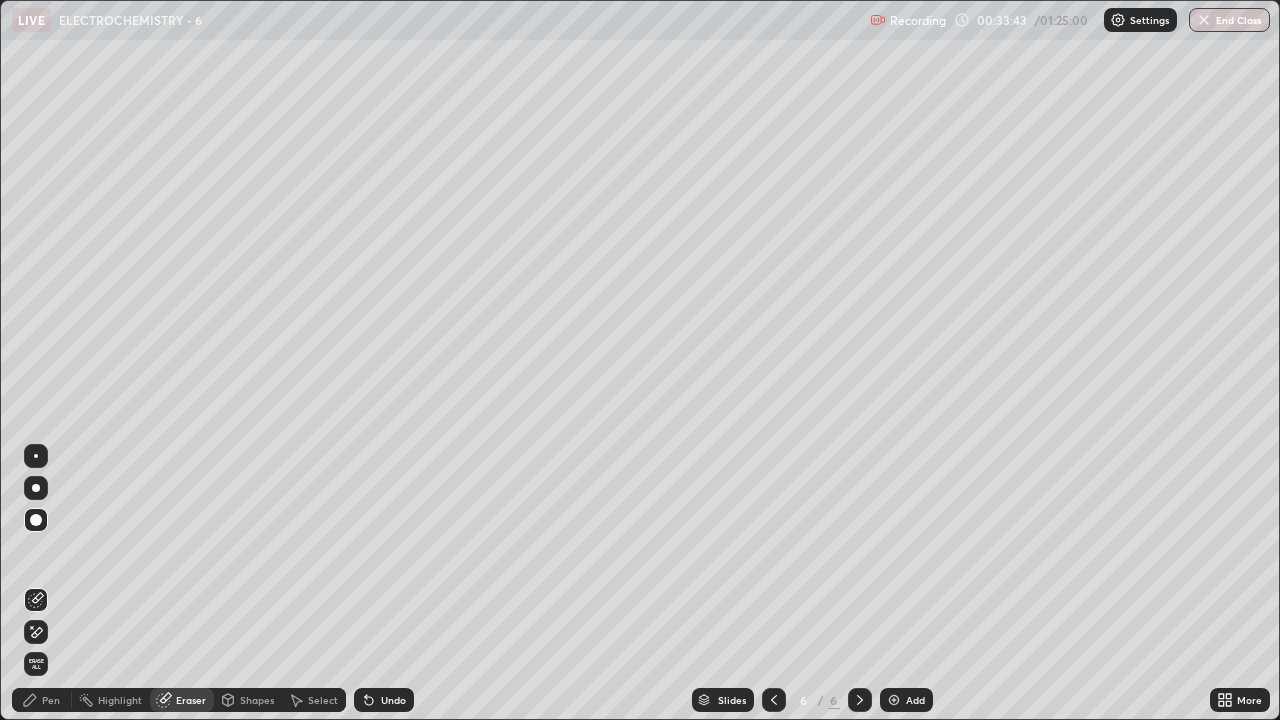 click on "Pen" at bounding box center [51, 700] 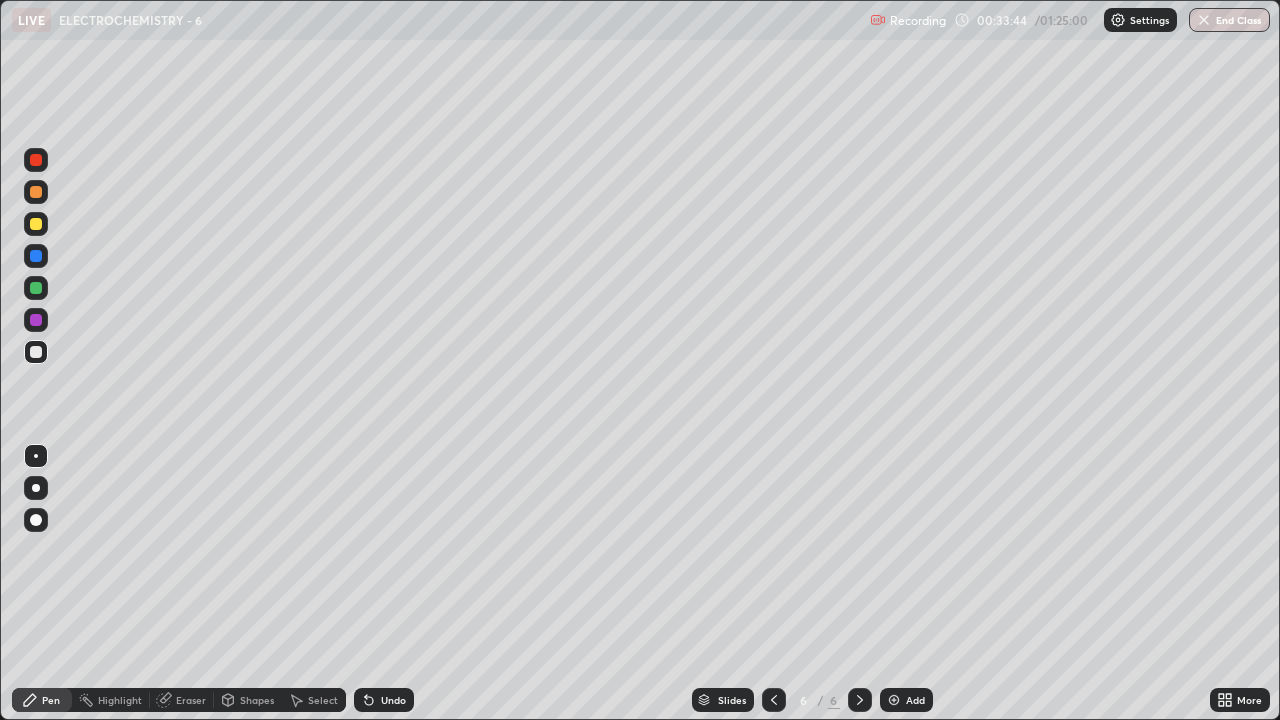 click at bounding box center (36, 256) 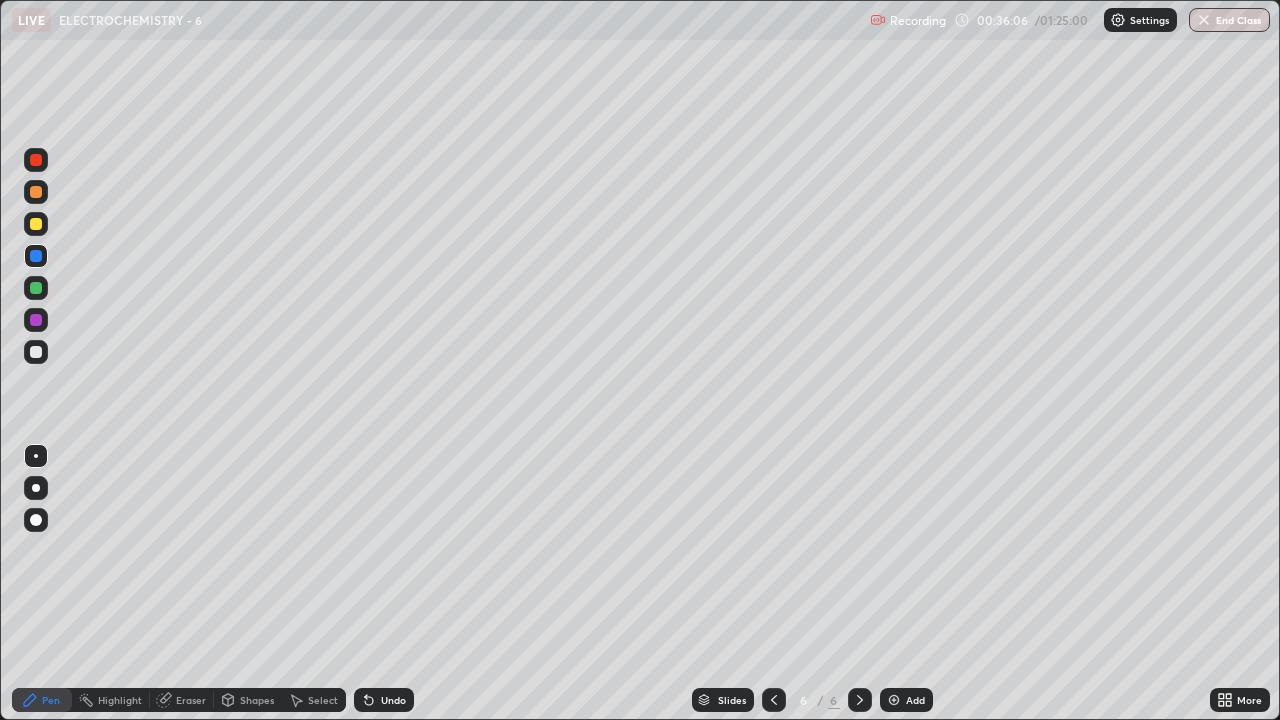 click at bounding box center [36, 224] 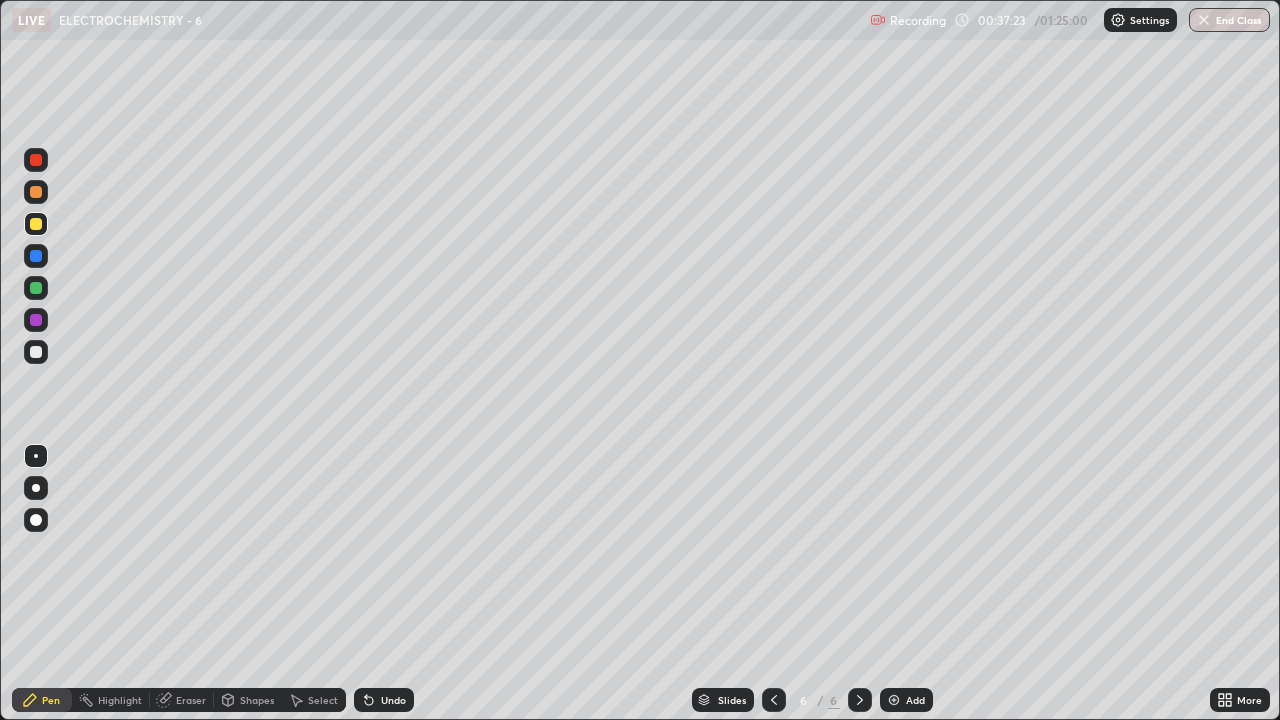click at bounding box center (36, 288) 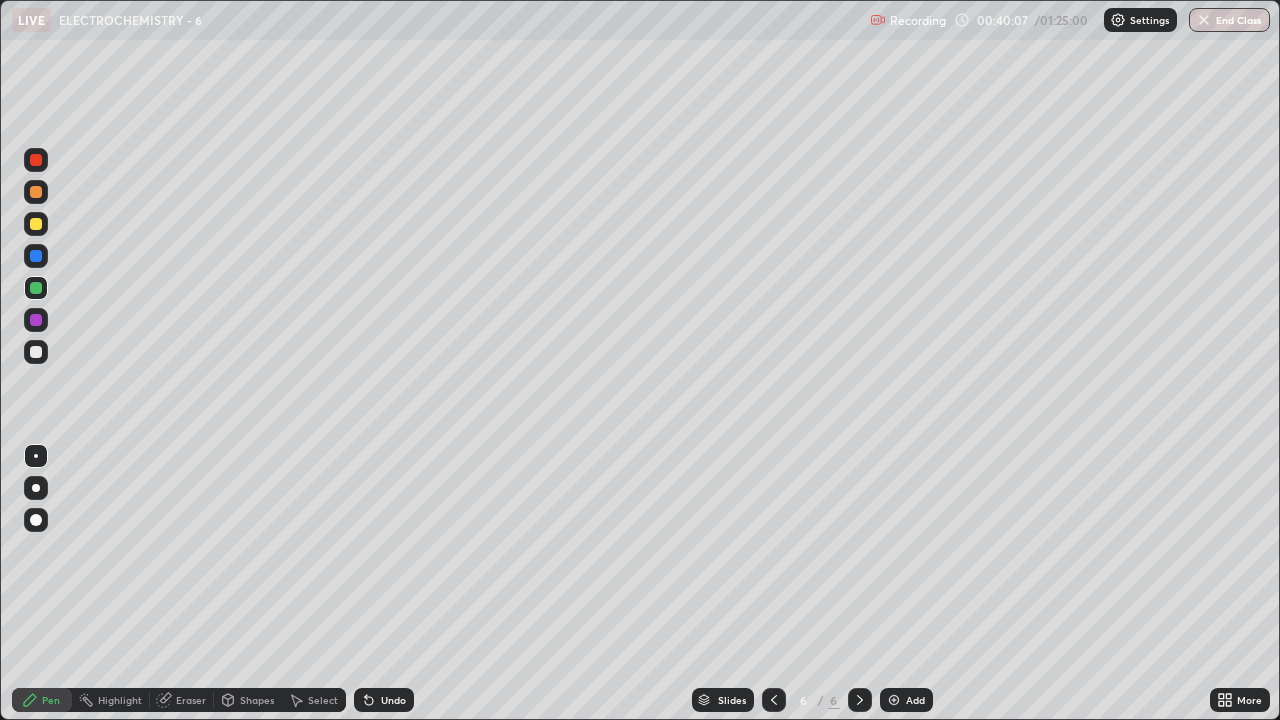 click at bounding box center [36, 352] 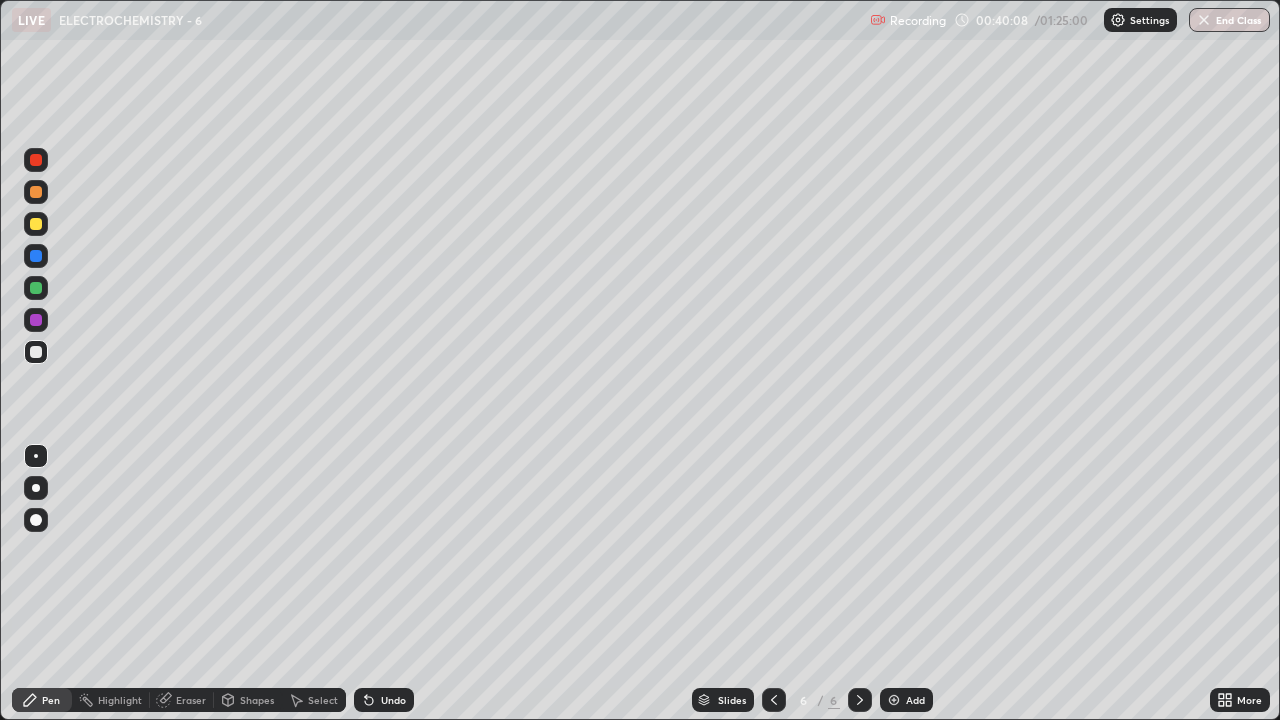 click at bounding box center [36, 224] 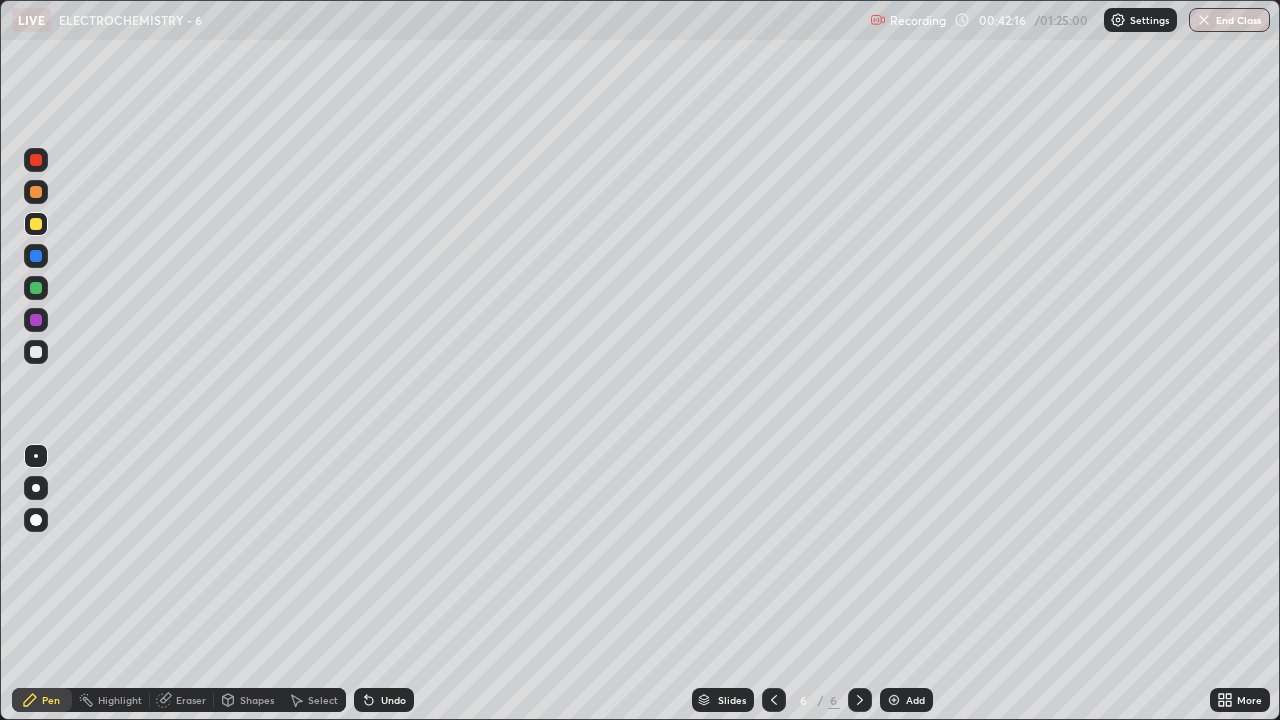 click at bounding box center (894, 700) 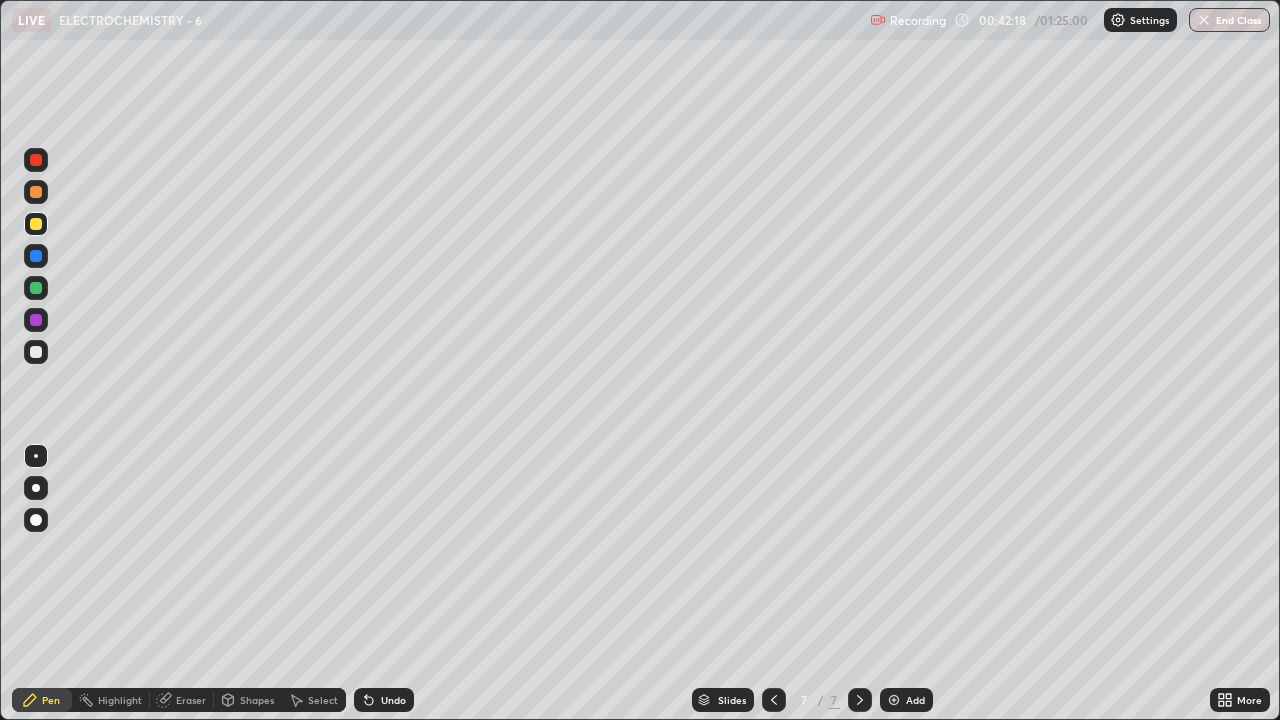 click at bounding box center [36, 192] 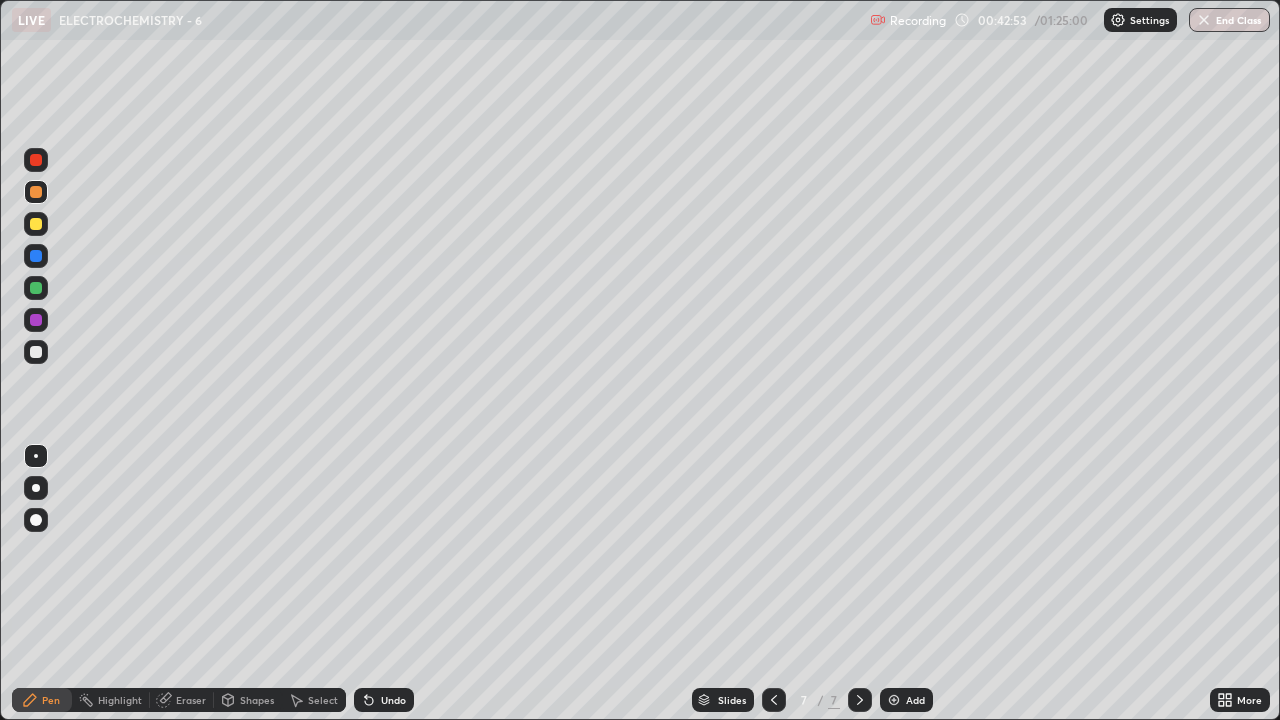 click on "Undo" at bounding box center (384, 700) 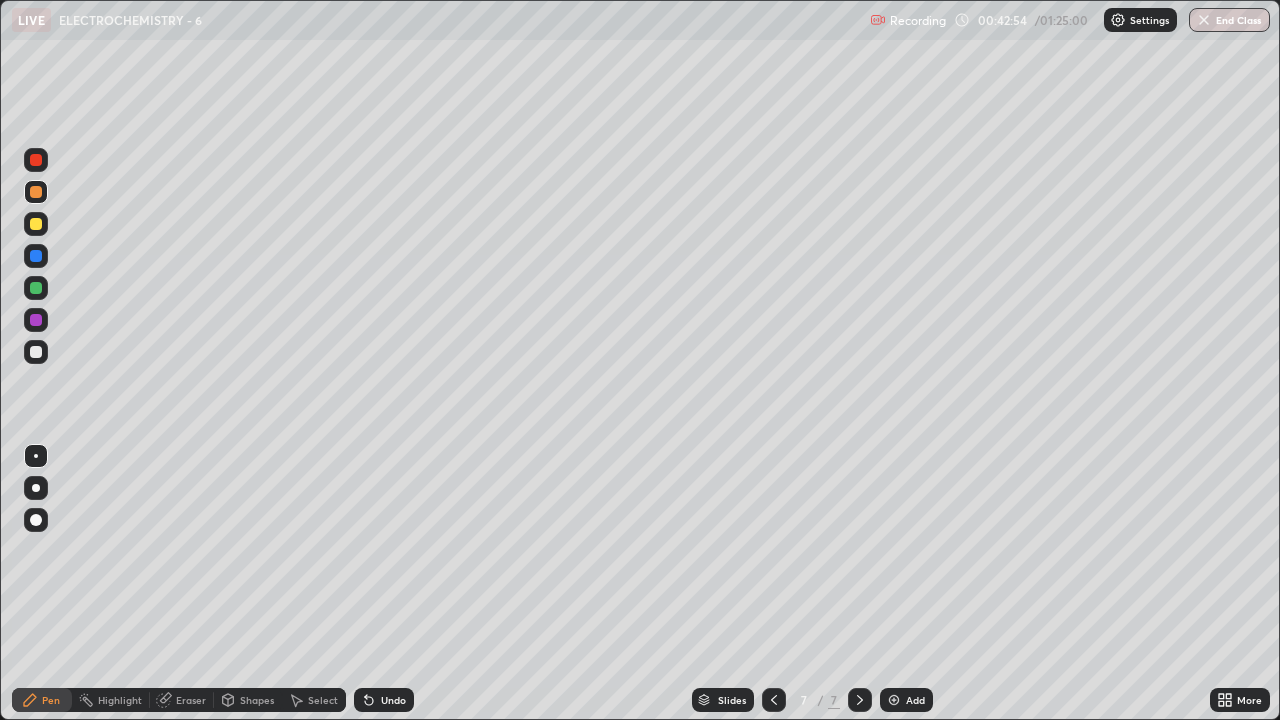 click on "Undo" at bounding box center [393, 700] 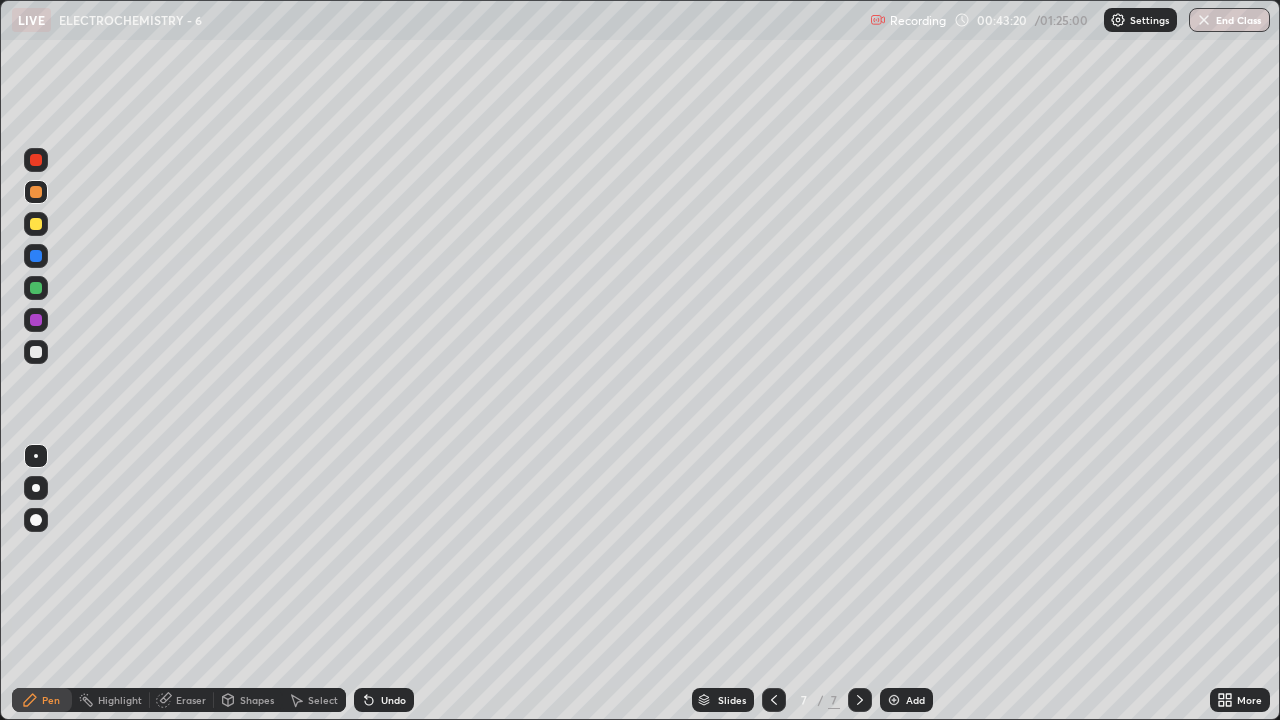 click on "Eraser" at bounding box center [191, 700] 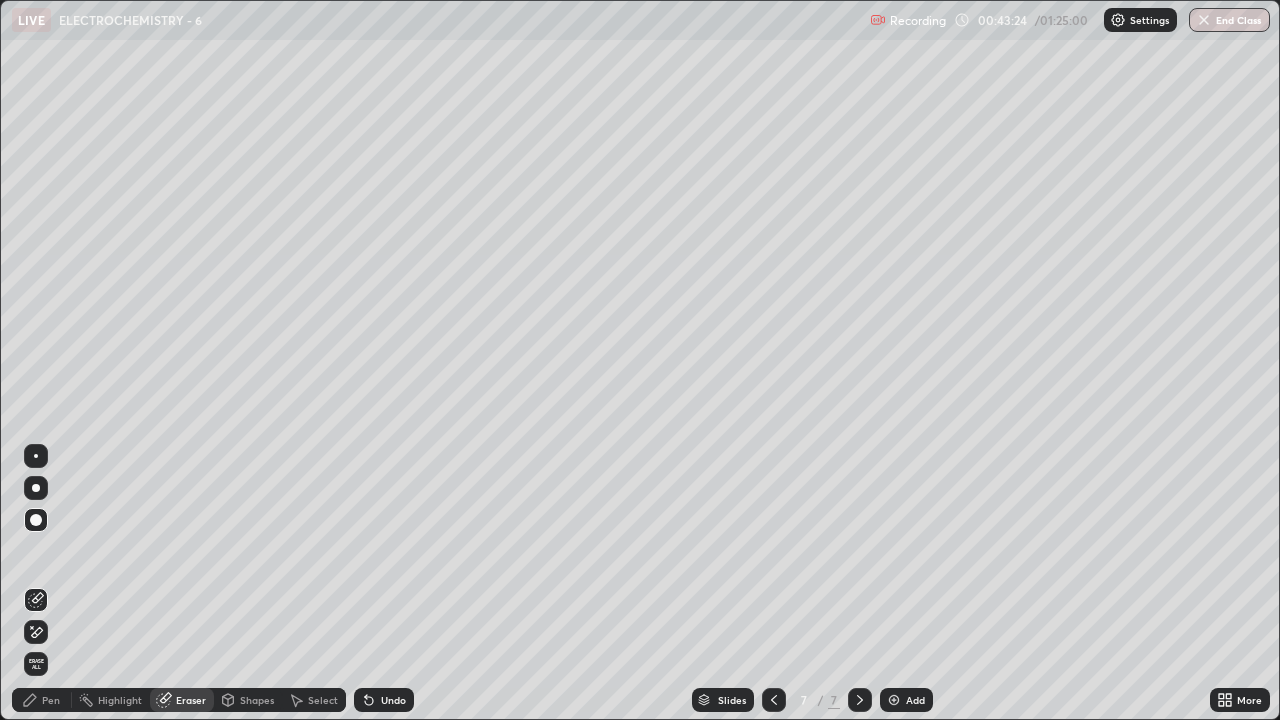 click on "Pen" at bounding box center [51, 700] 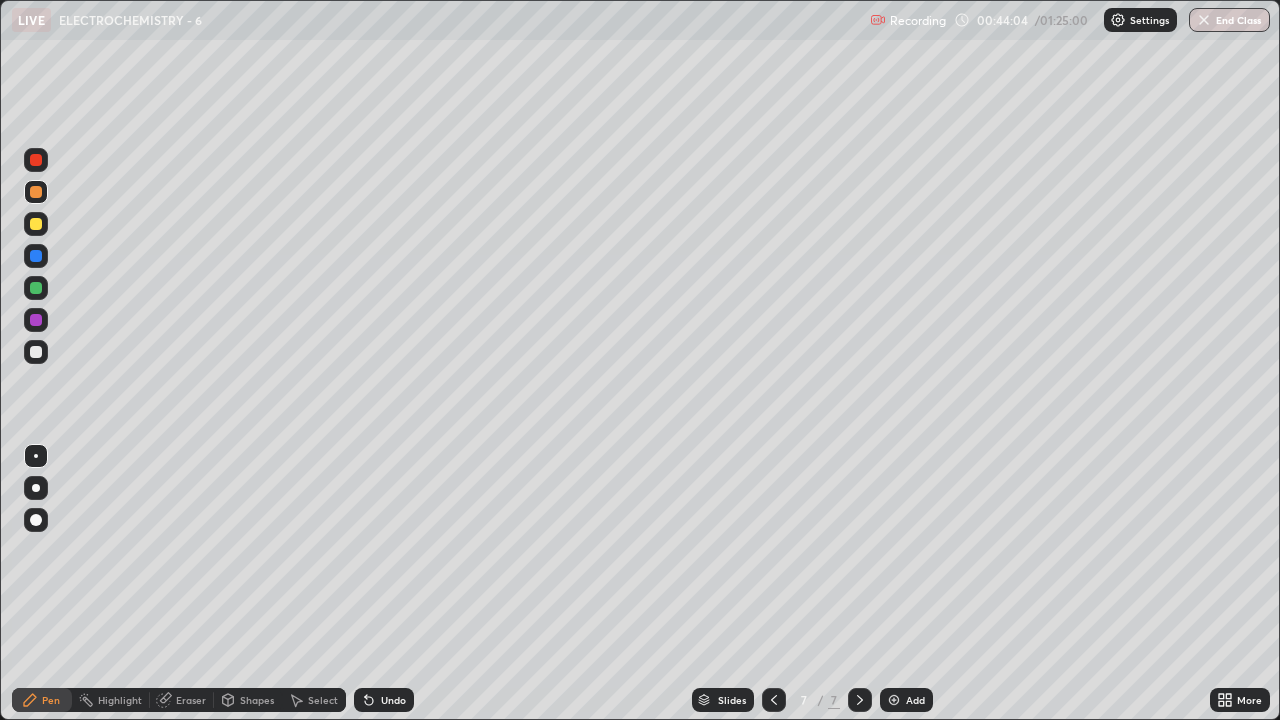 click 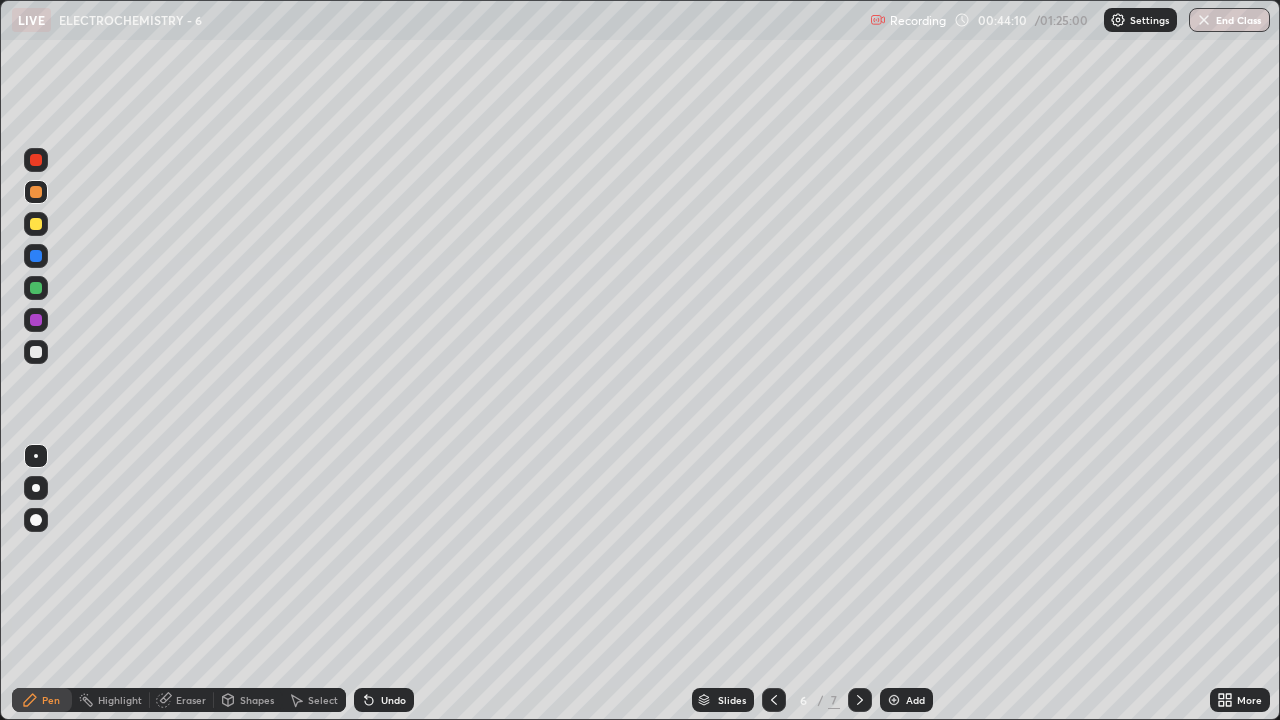 click 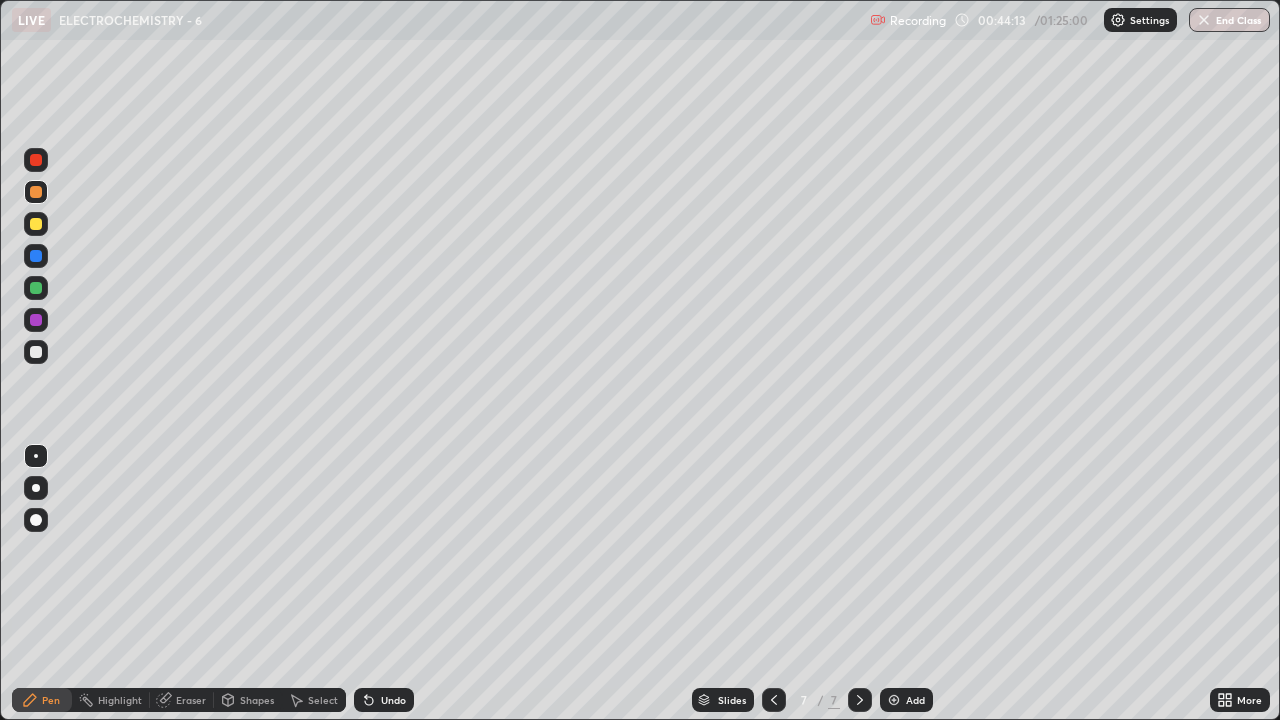 click at bounding box center (36, 352) 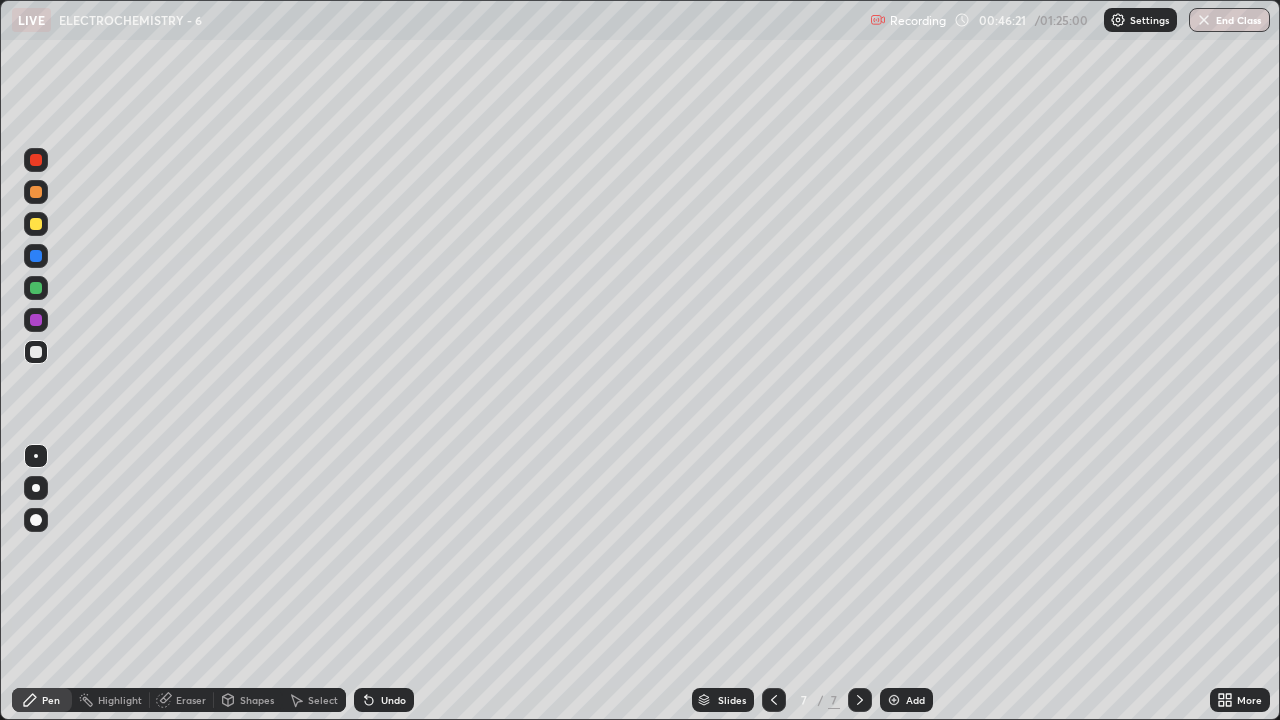 click on "Add" at bounding box center (906, 700) 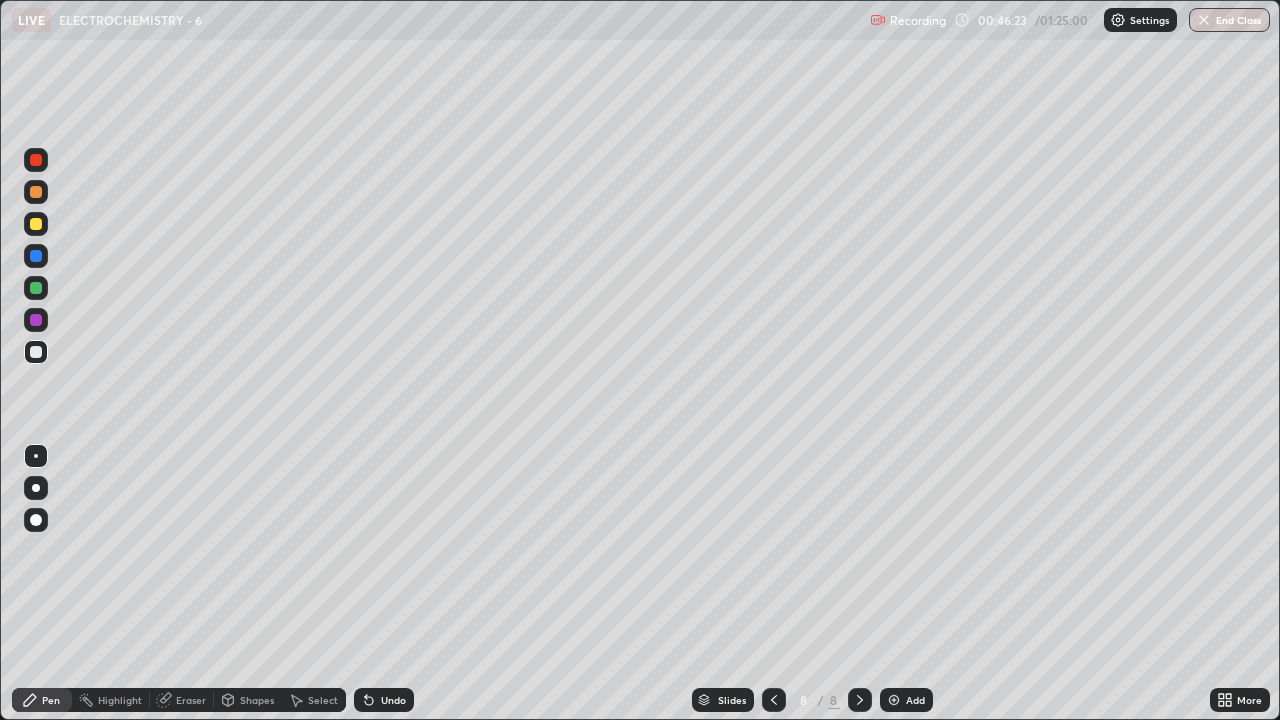 click at bounding box center [36, 160] 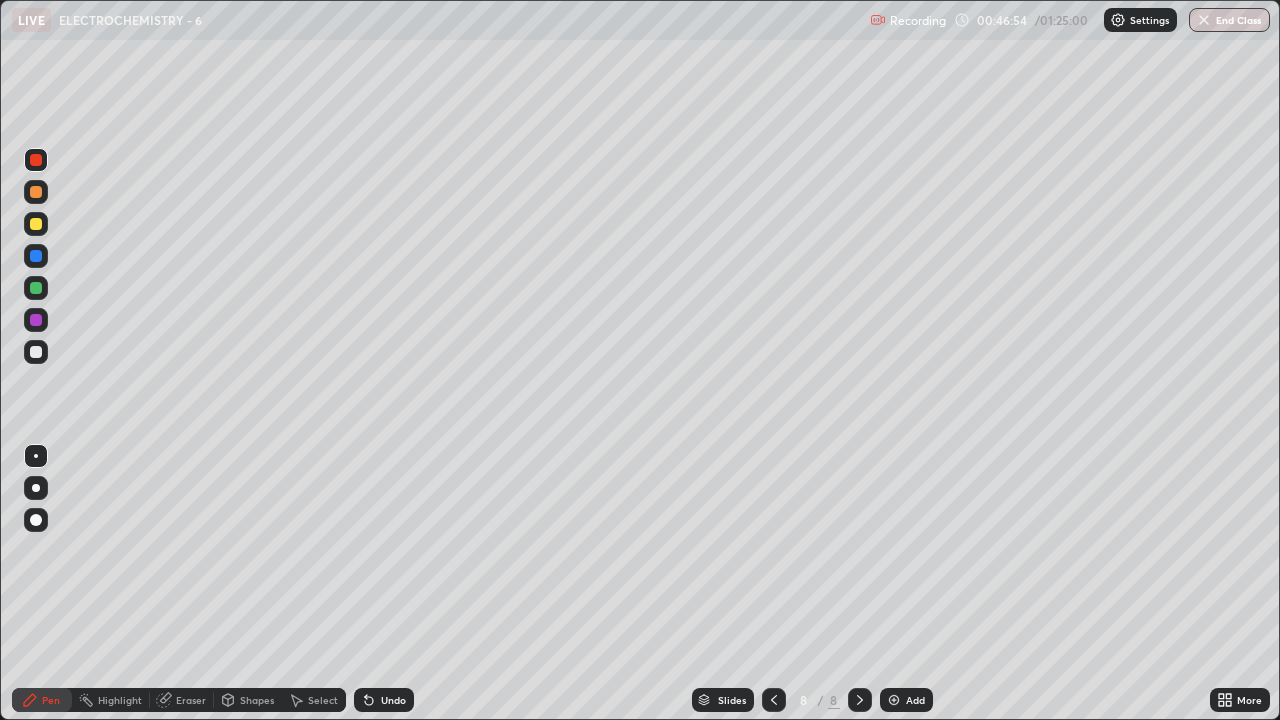 click at bounding box center (36, 352) 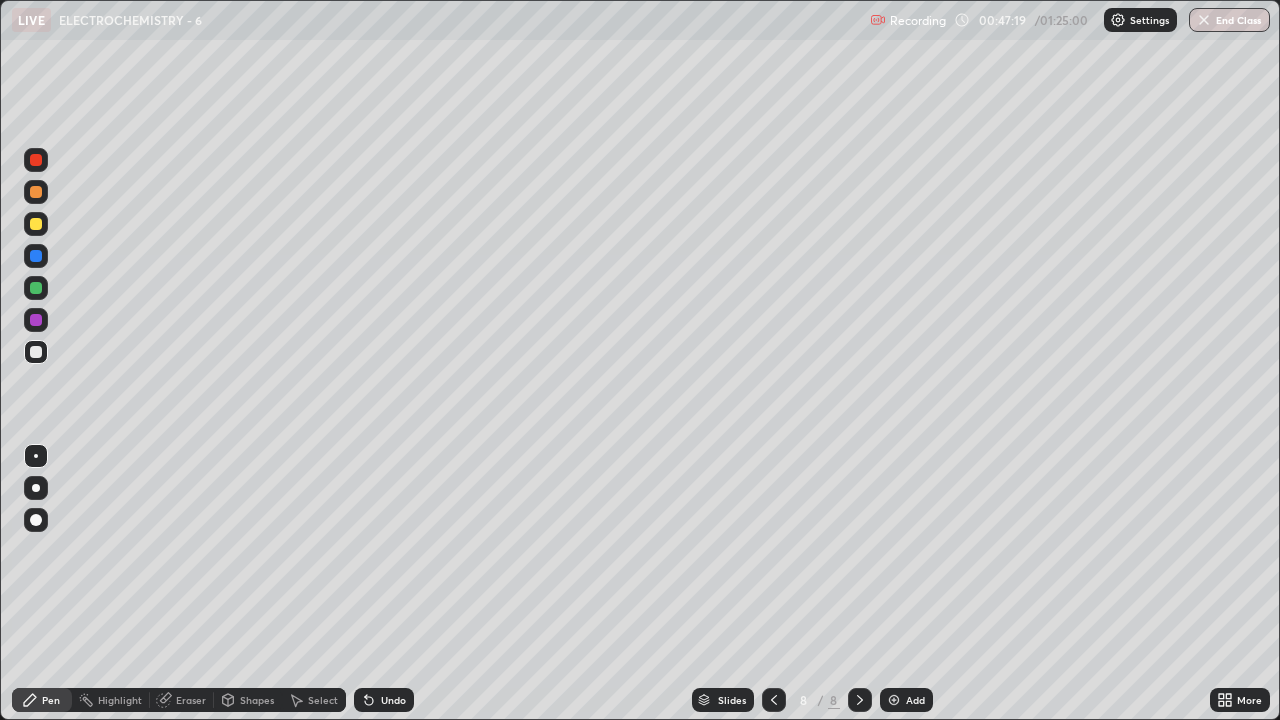 click on "Undo" at bounding box center [384, 700] 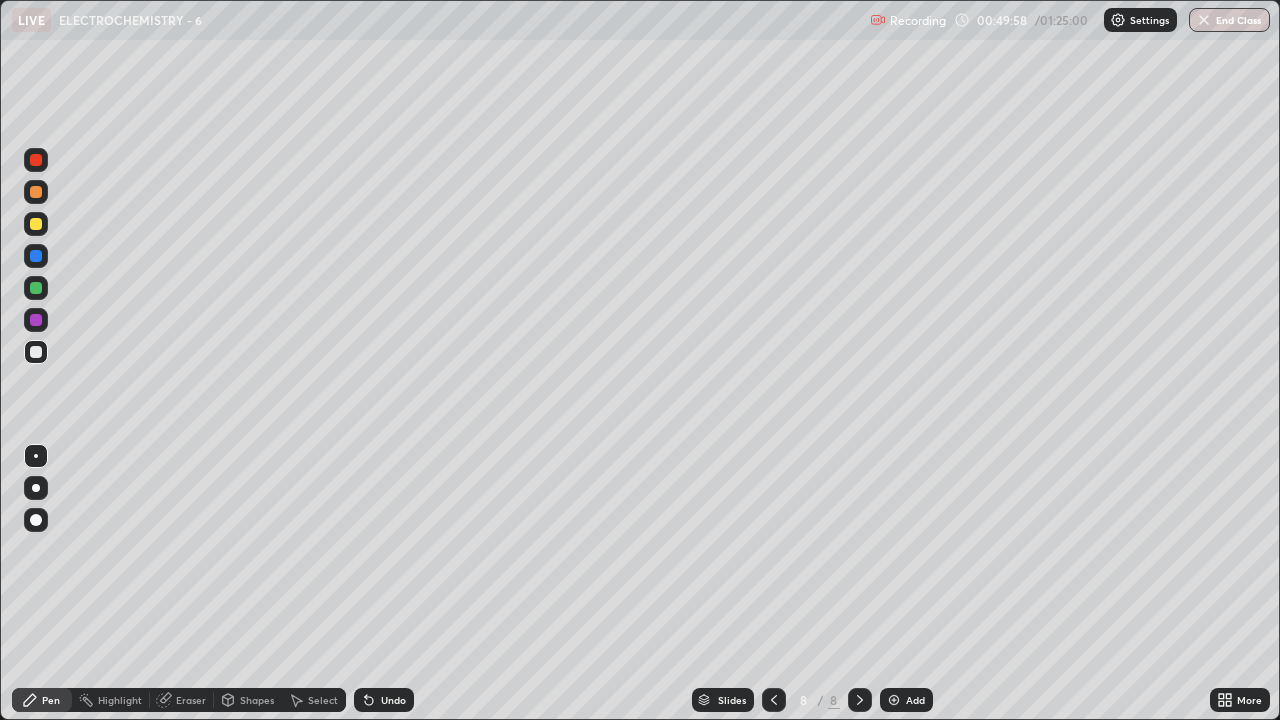 click on "Shapes" at bounding box center (257, 700) 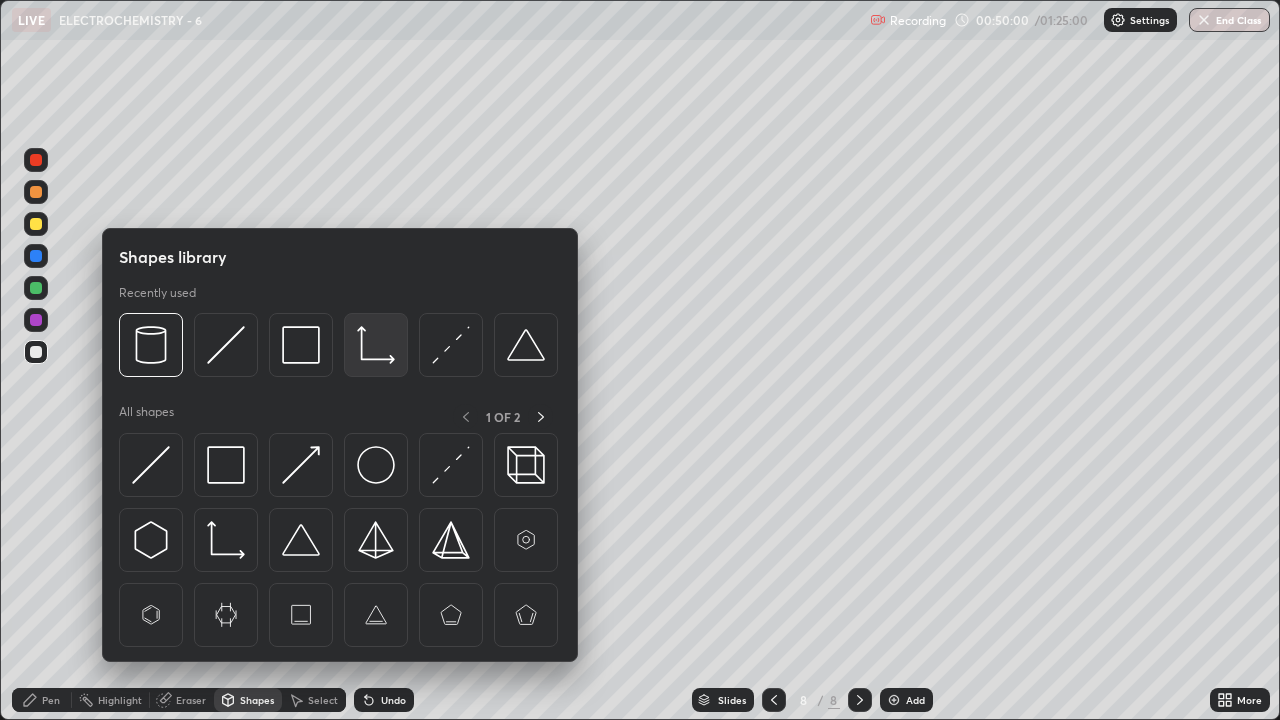 click at bounding box center (376, 345) 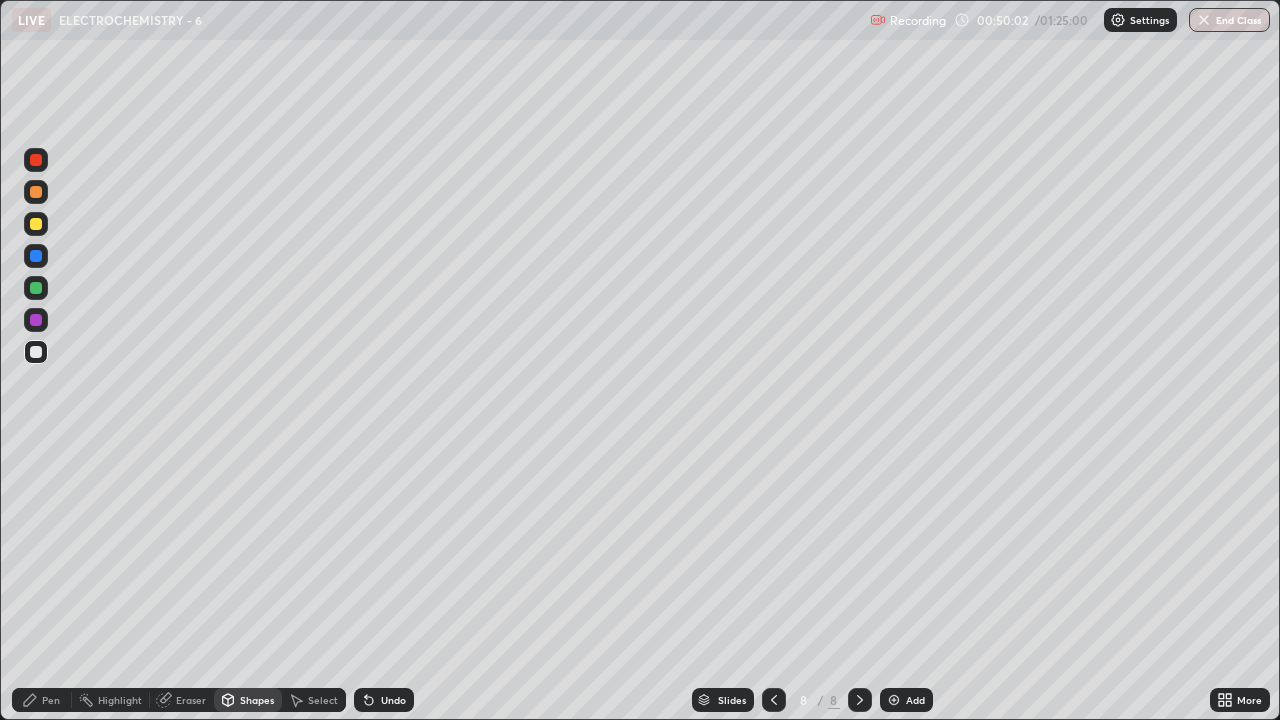 click at bounding box center [36, 288] 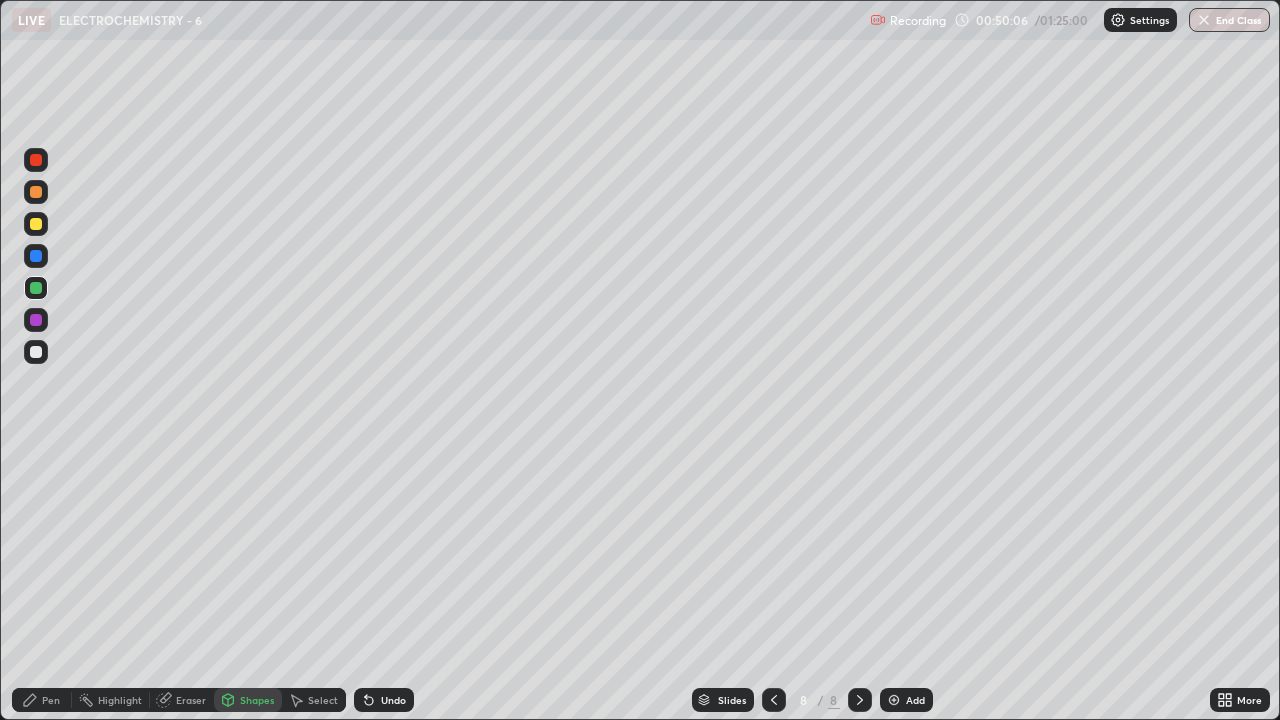 click at bounding box center (36, 352) 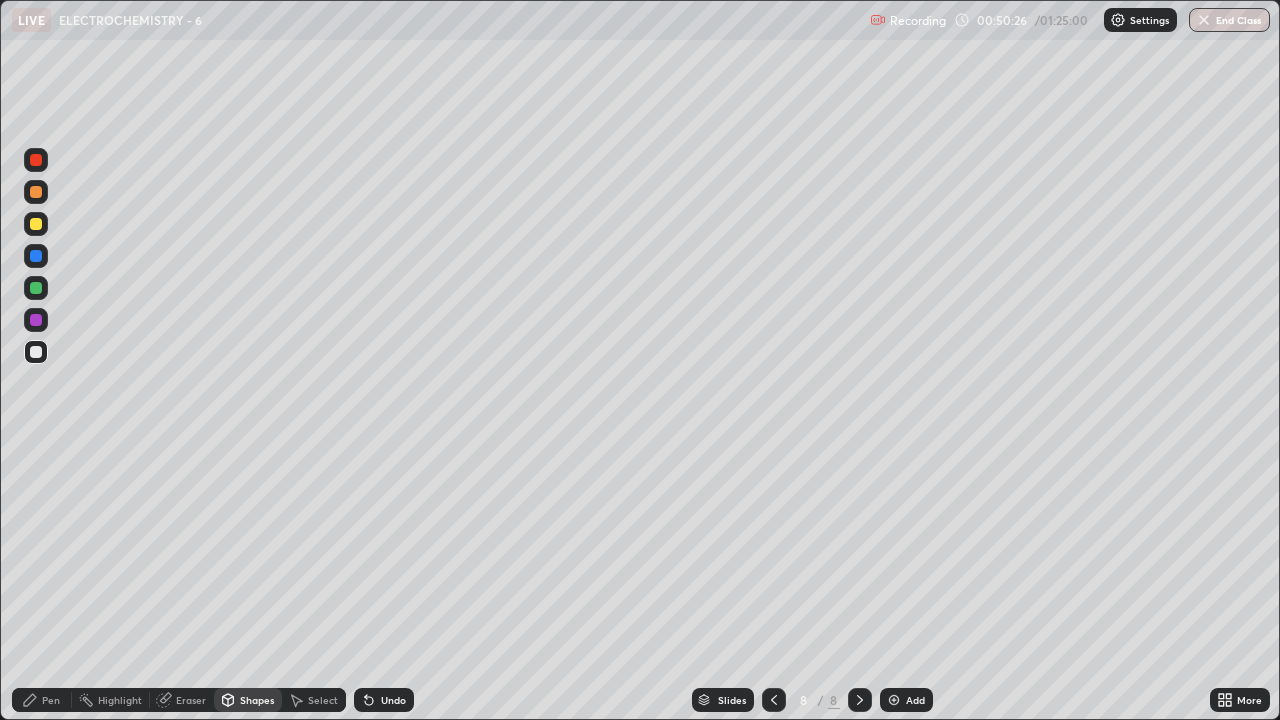 click 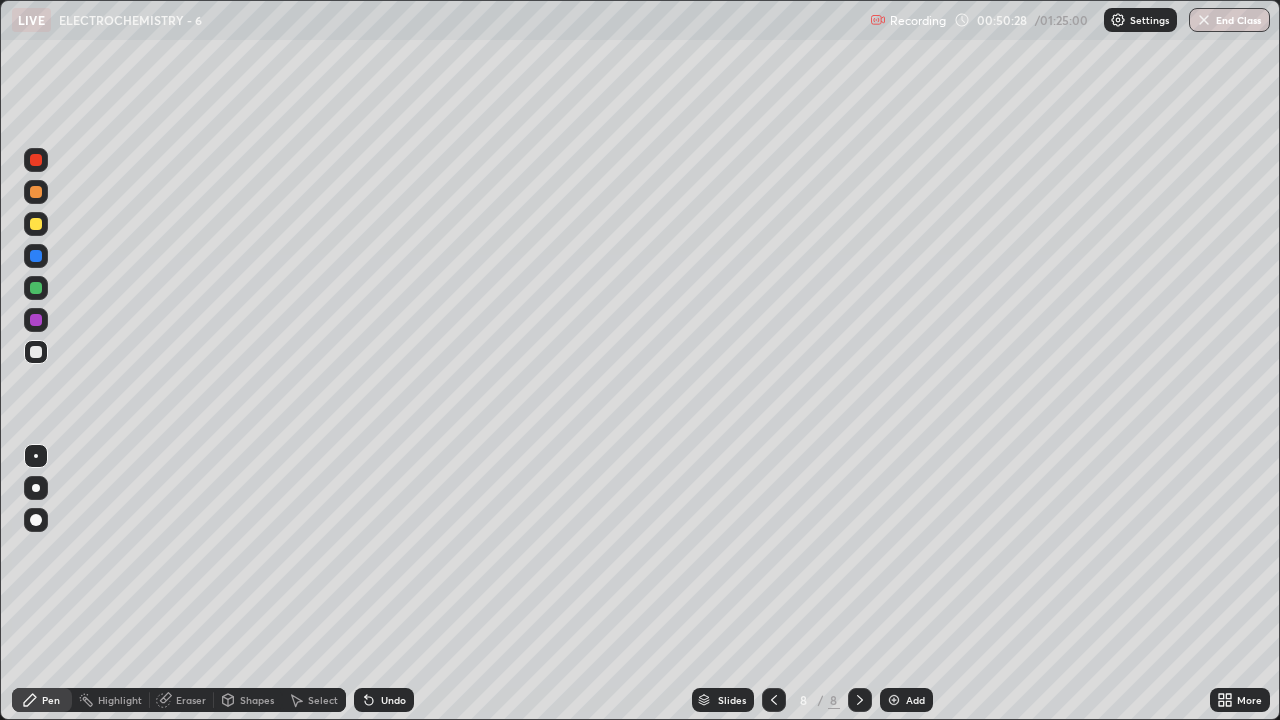 click at bounding box center [36, 320] 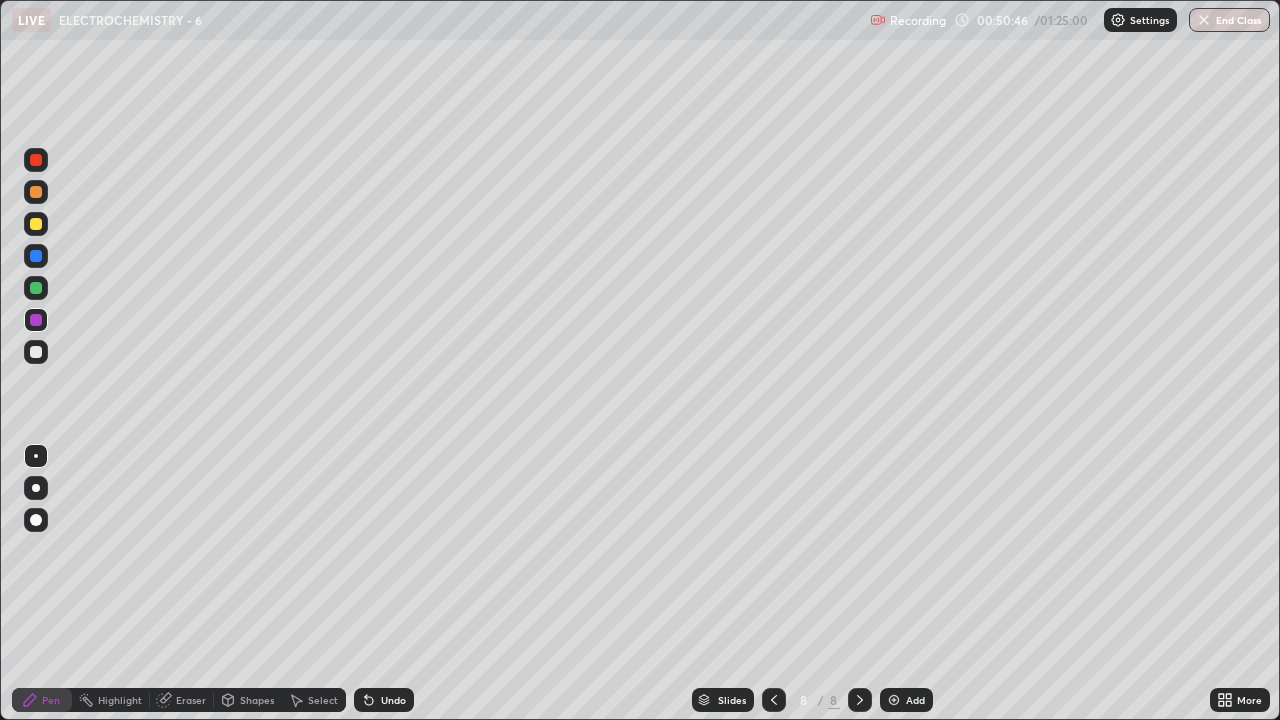 click on "Shapes" at bounding box center (248, 700) 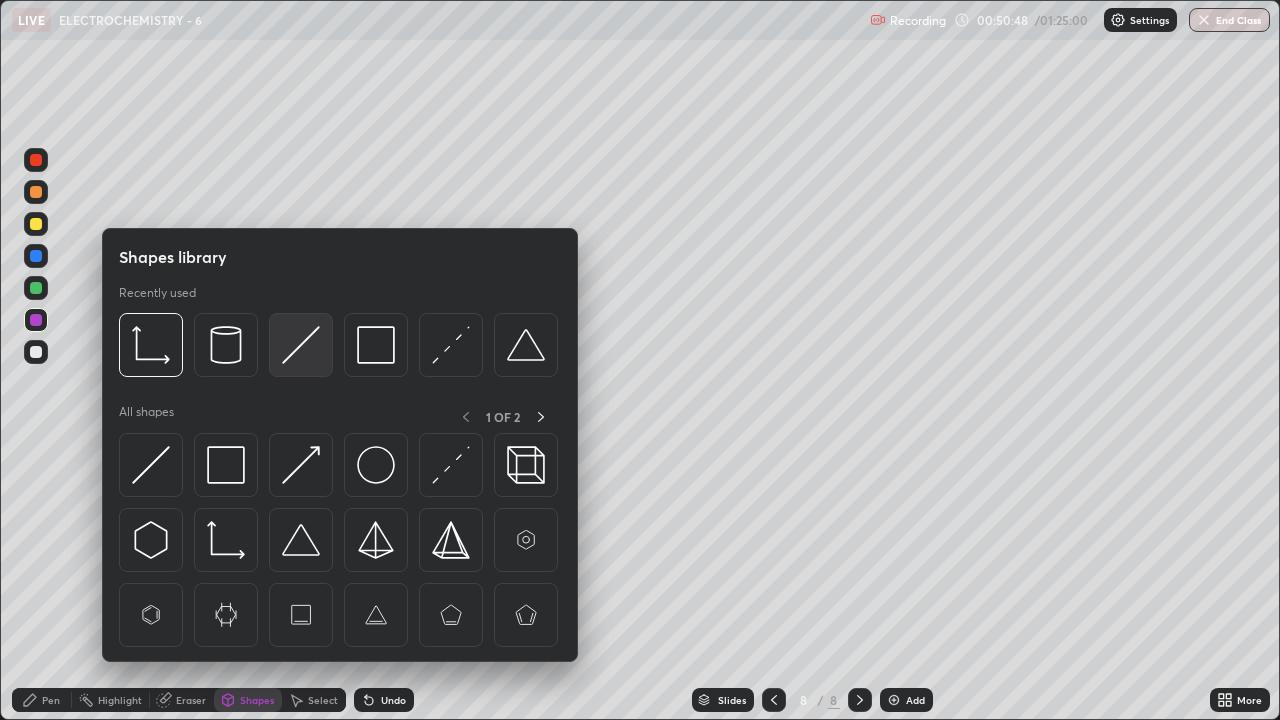 click at bounding box center [301, 345] 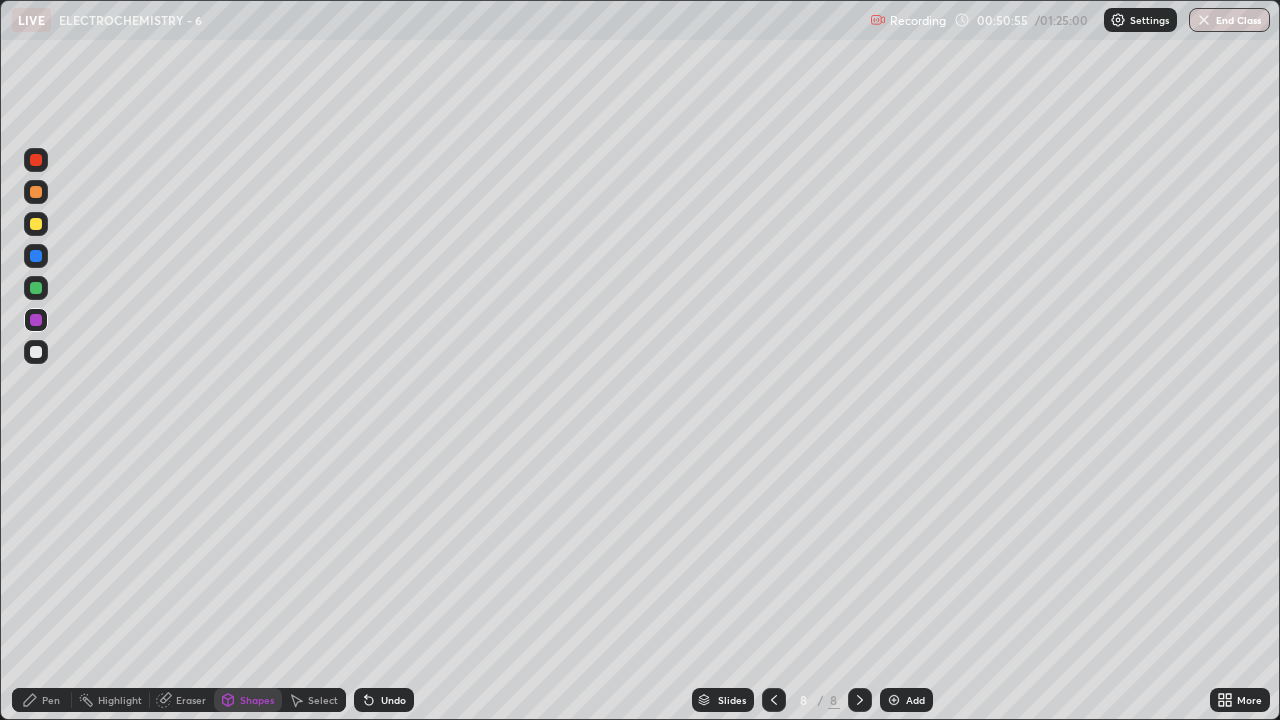 click 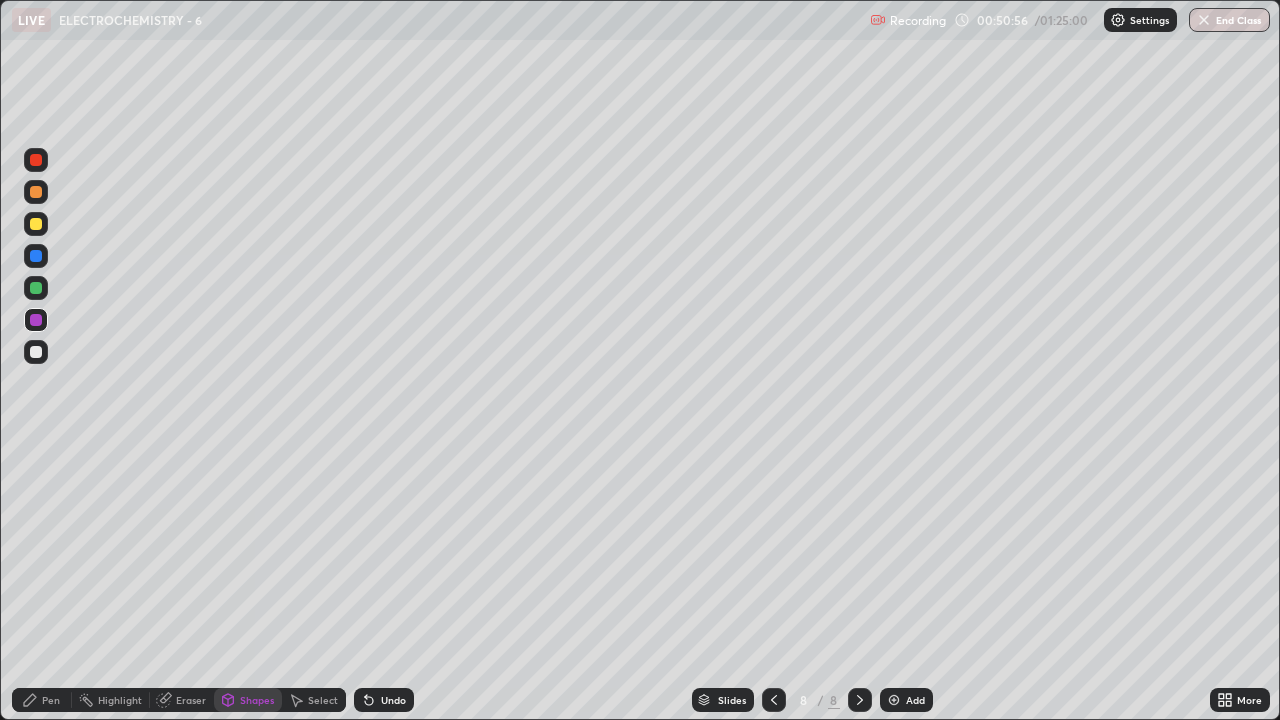click on "Pen" at bounding box center (51, 700) 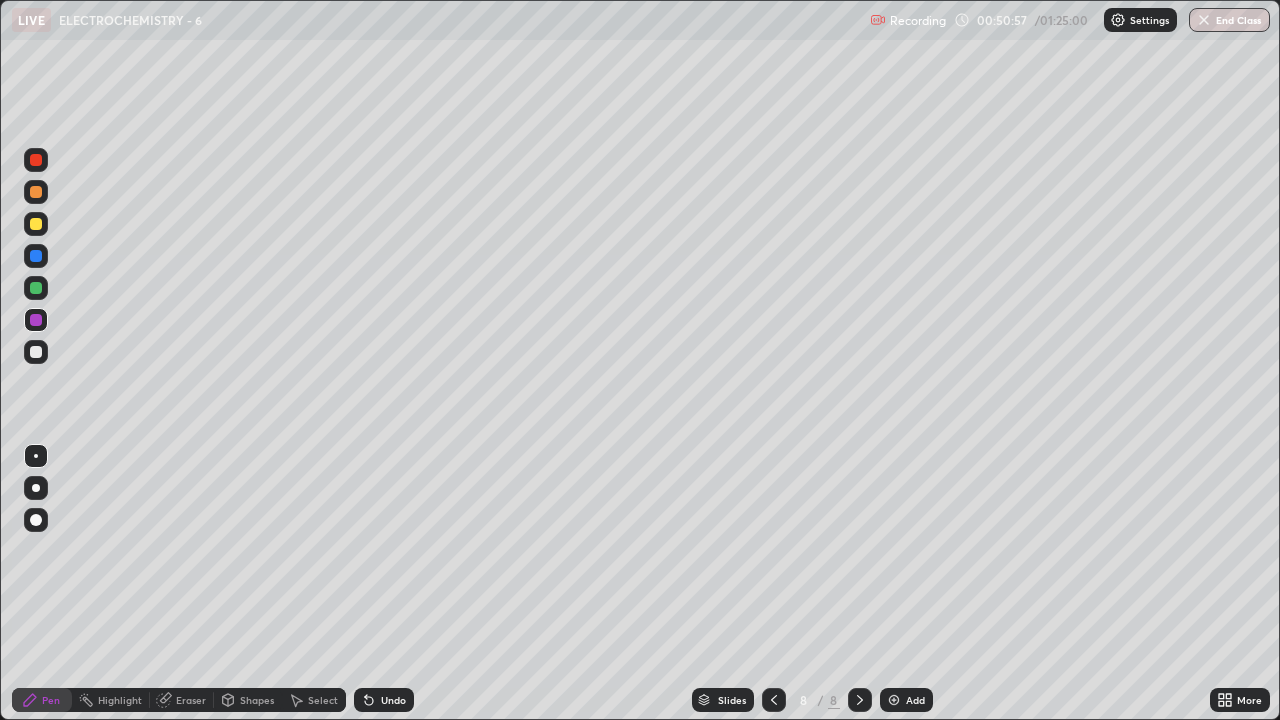 click on "Eraser" at bounding box center [191, 700] 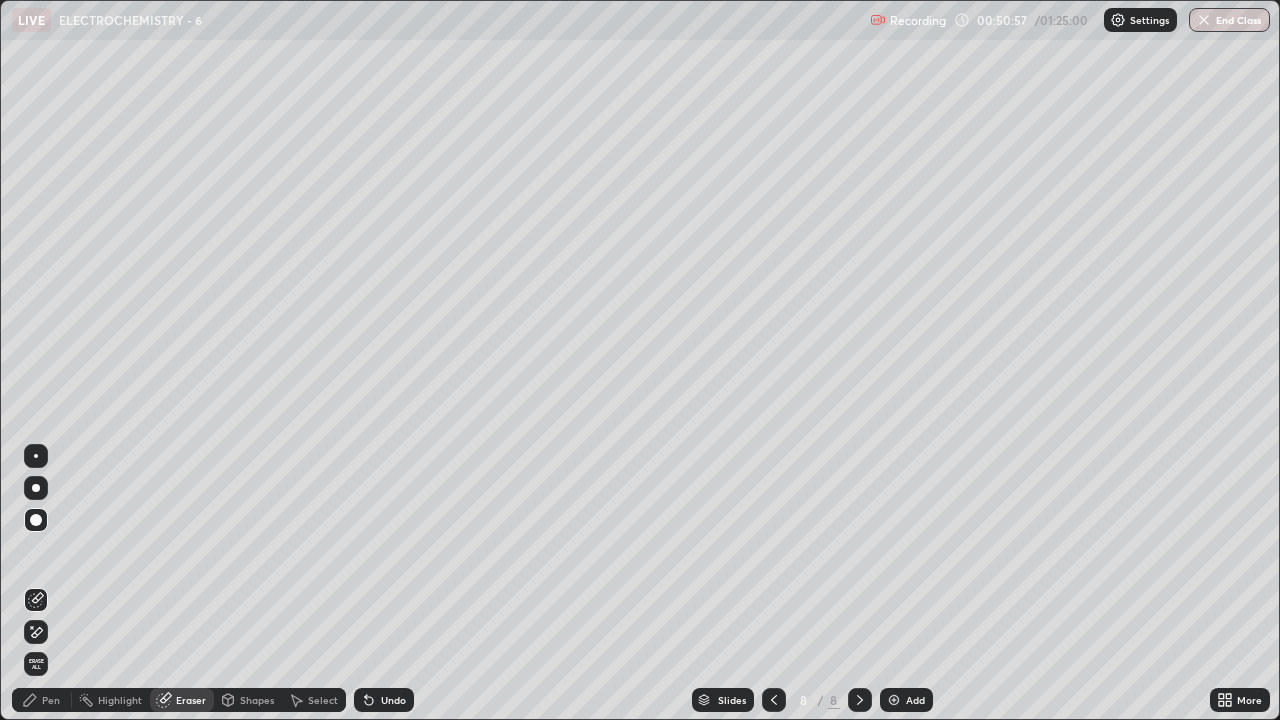 click 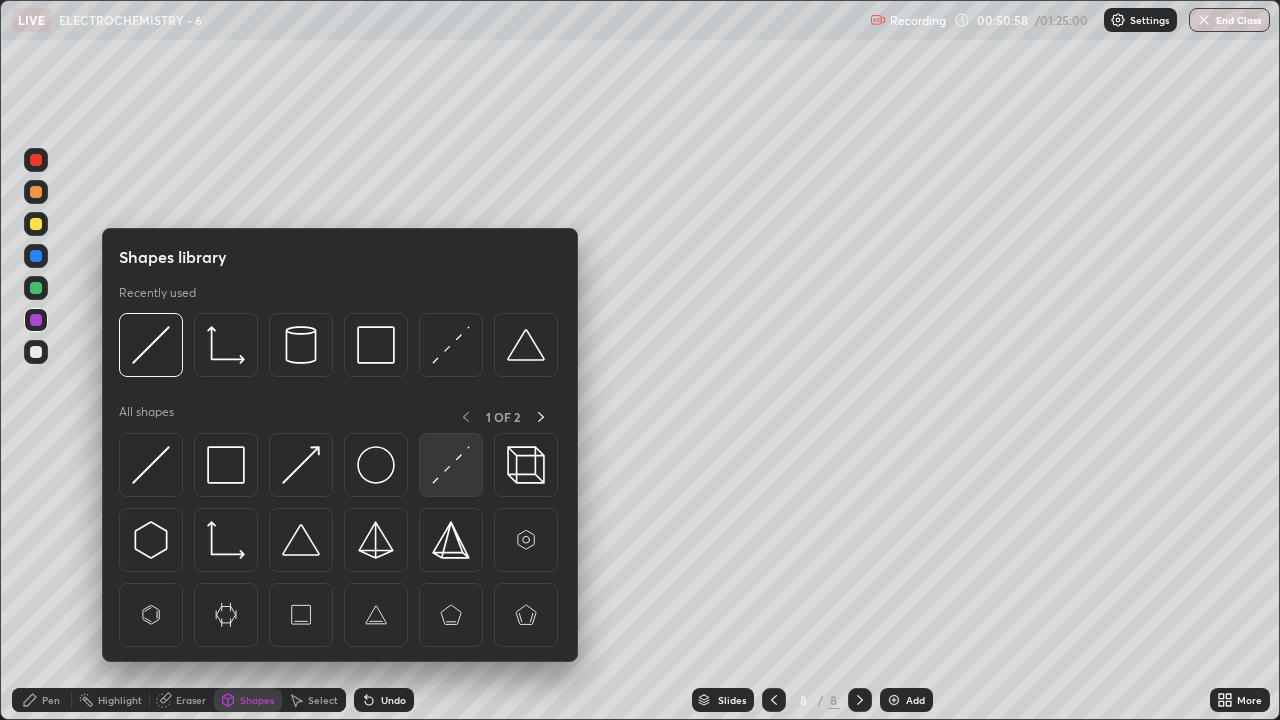 click at bounding box center (451, 465) 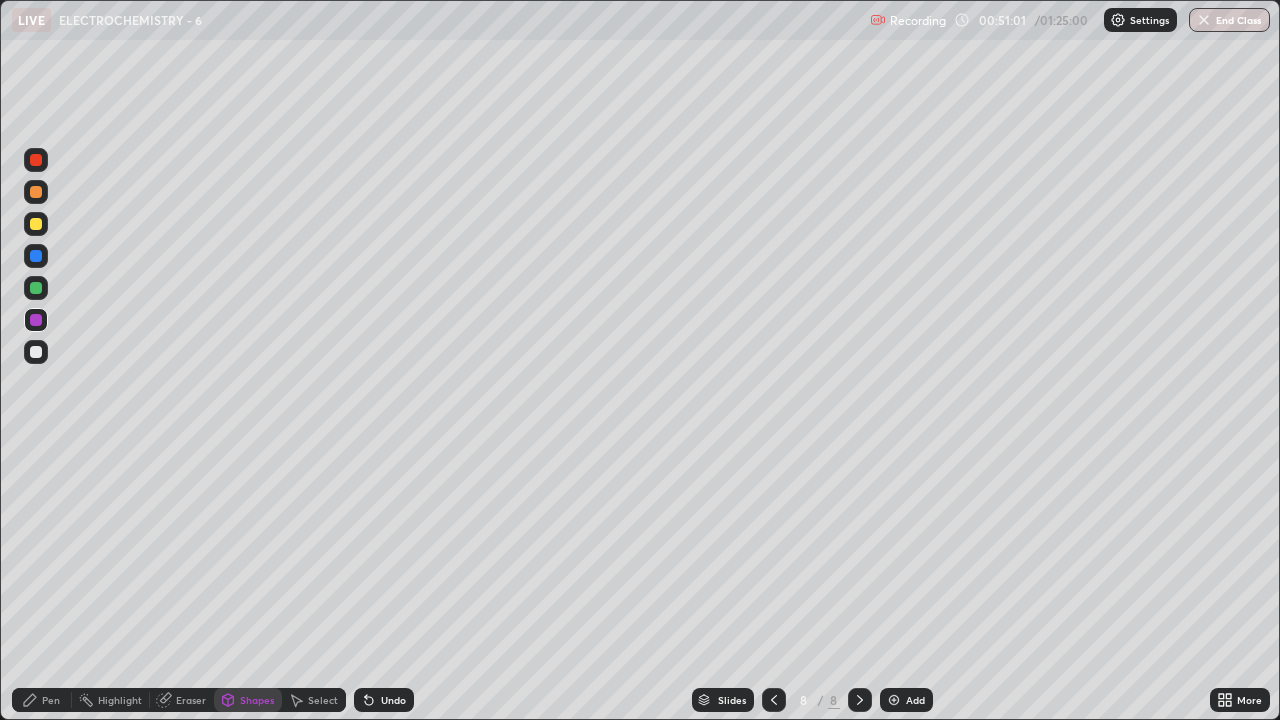 click at bounding box center [36, 352] 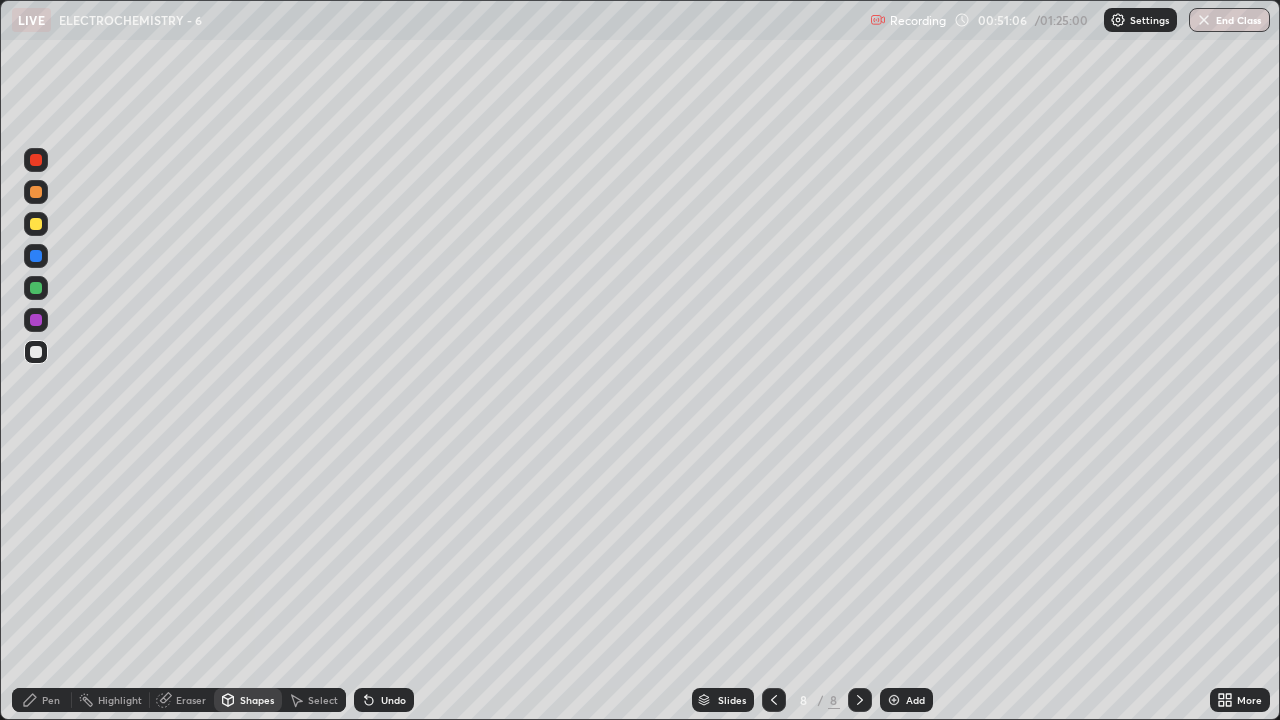 click on "Pen" at bounding box center (42, 700) 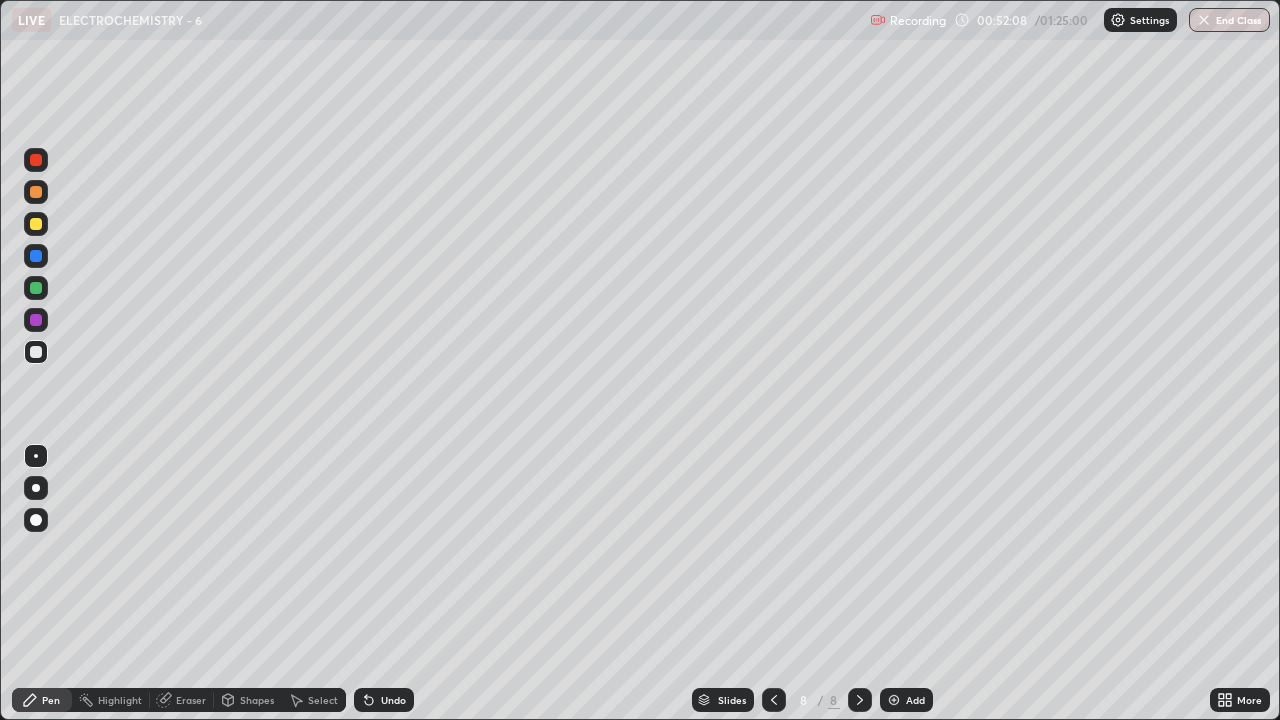 click on "Shapes" at bounding box center (257, 700) 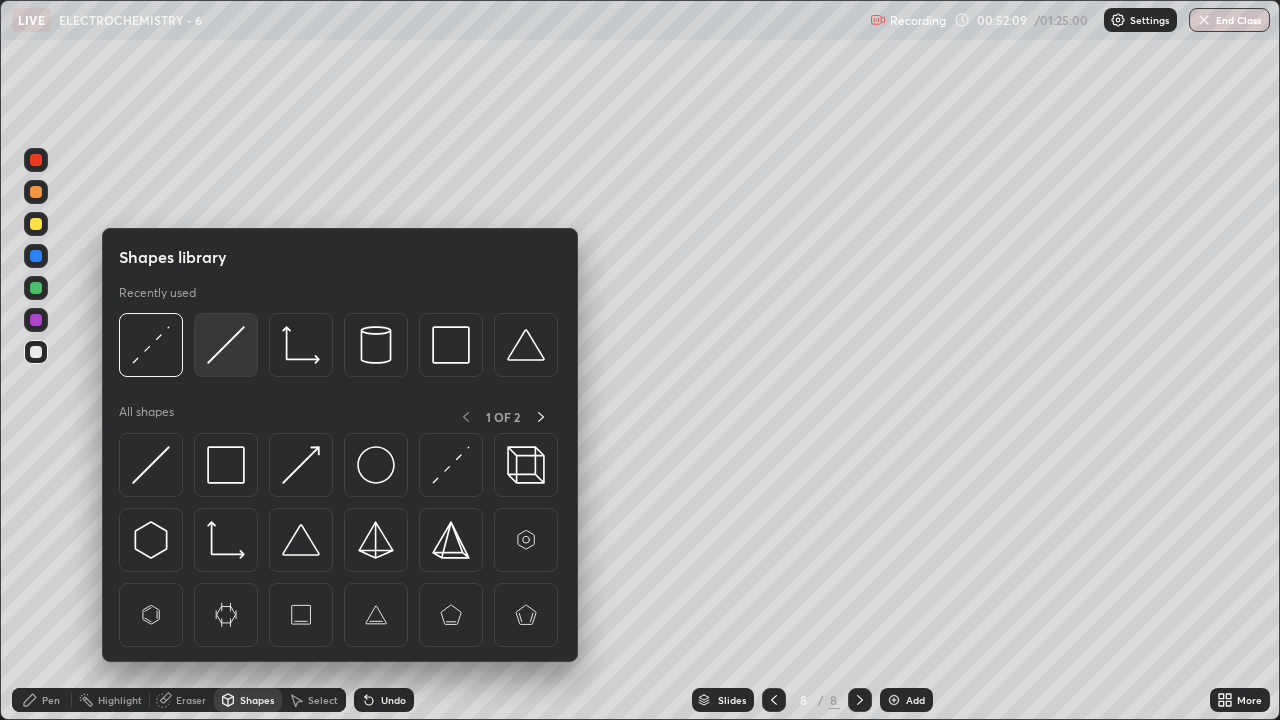 click at bounding box center [226, 345] 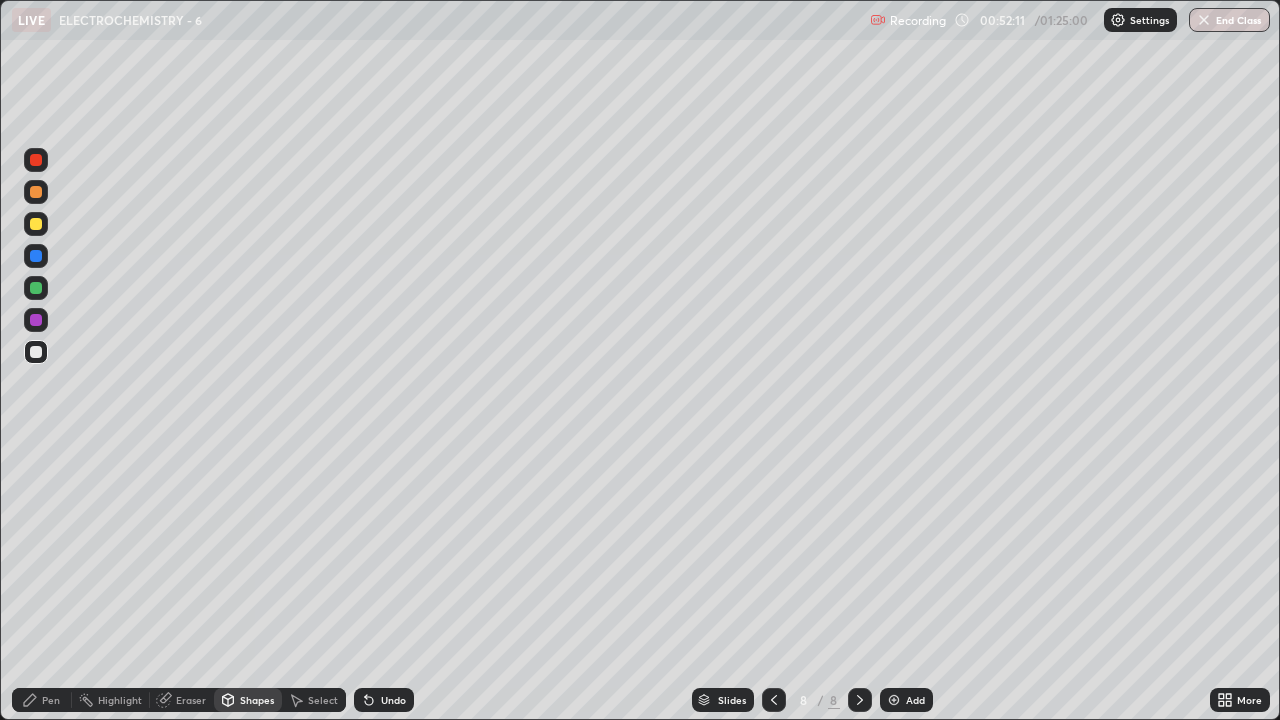 click at bounding box center [36, 224] 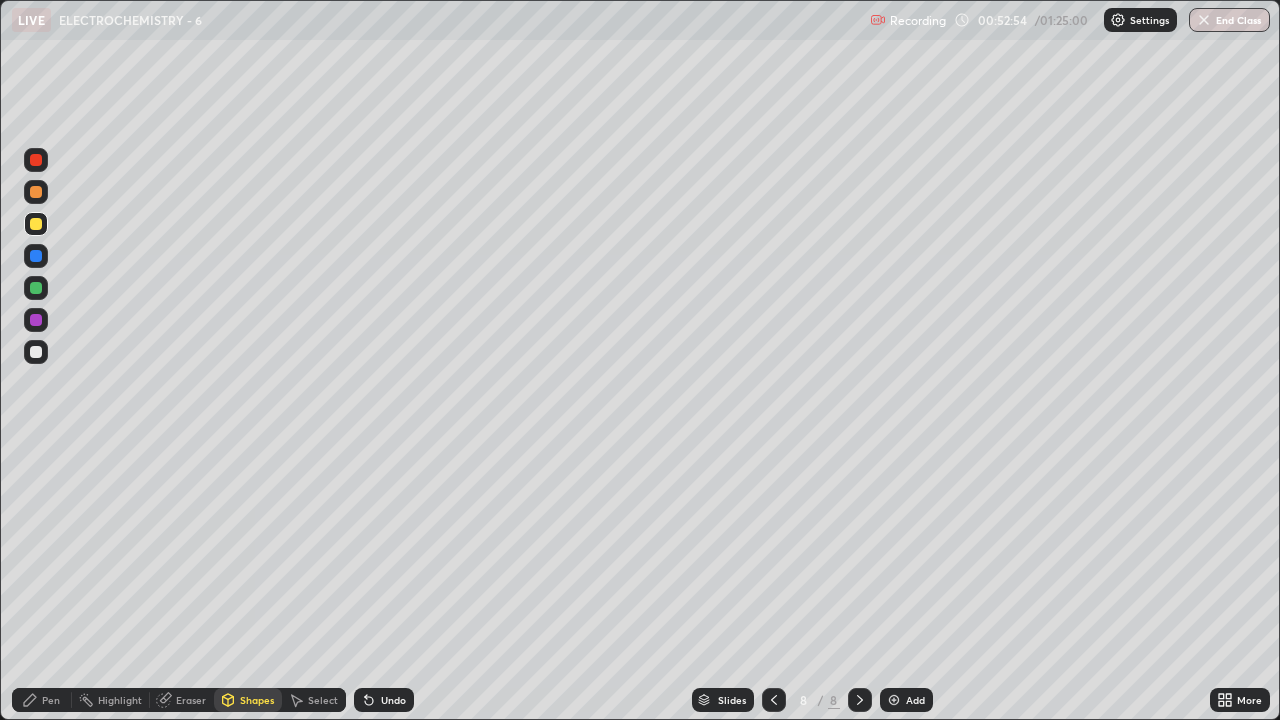 click at bounding box center (36, 320) 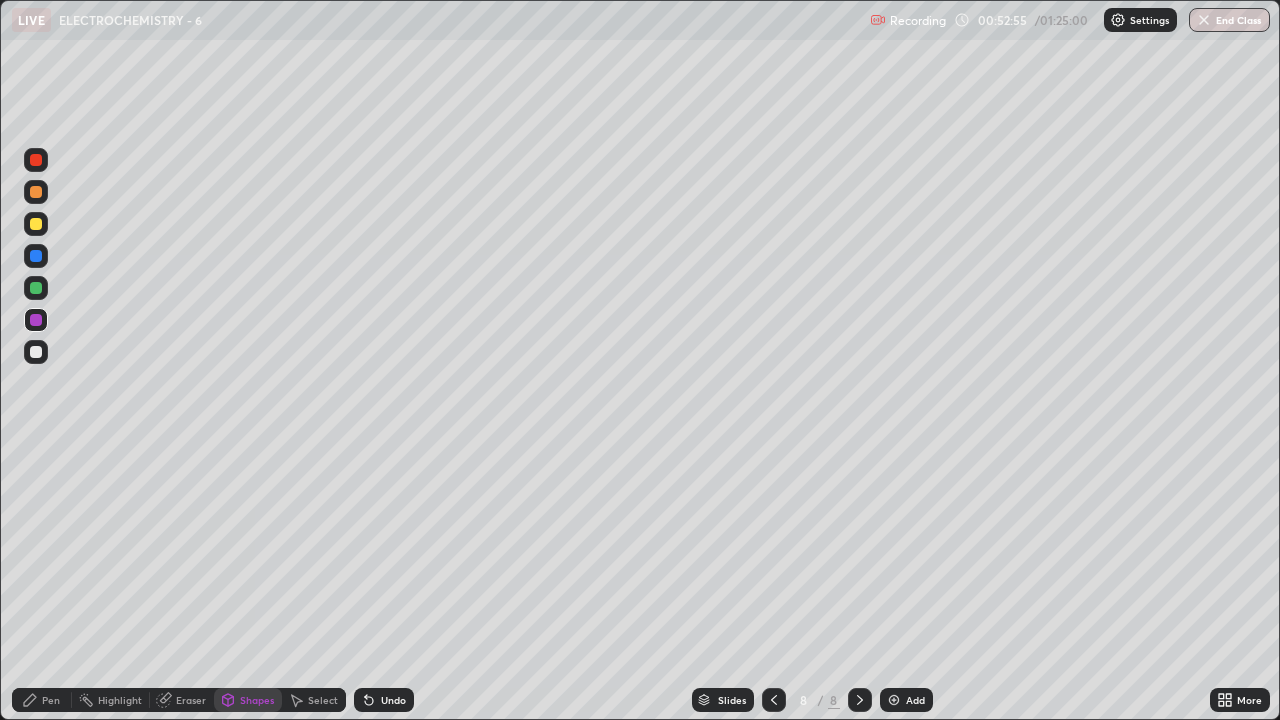 click at bounding box center (36, 192) 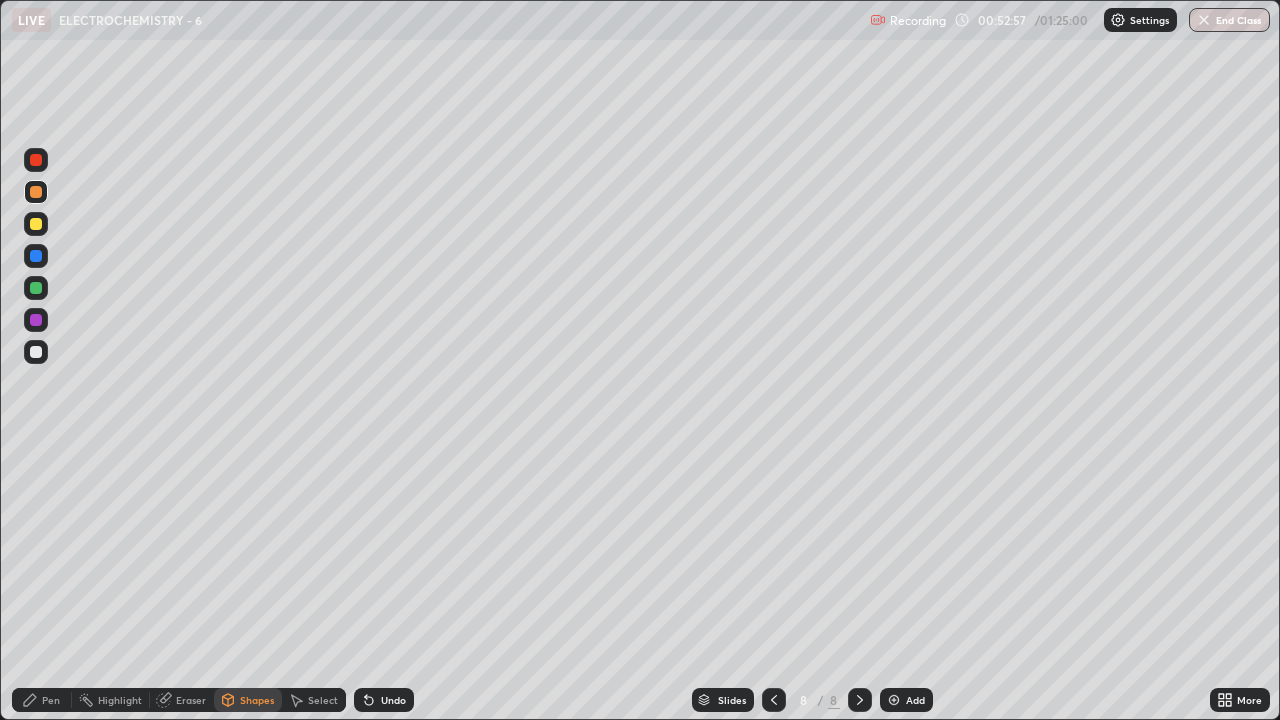 click on "Undo" at bounding box center [384, 700] 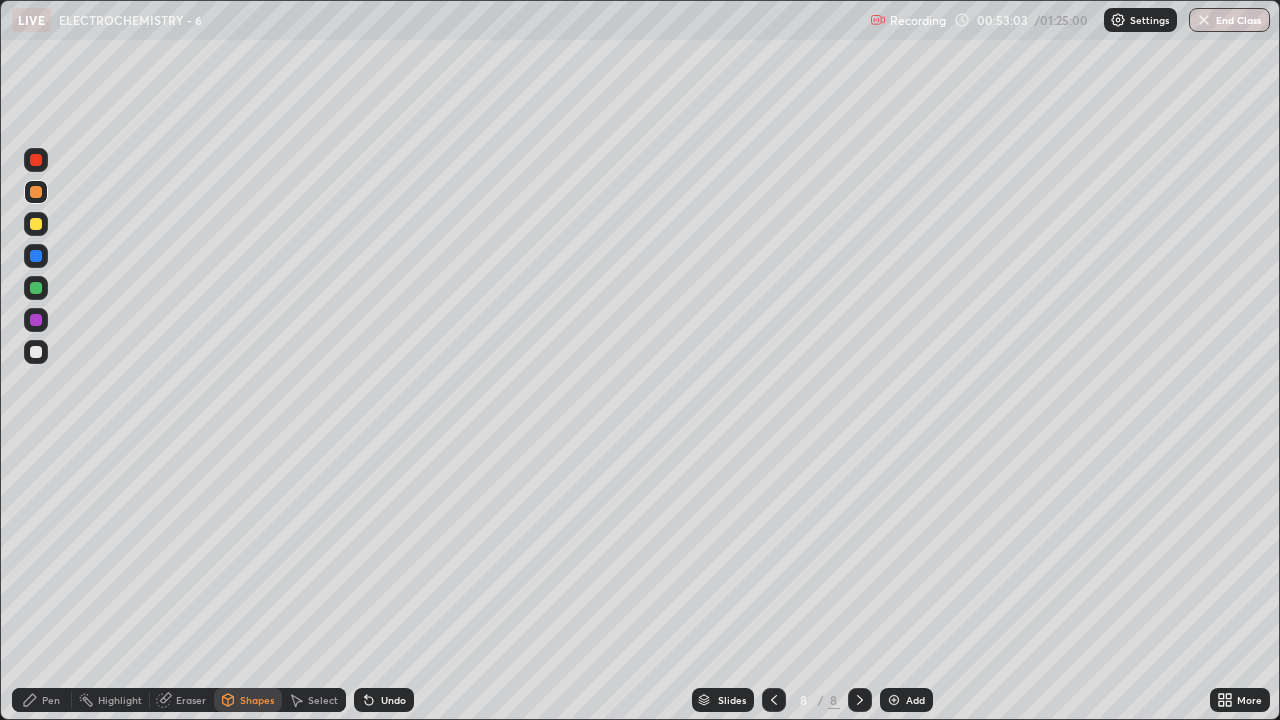 click on "Select" at bounding box center [323, 700] 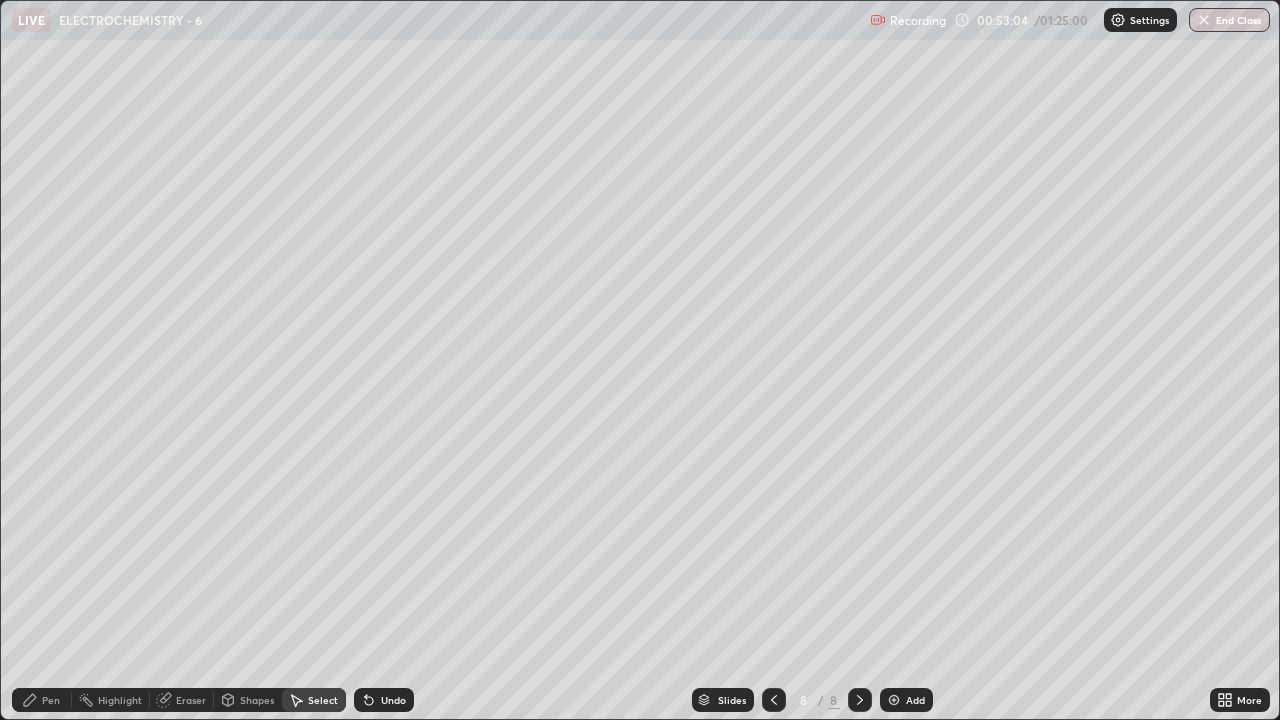 click on "Shapes" at bounding box center (248, 700) 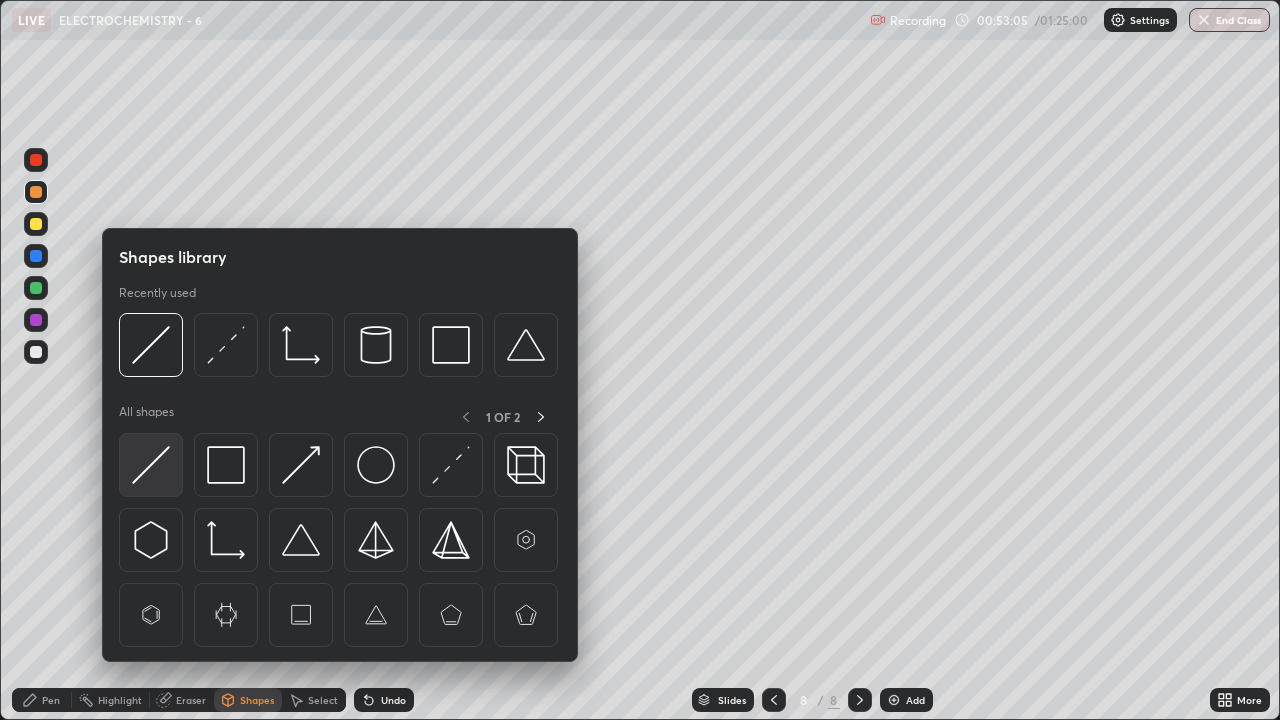 click at bounding box center [151, 465] 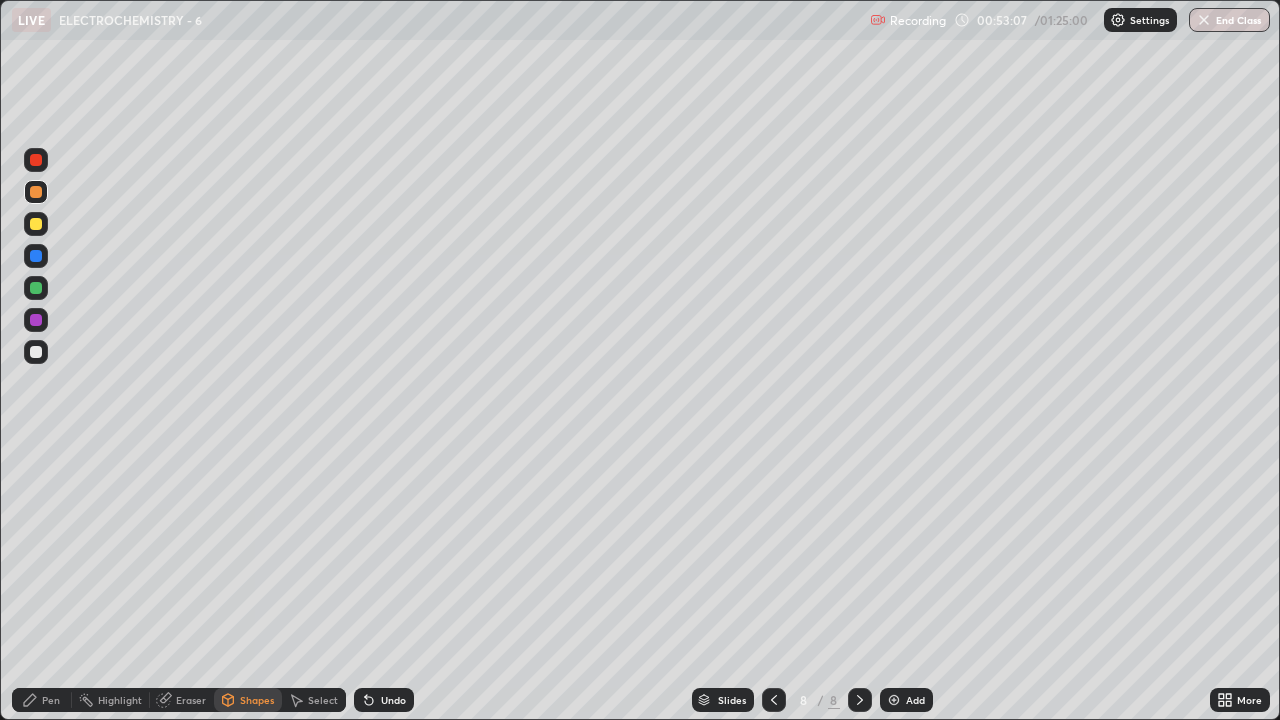 click at bounding box center (36, 224) 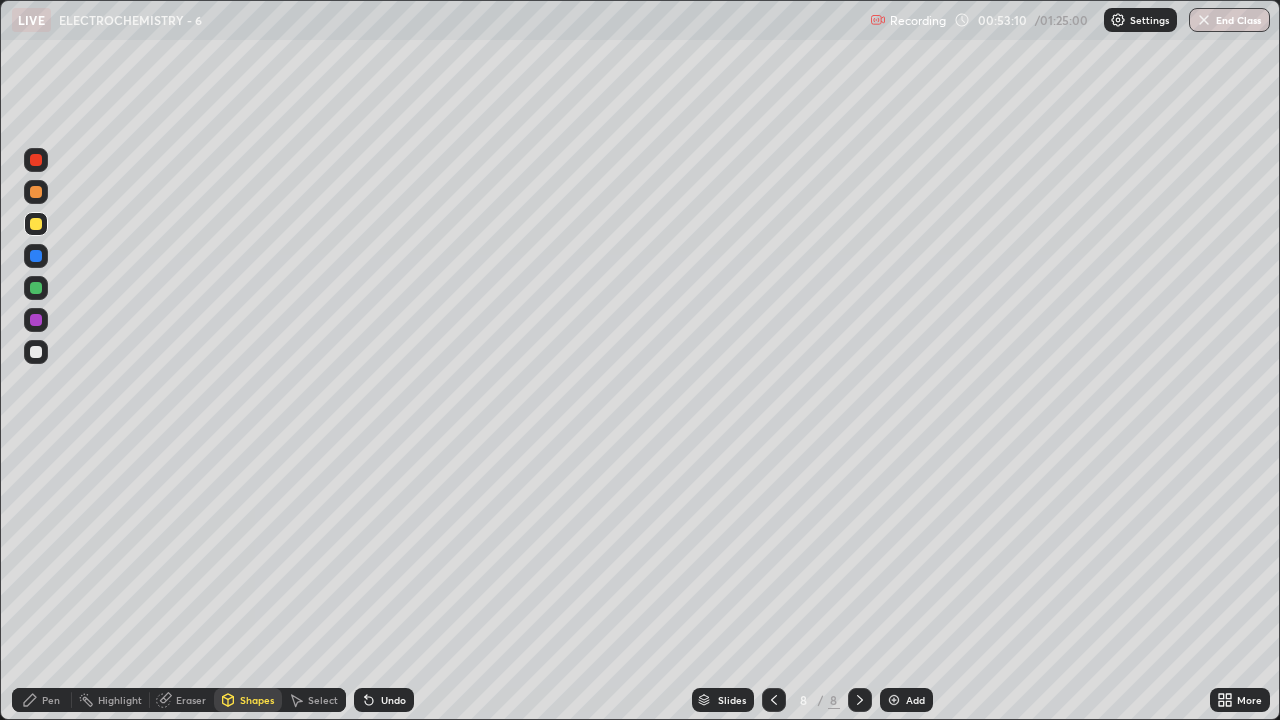 click 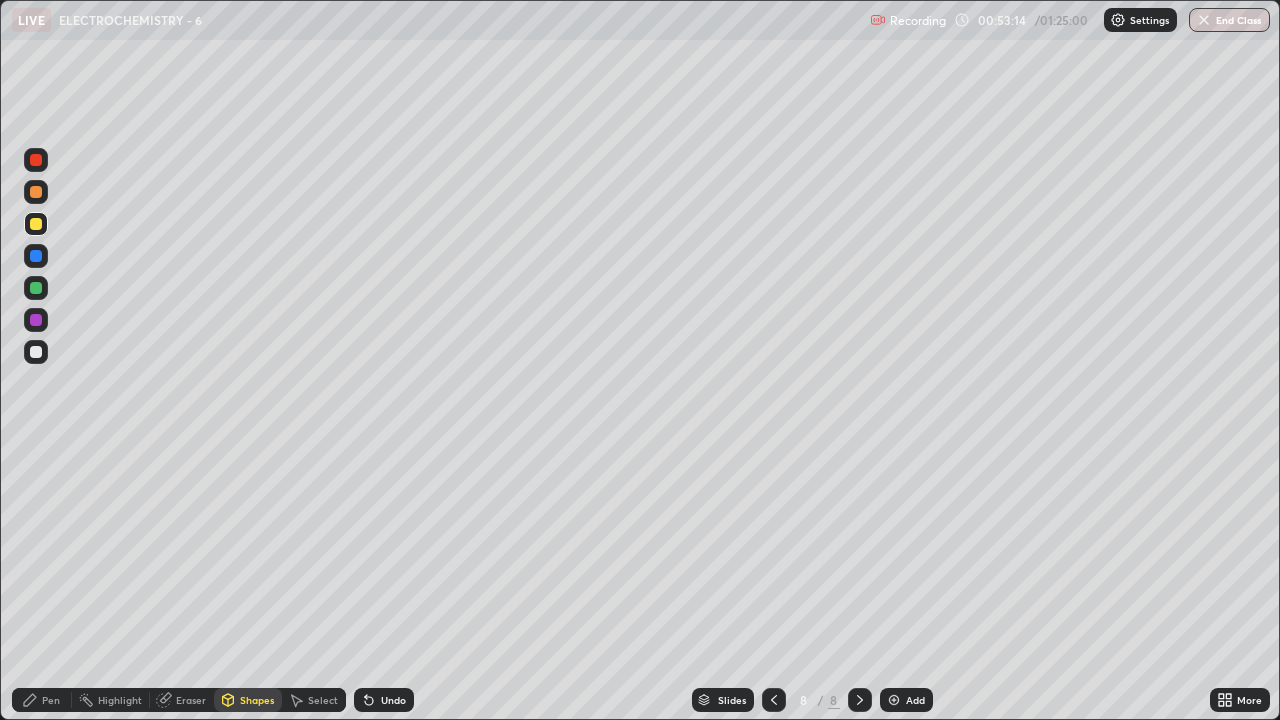 click on "Shapes" at bounding box center (257, 700) 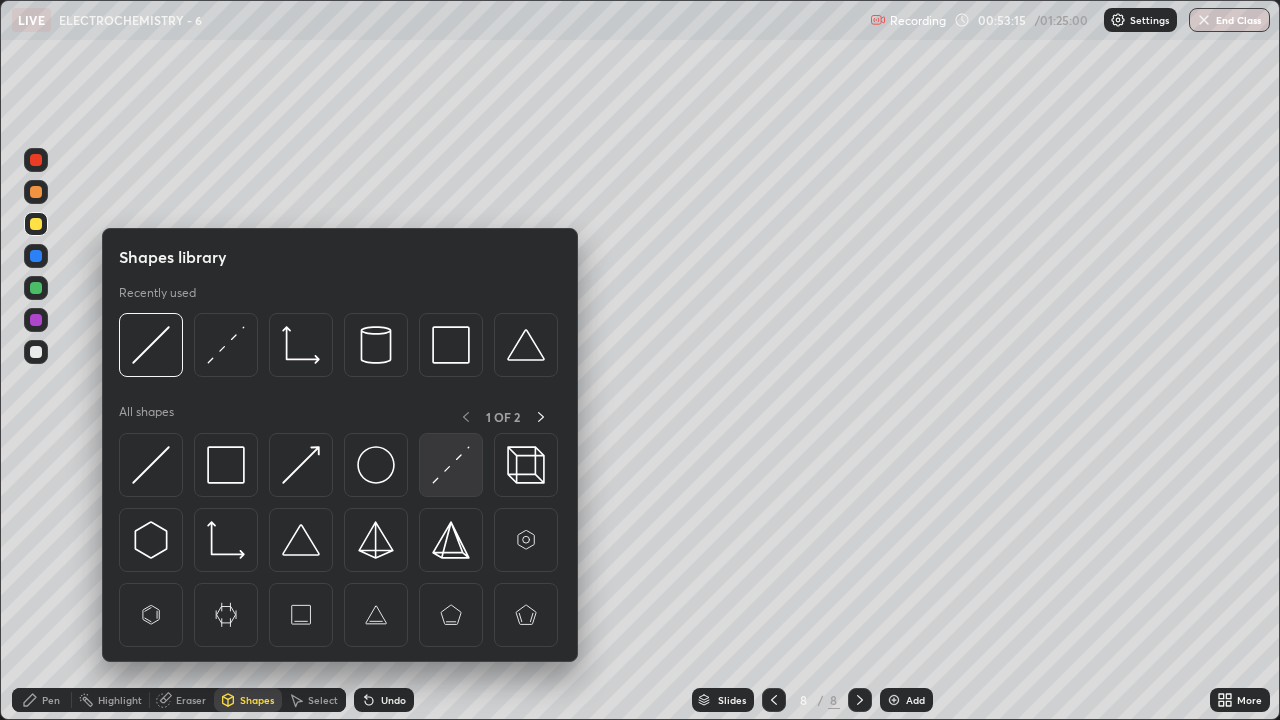 click at bounding box center [451, 465] 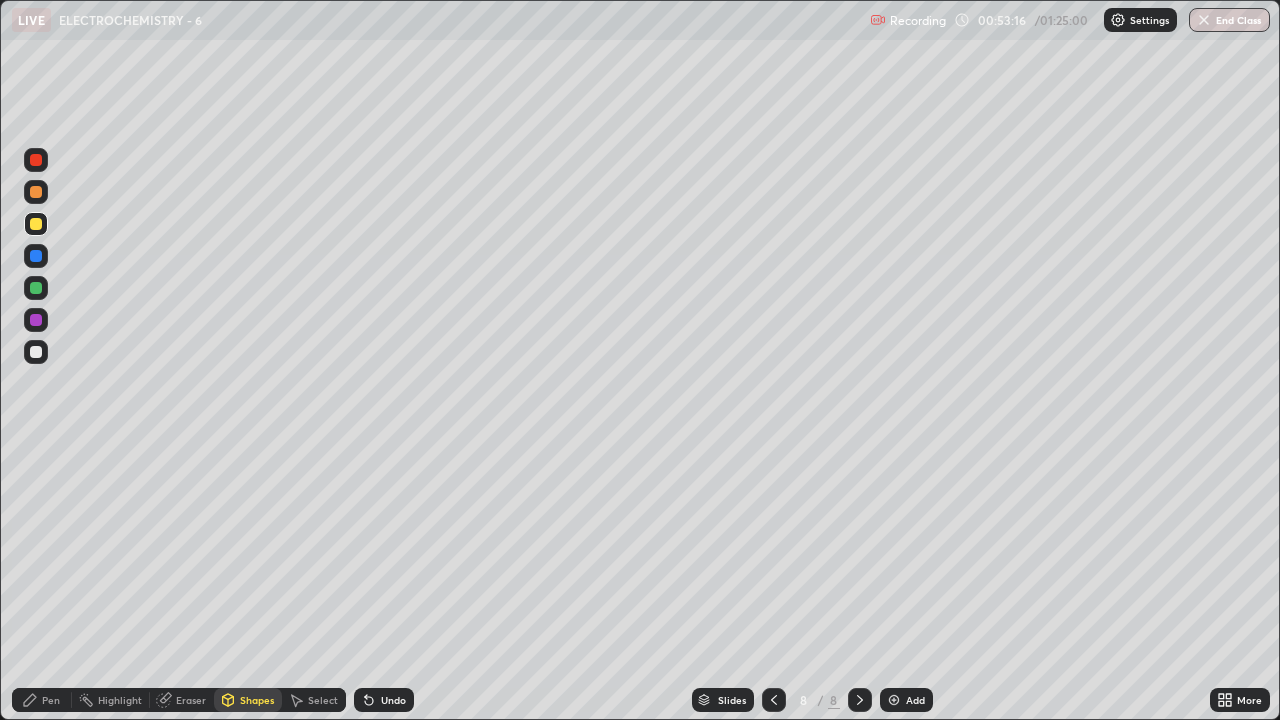 click at bounding box center (36, 256) 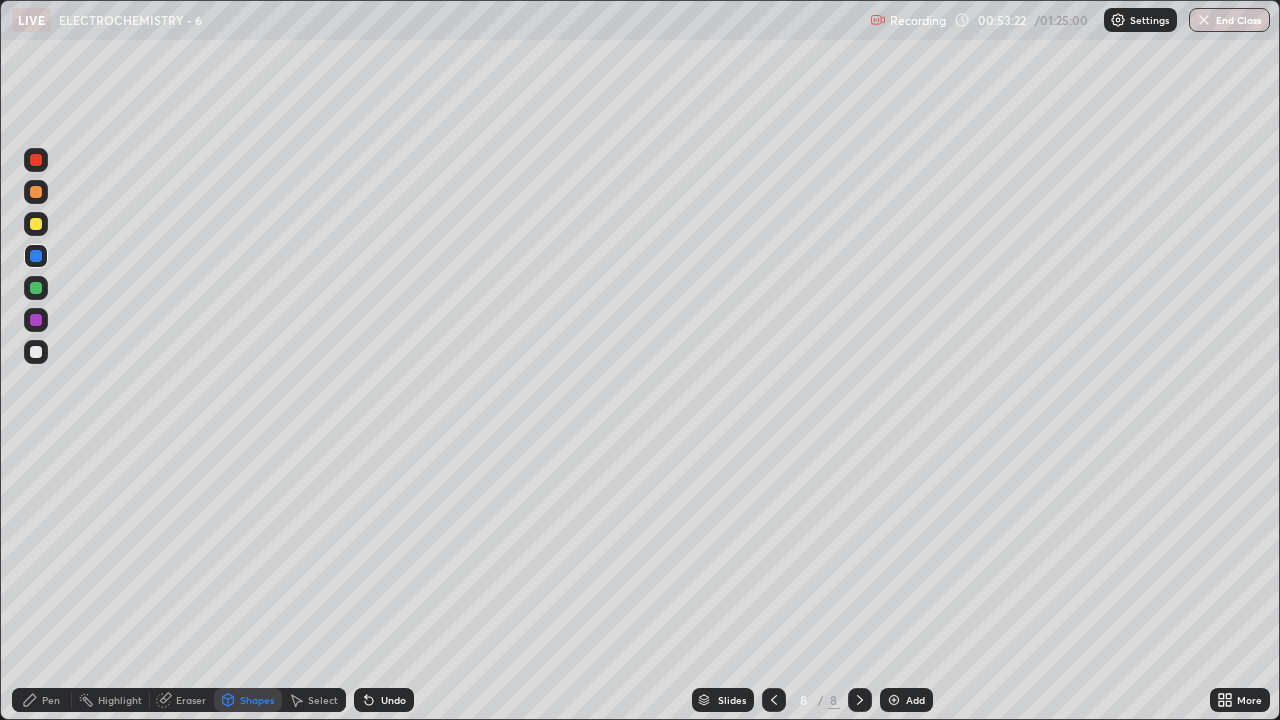 click 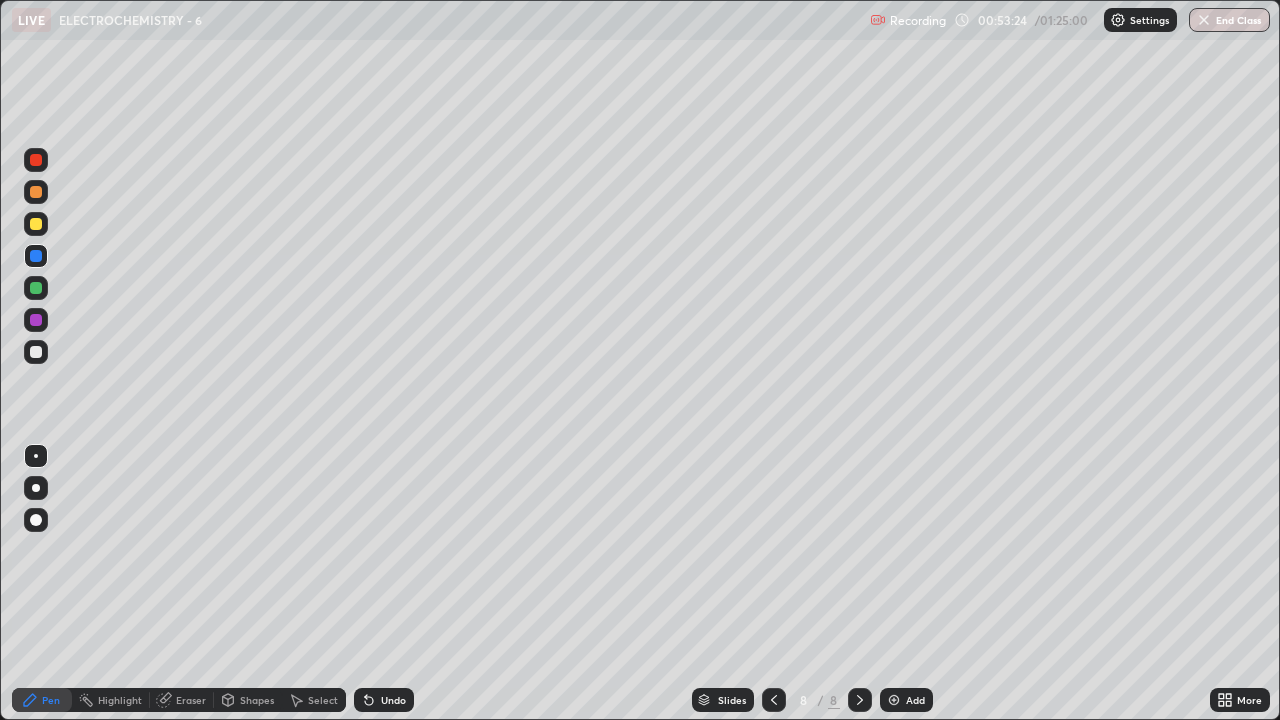 click at bounding box center (36, 288) 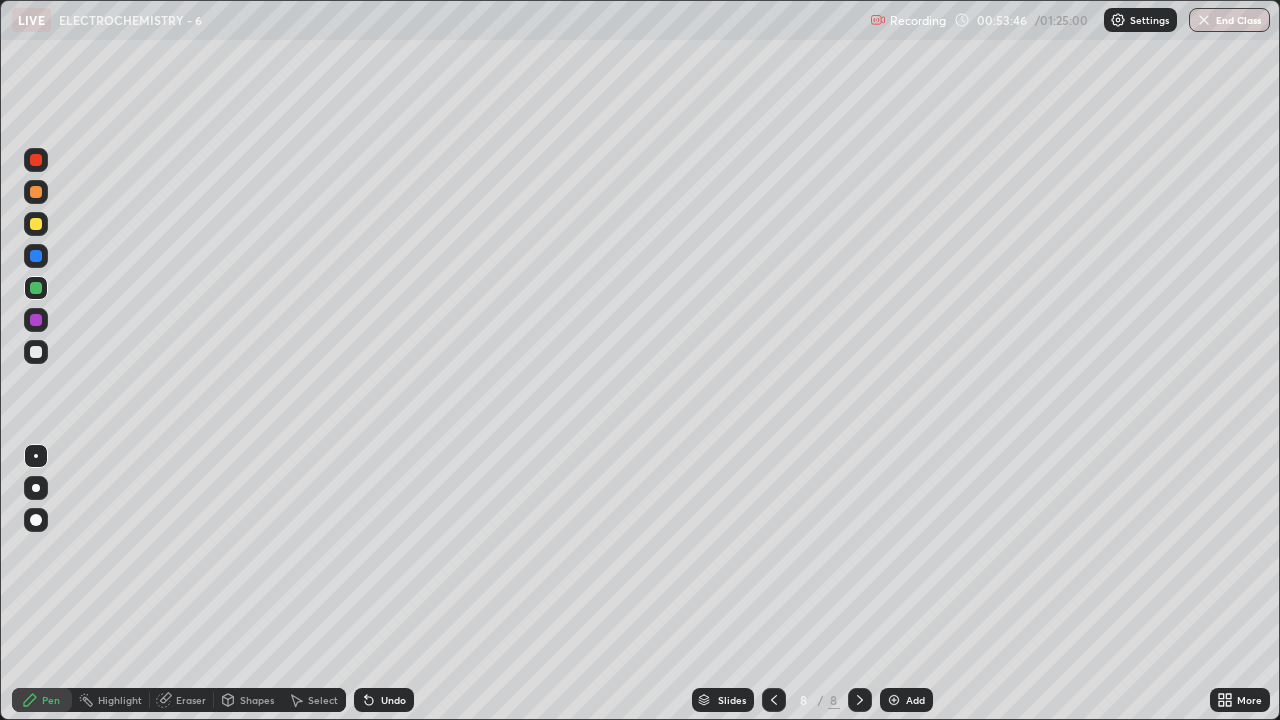 click 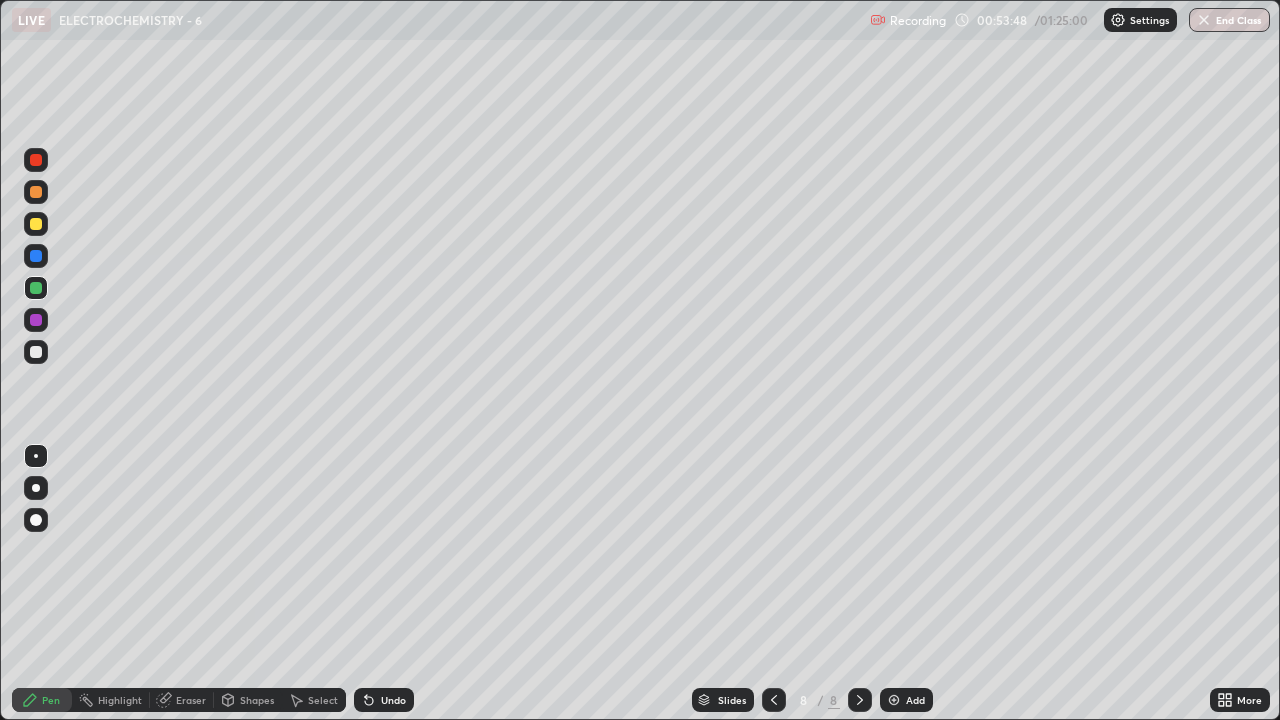 click at bounding box center (36, 192) 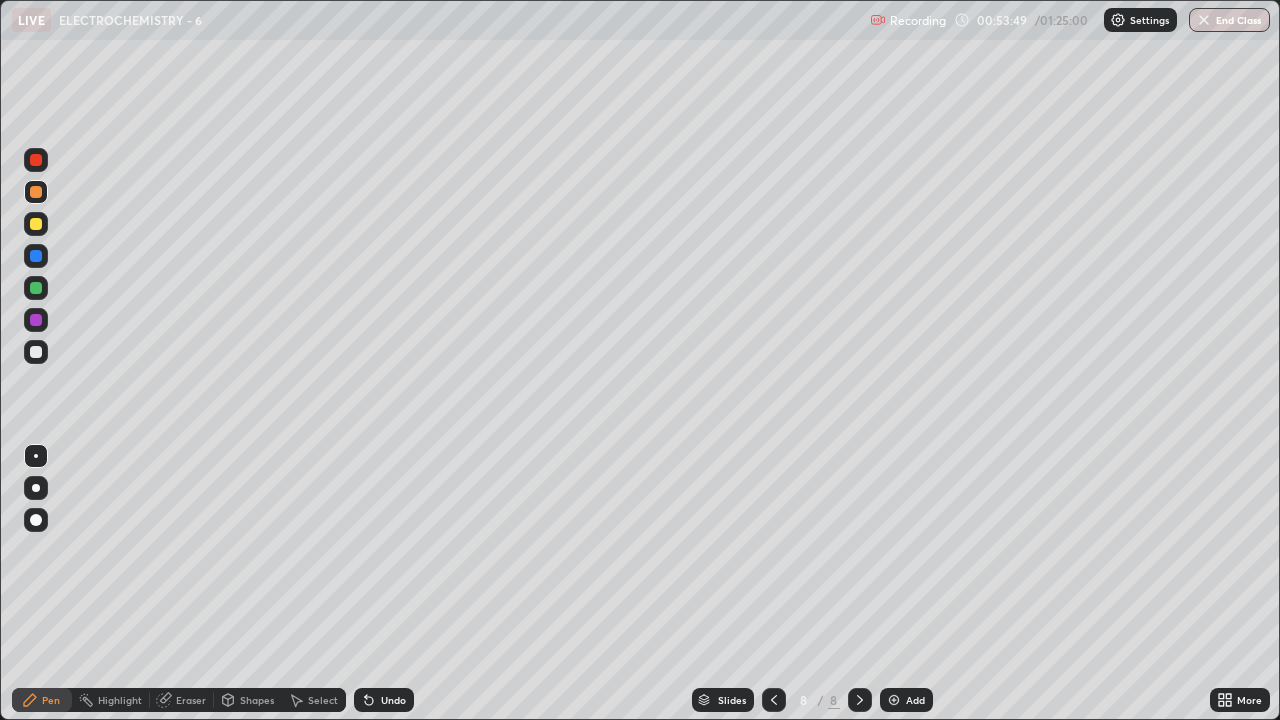 click on "Undo" at bounding box center [384, 700] 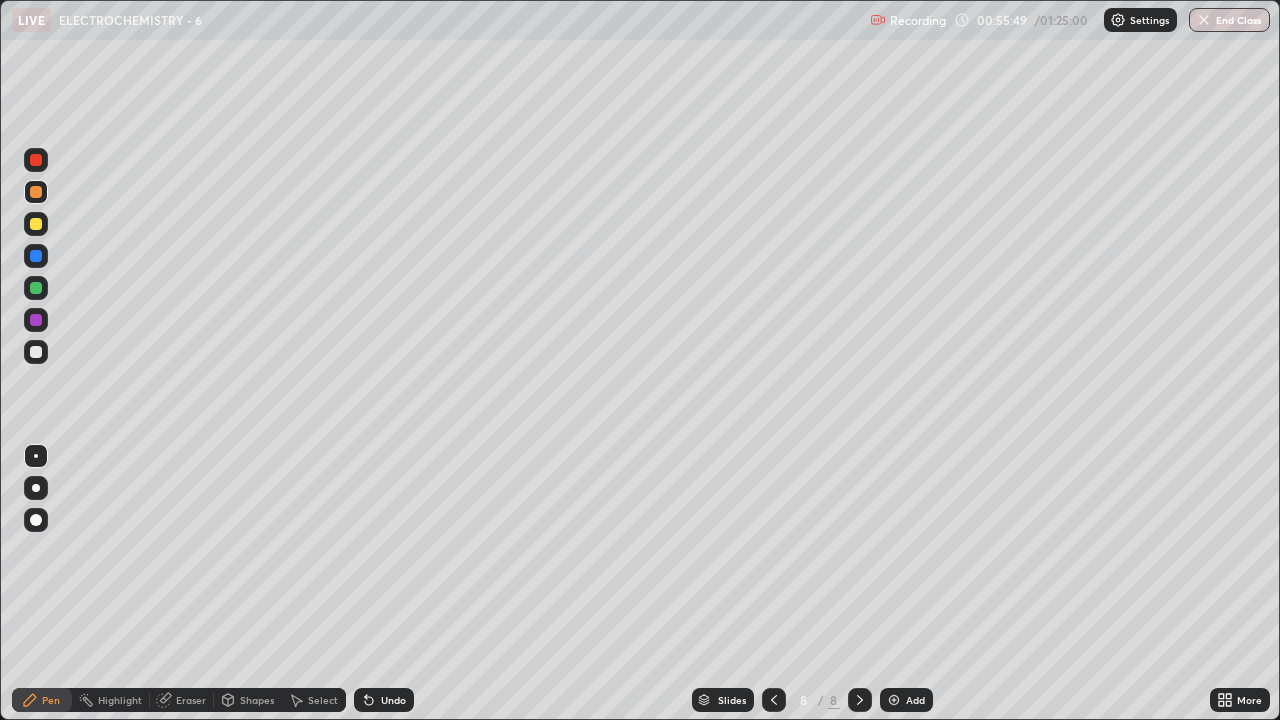 click on "Eraser" at bounding box center (191, 700) 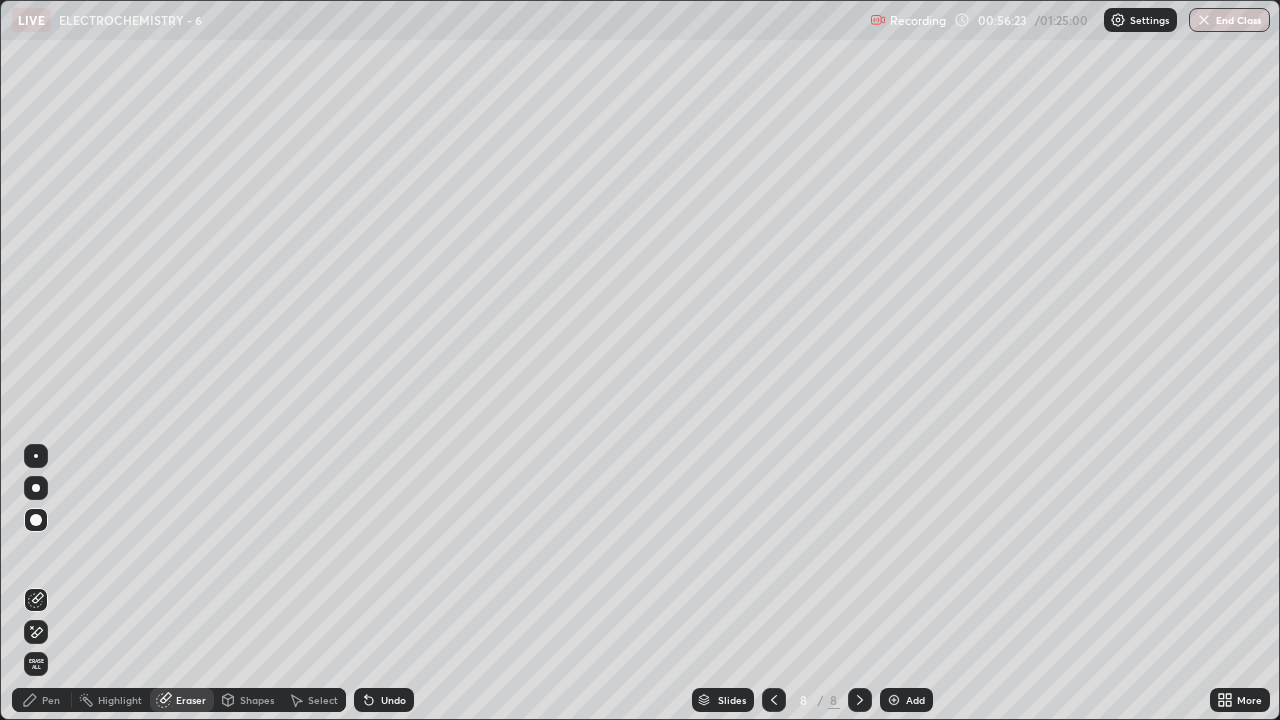 click on "Pen" at bounding box center (51, 700) 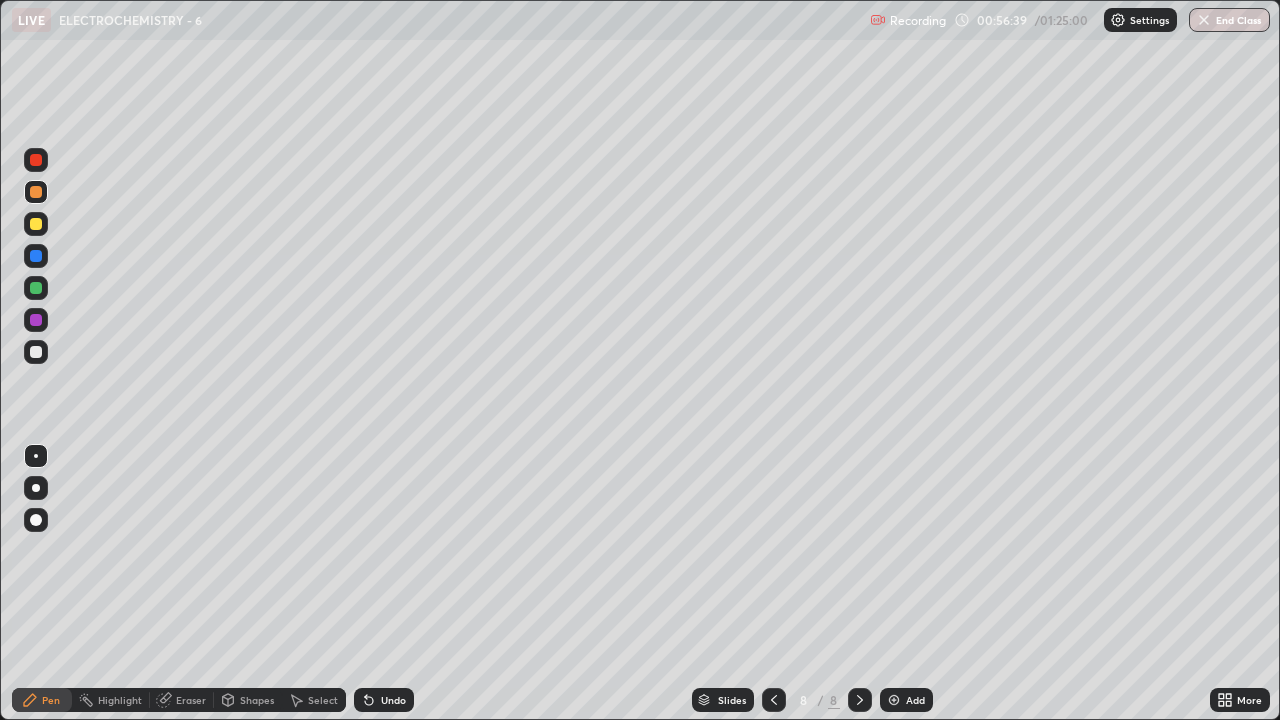 click on "Undo" at bounding box center [393, 700] 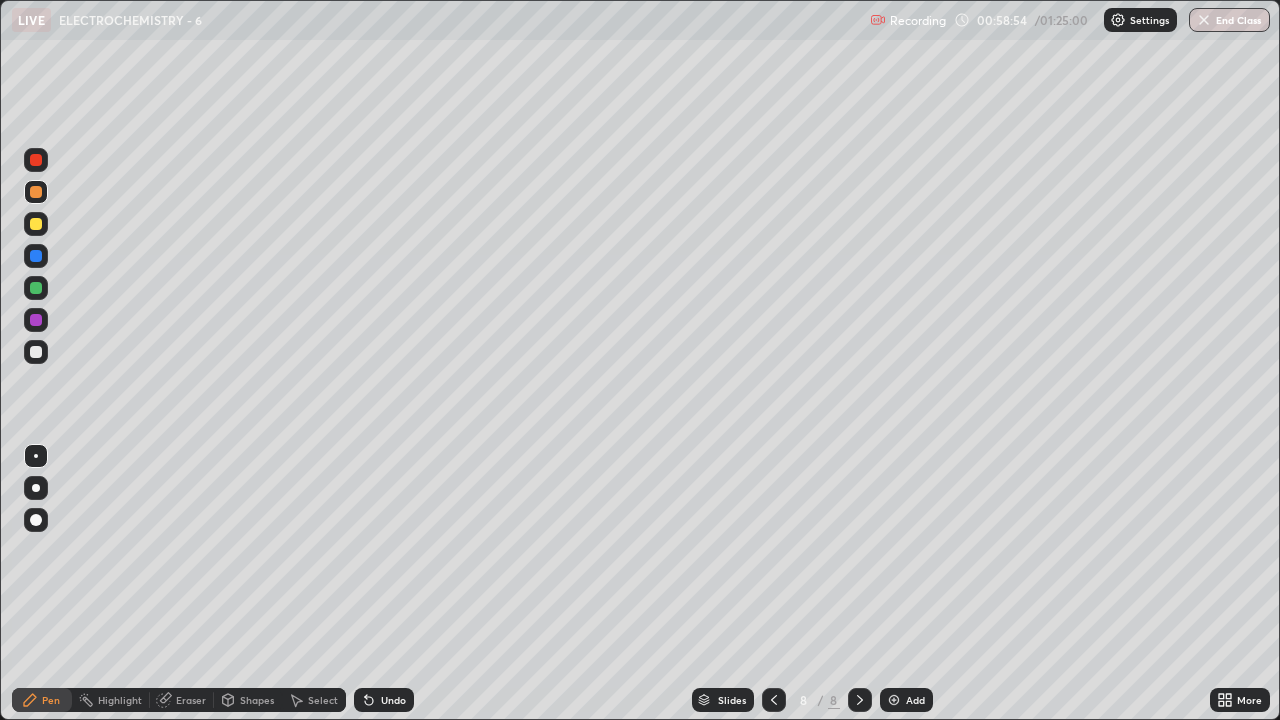 click on "Undo" at bounding box center (393, 700) 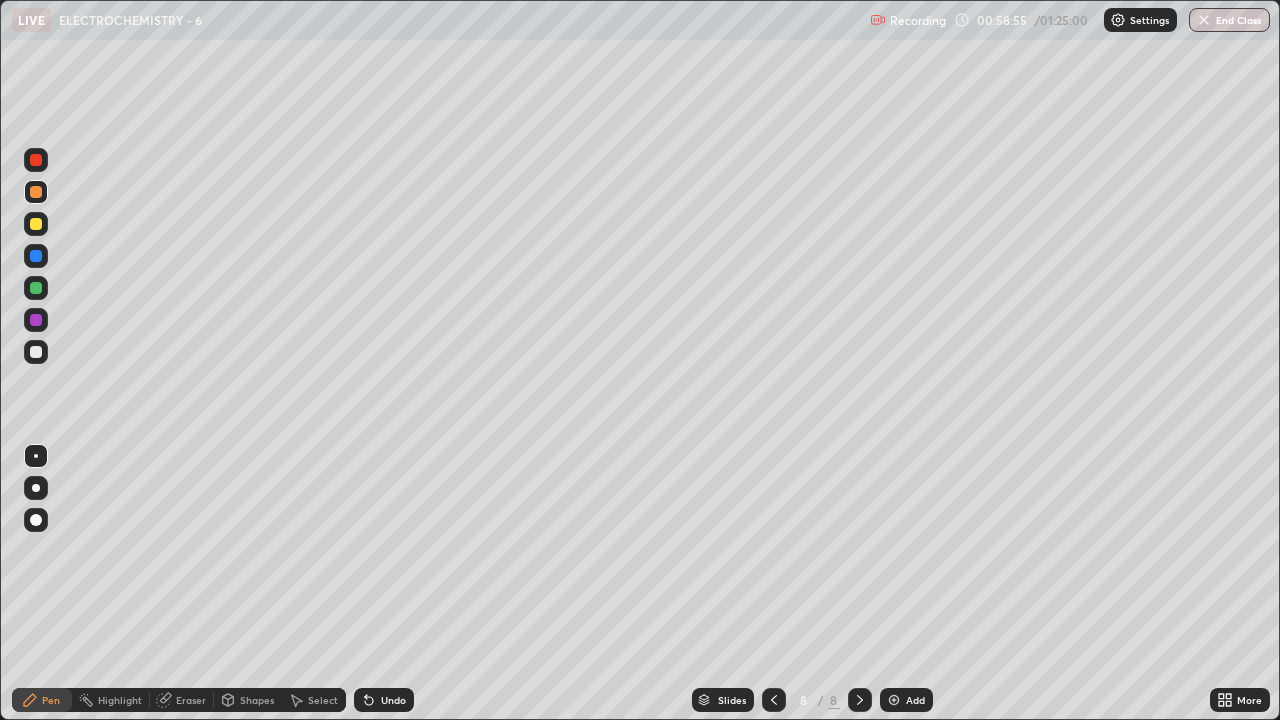 click on "Undo" at bounding box center (384, 700) 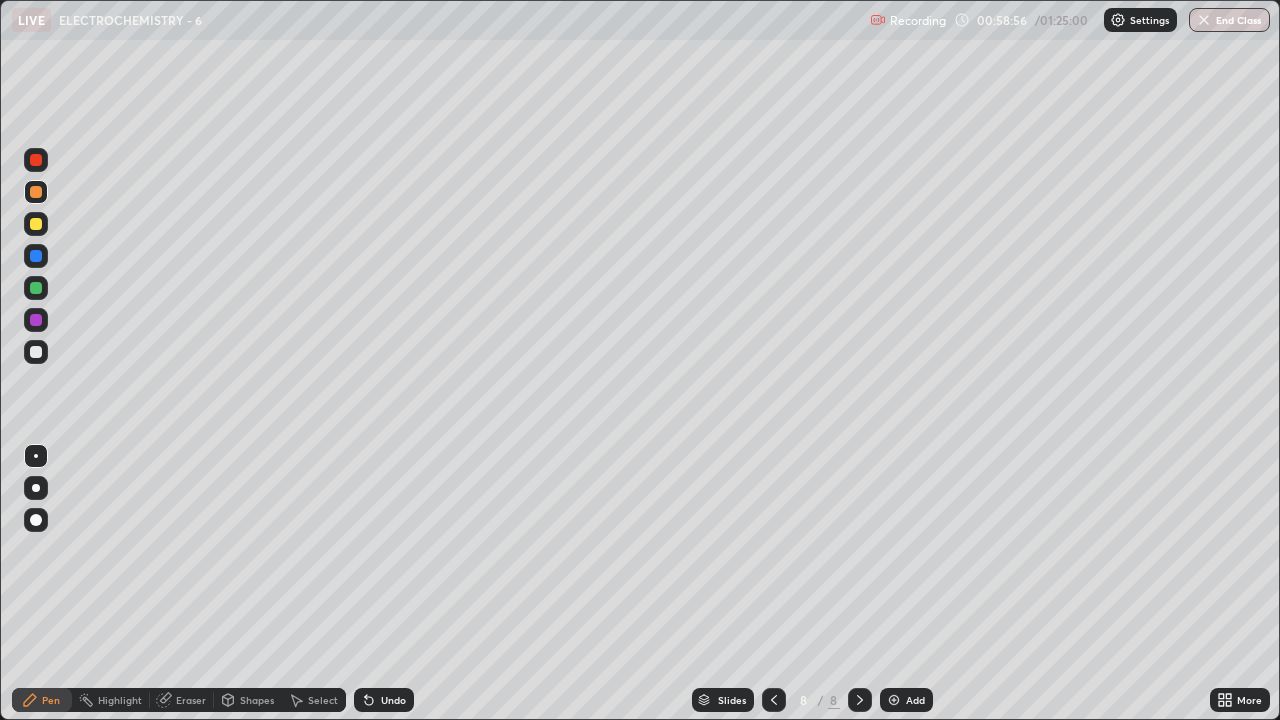 click at bounding box center [894, 700] 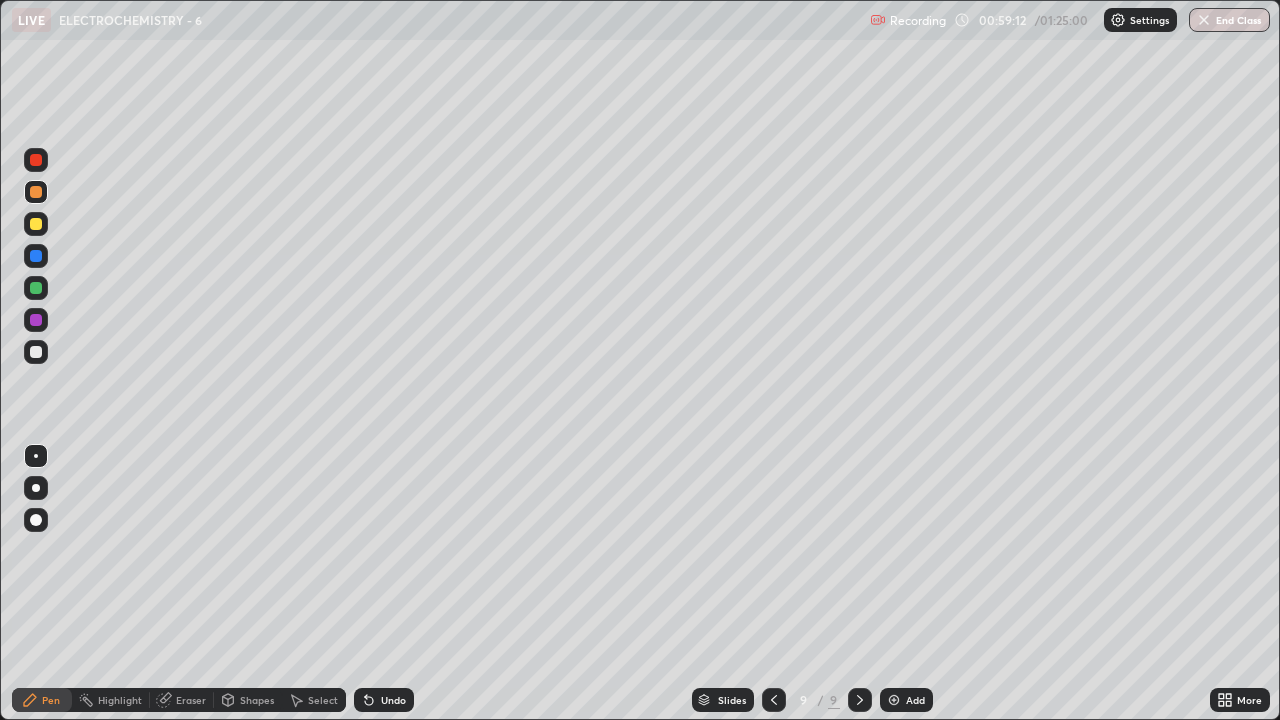 click 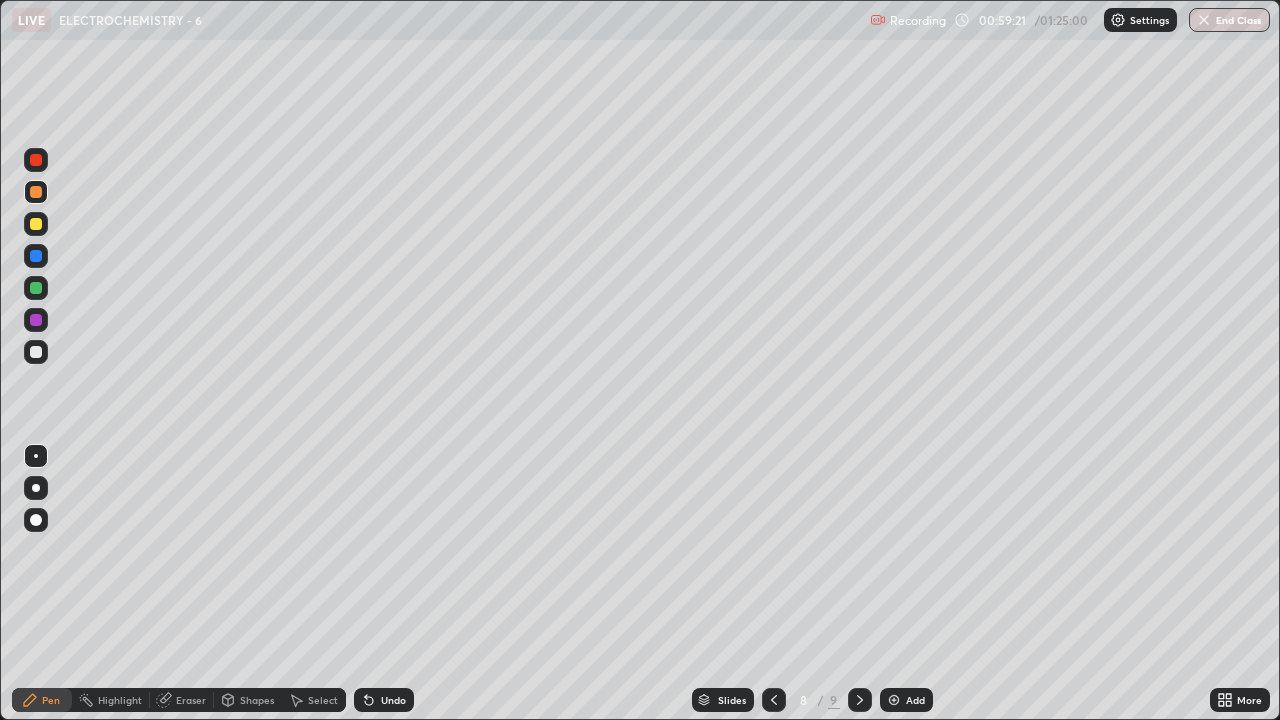 click 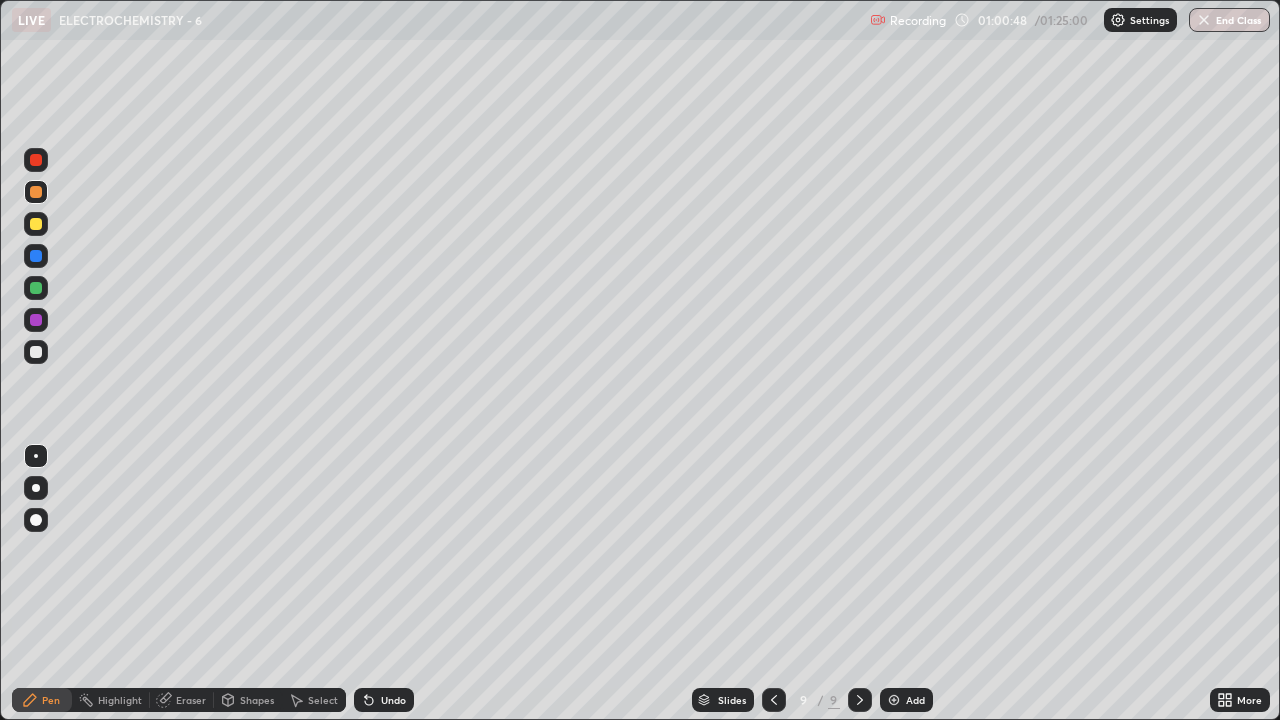 click at bounding box center [36, 352] 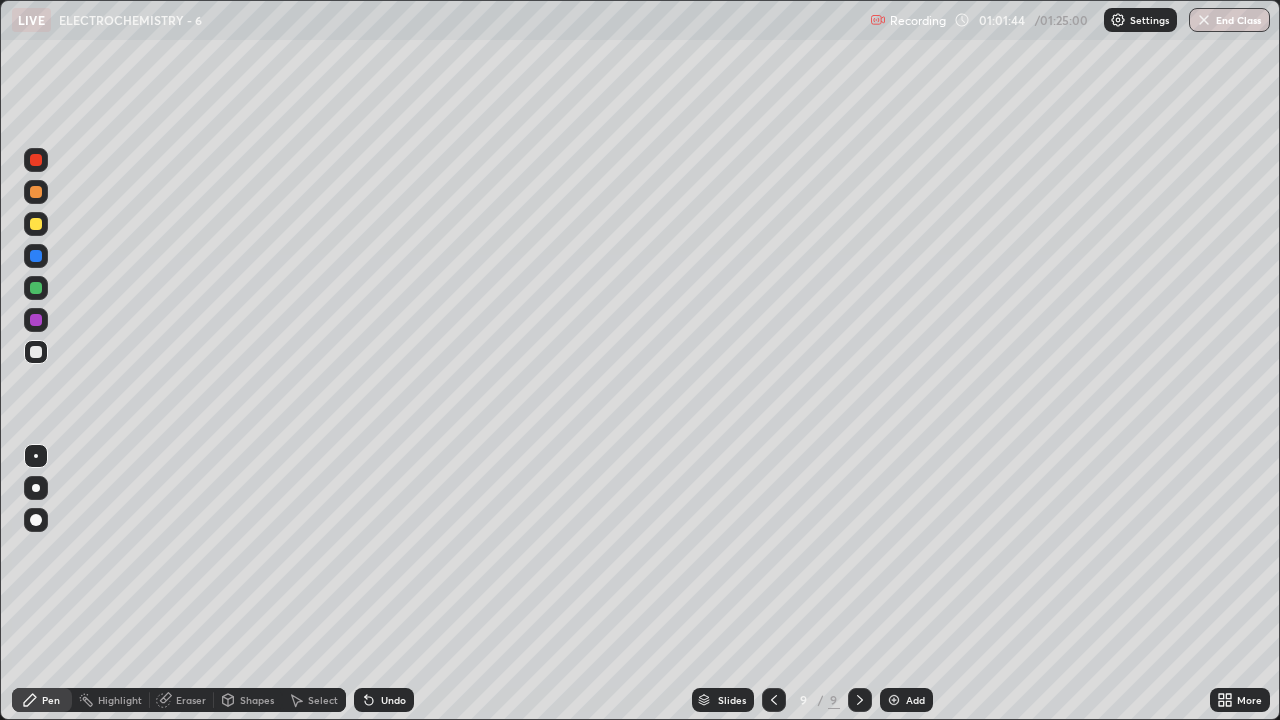 click on "Eraser" at bounding box center (191, 700) 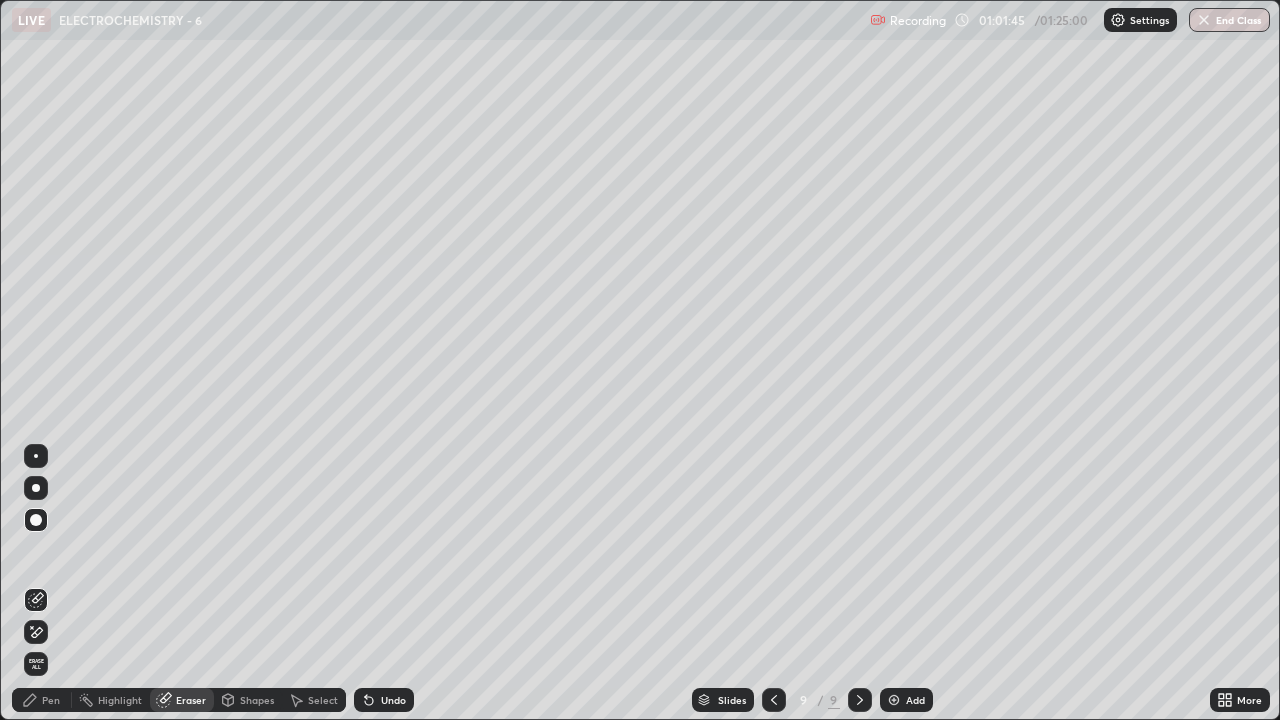 click on "Shapes" at bounding box center (257, 700) 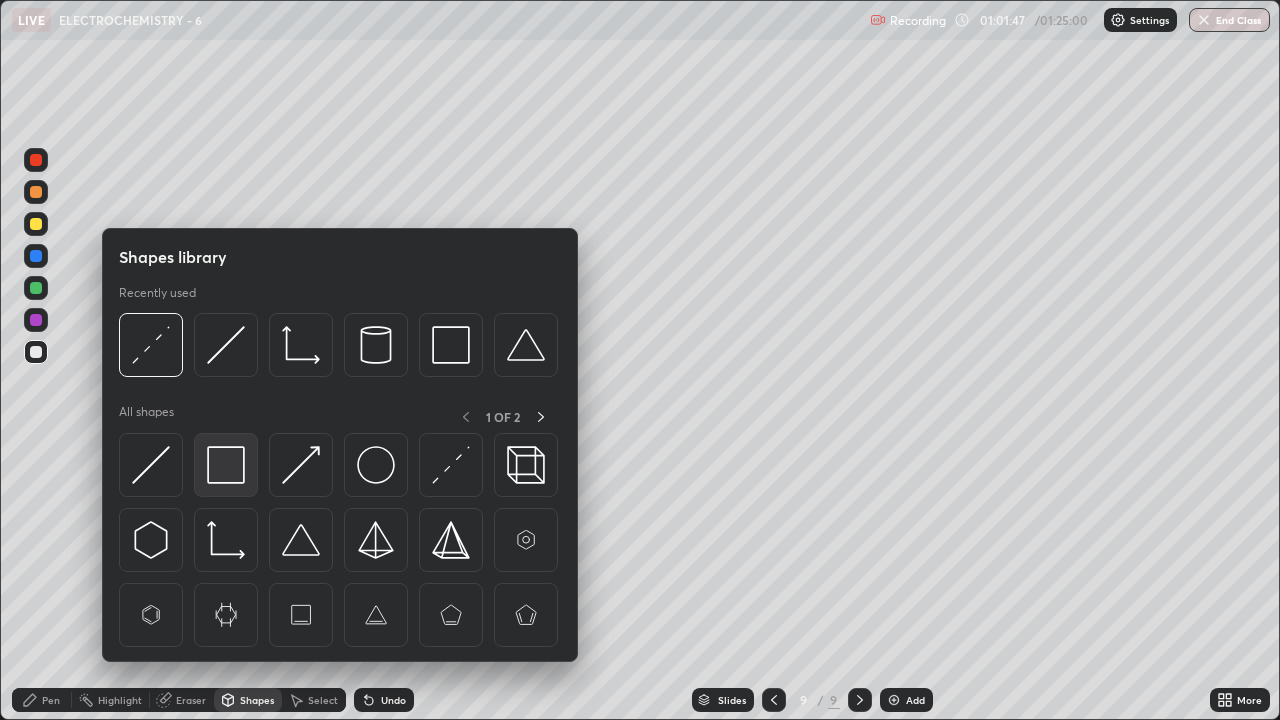 click at bounding box center (226, 465) 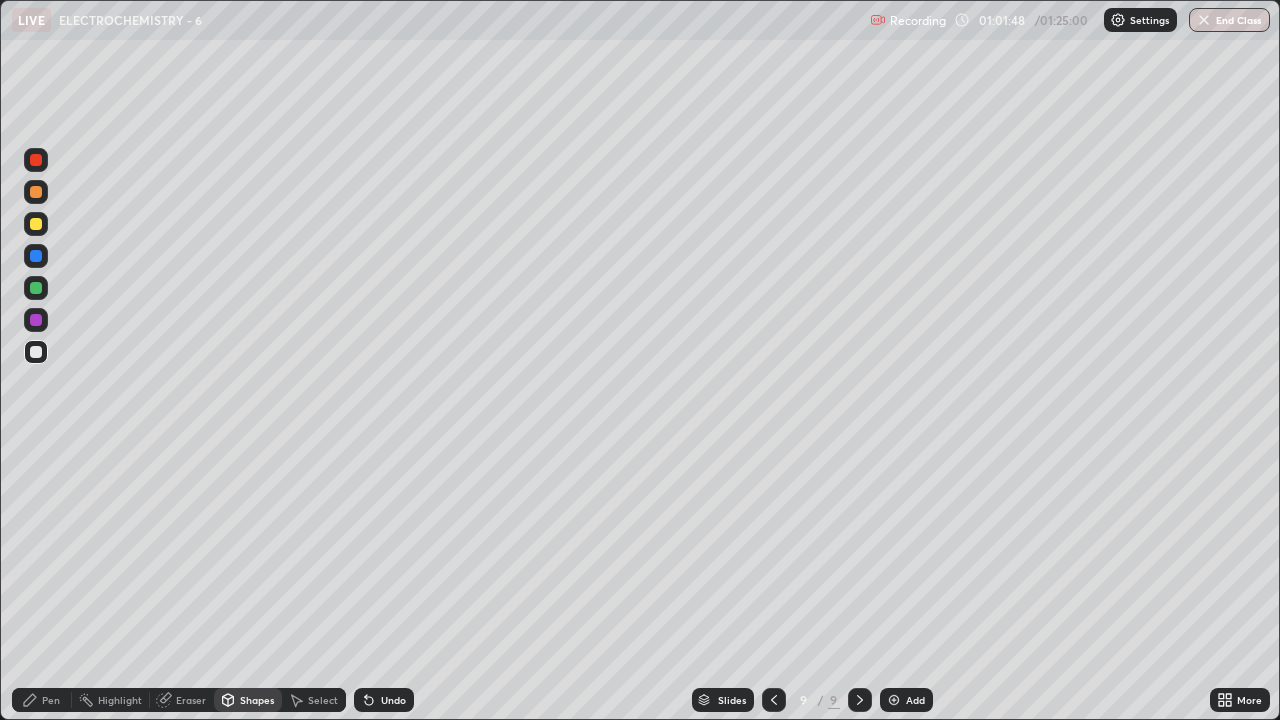 click at bounding box center [36, 320] 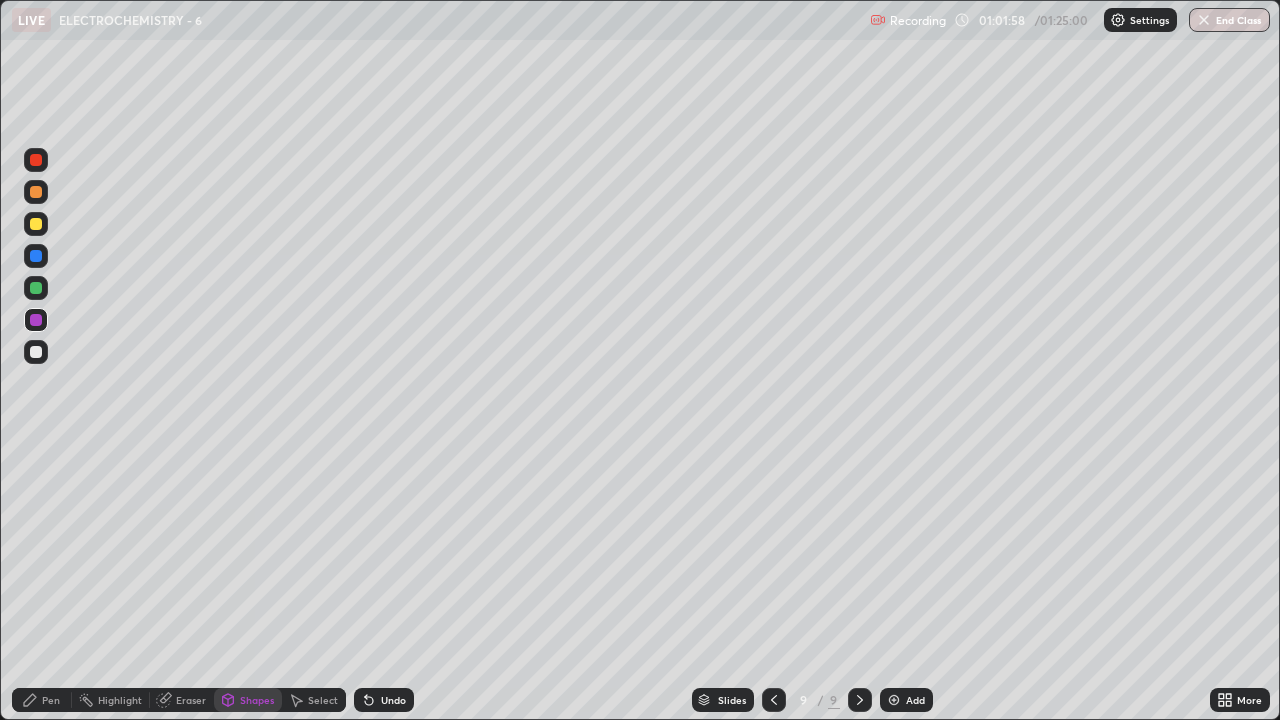 click on "Pen" at bounding box center [51, 700] 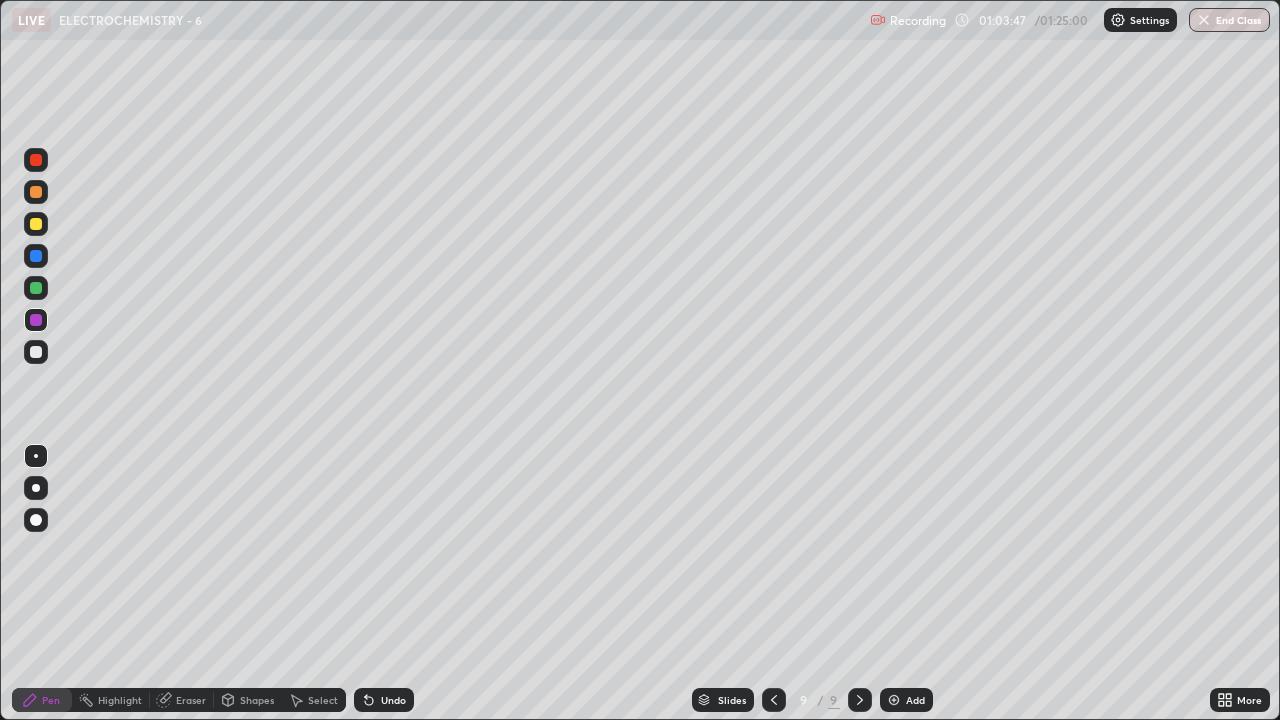 click at bounding box center (894, 700) 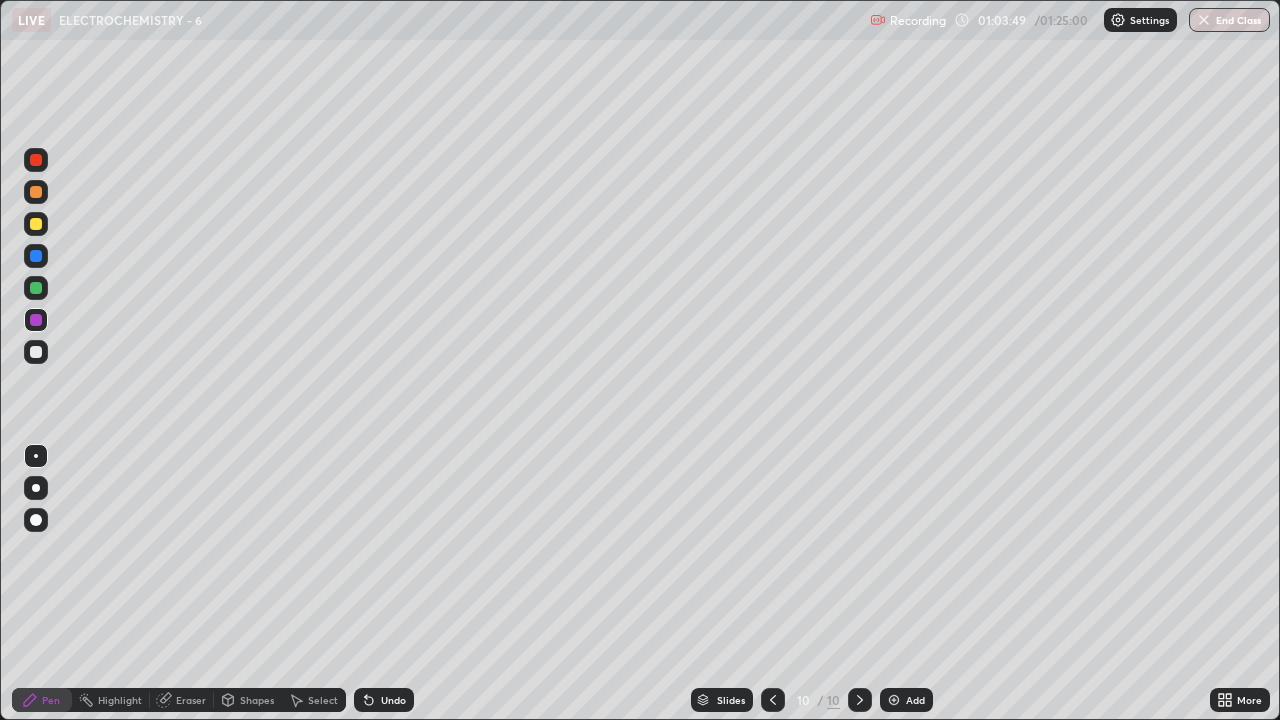 click at bounding box center [36, 288] 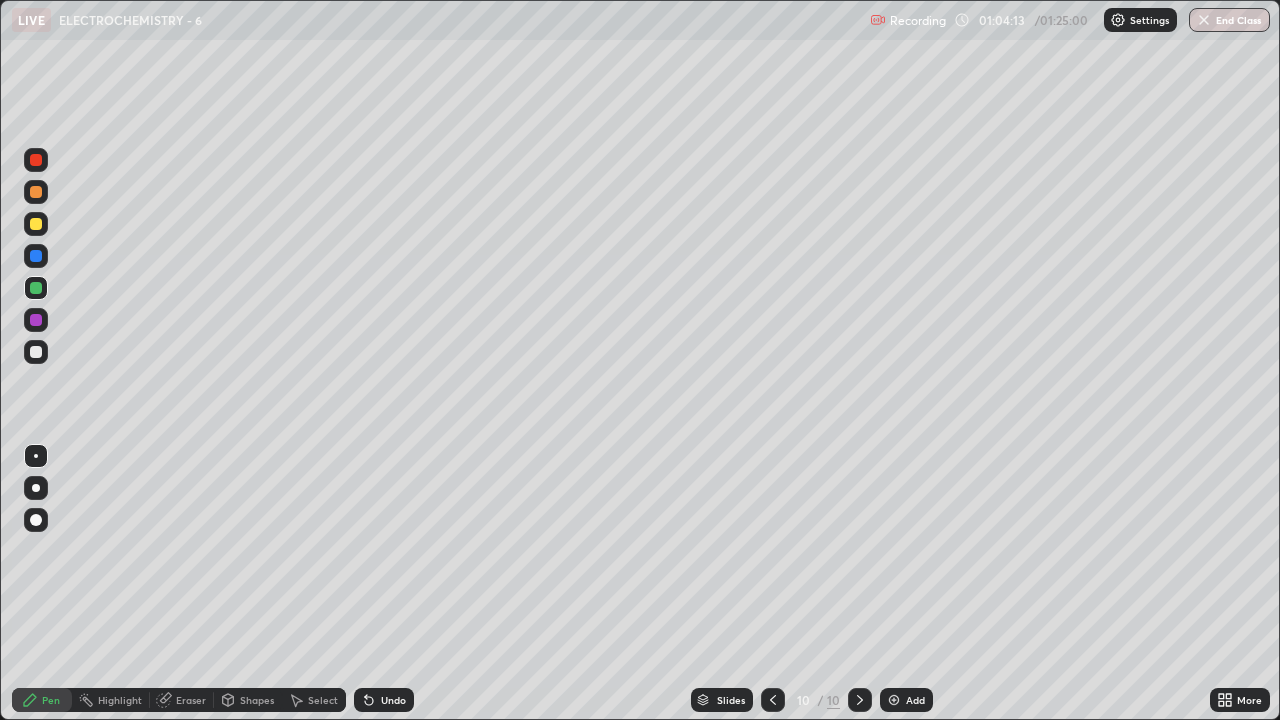 click at bounding box center (36, 352) 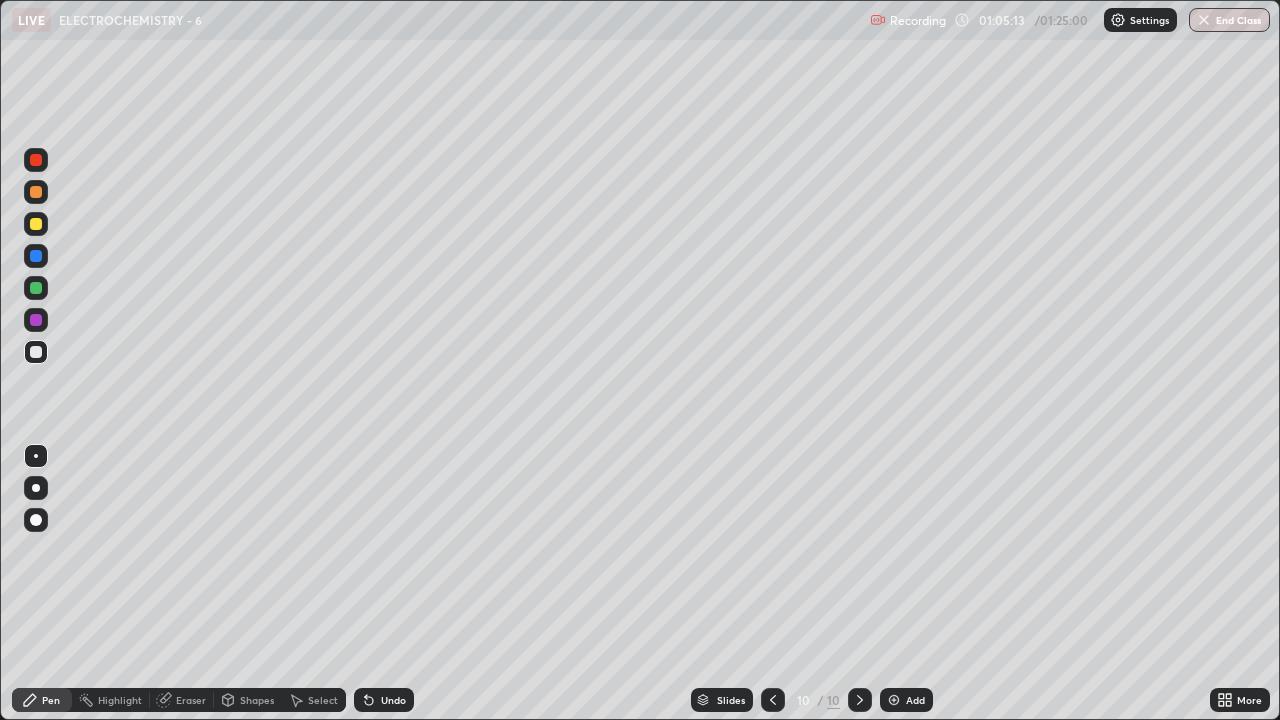 click at bounding box center [36, 256] 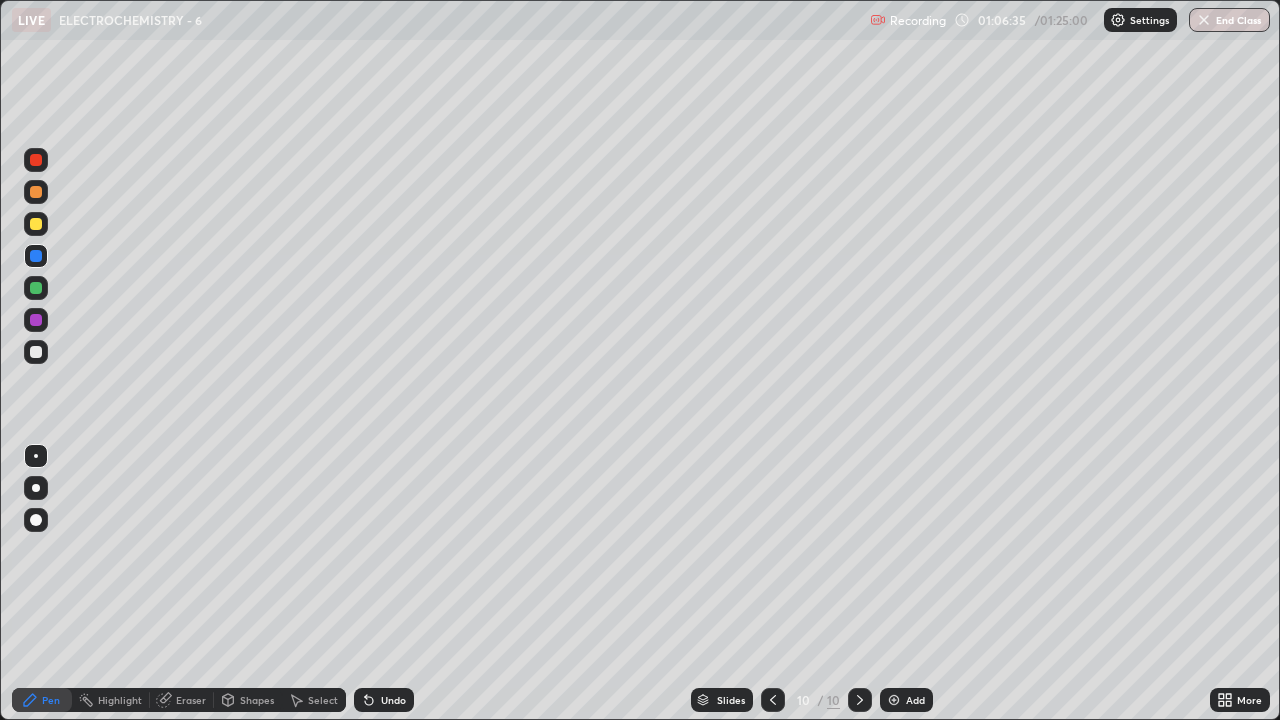click at bounding box center [36, 320] 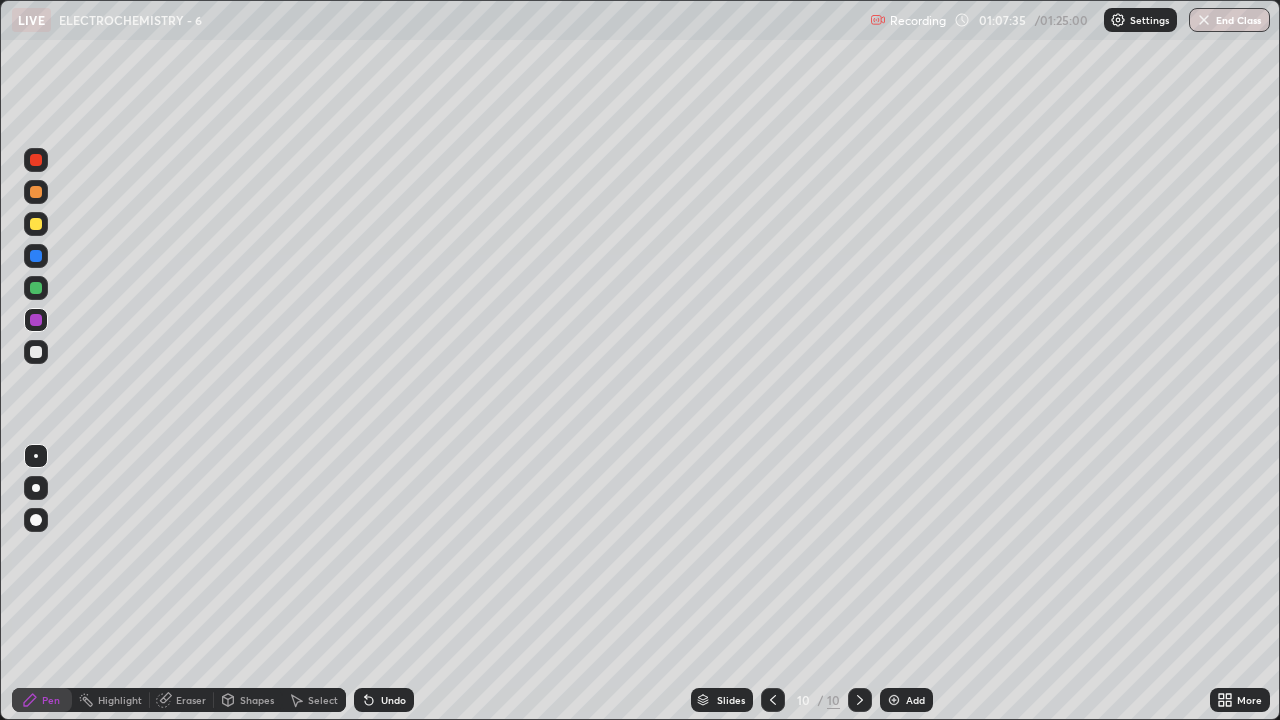 click on "Undo" at bounding box center (393, 700) 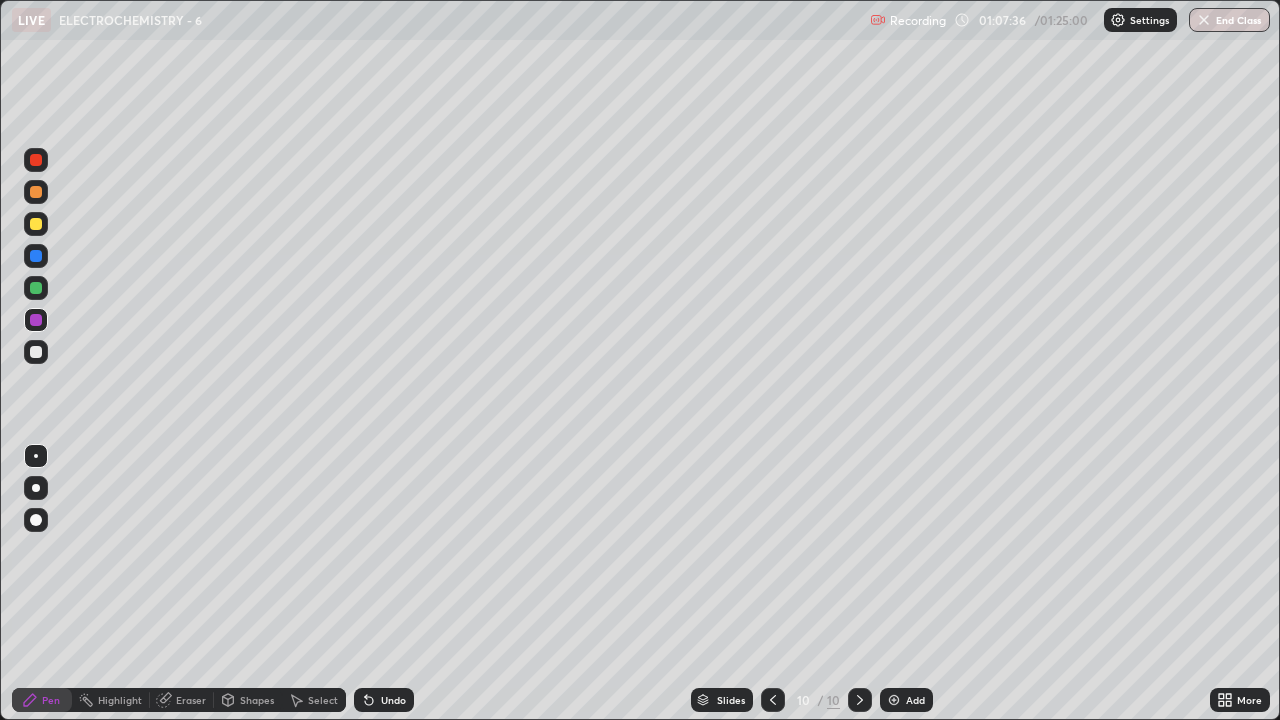 click 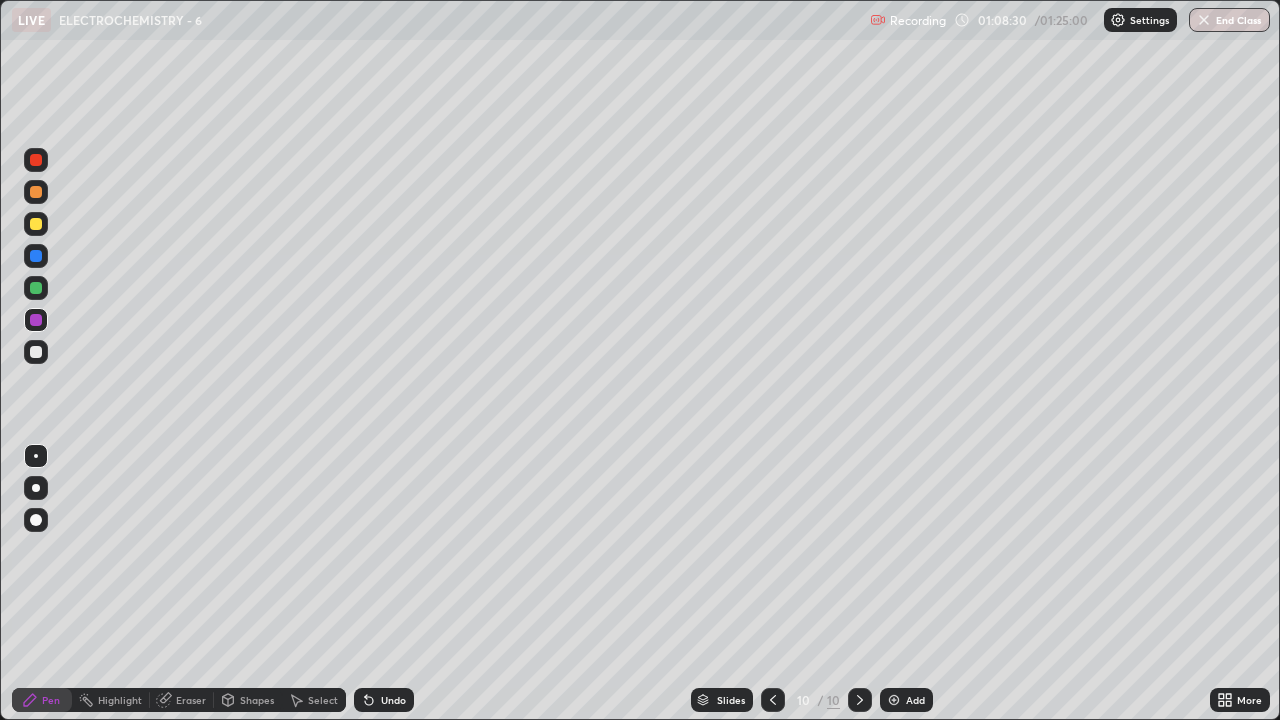 click at bounding box center [894, 700] 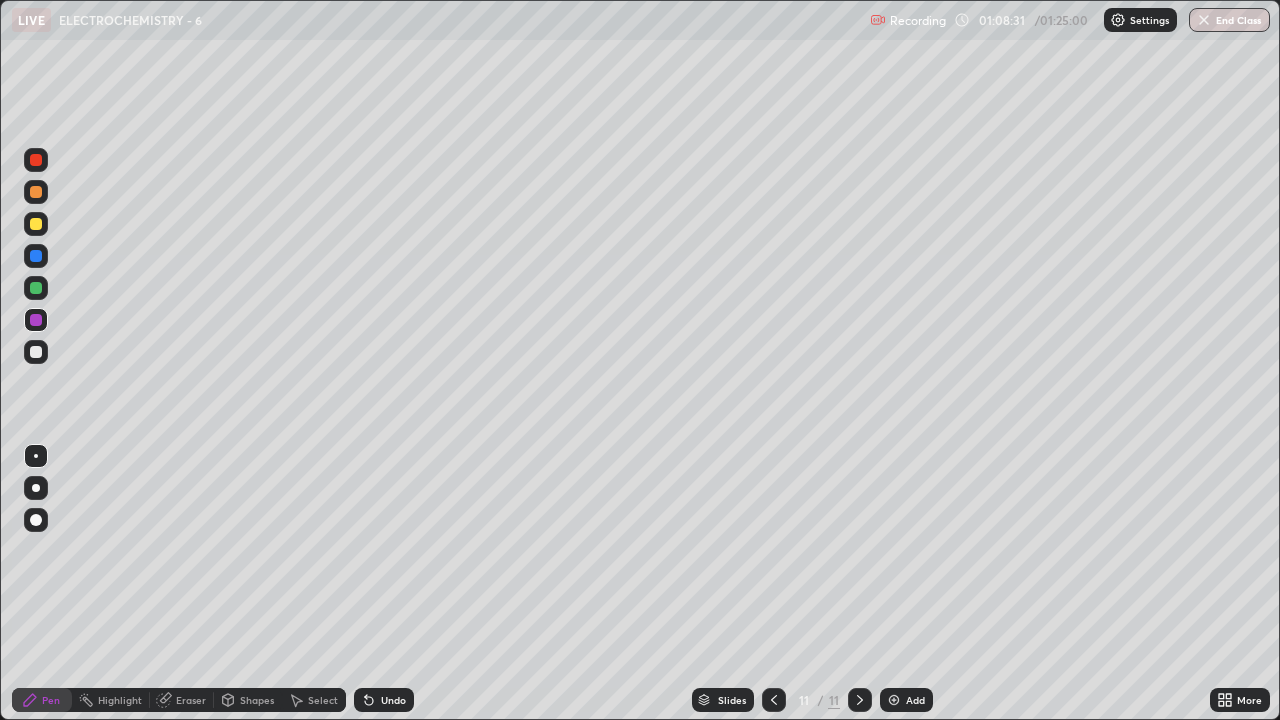 click at bounding box center [36, 192] 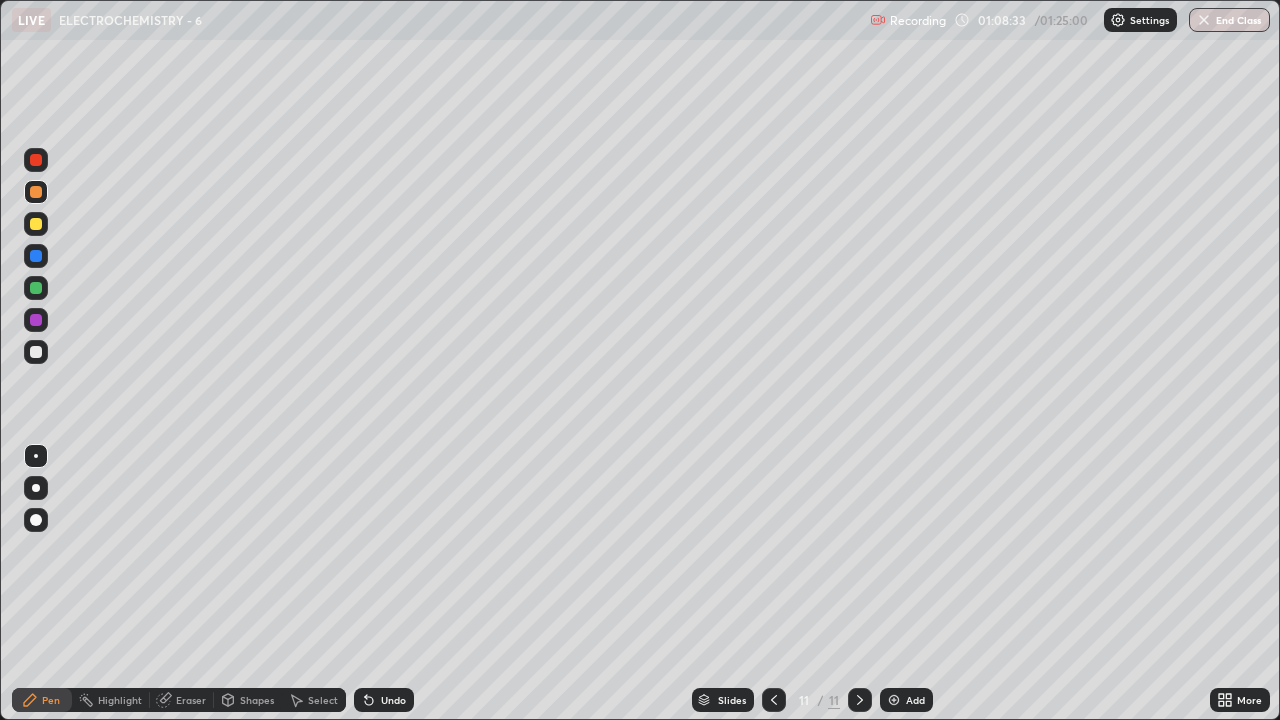click on "Shapes" at bounding box center [257, 700] 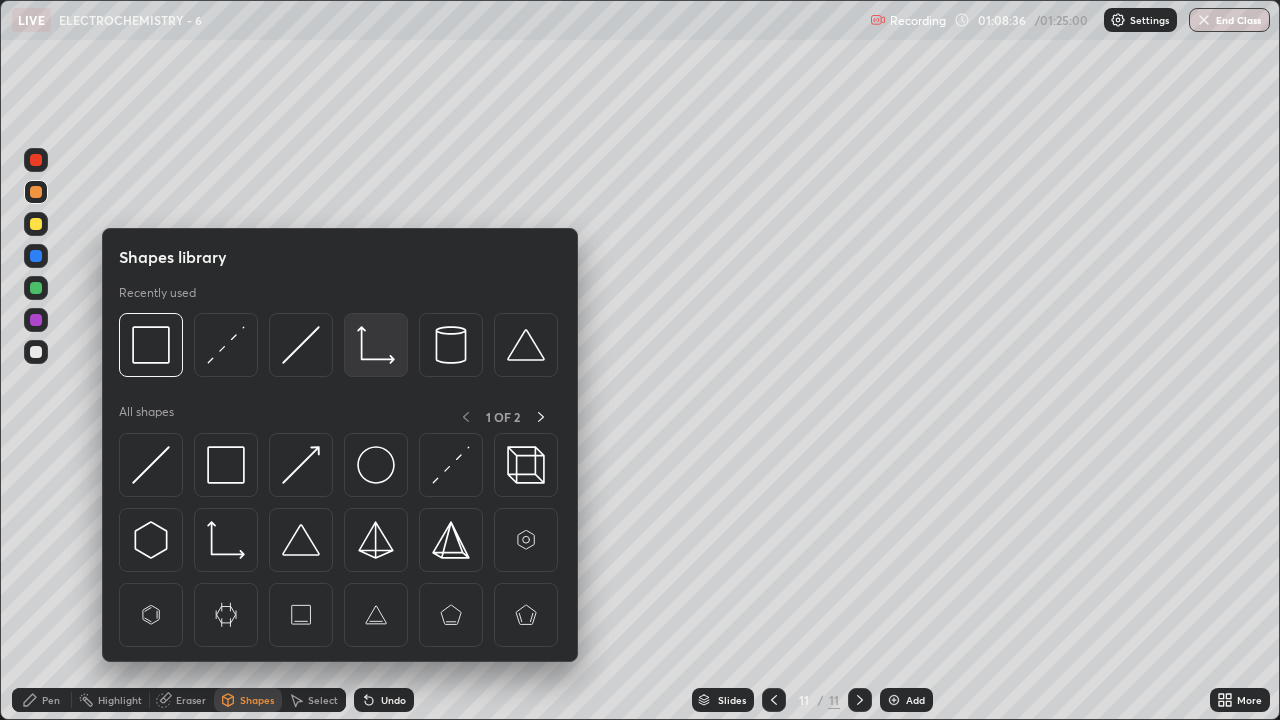 click at bounding box center (376, 345) 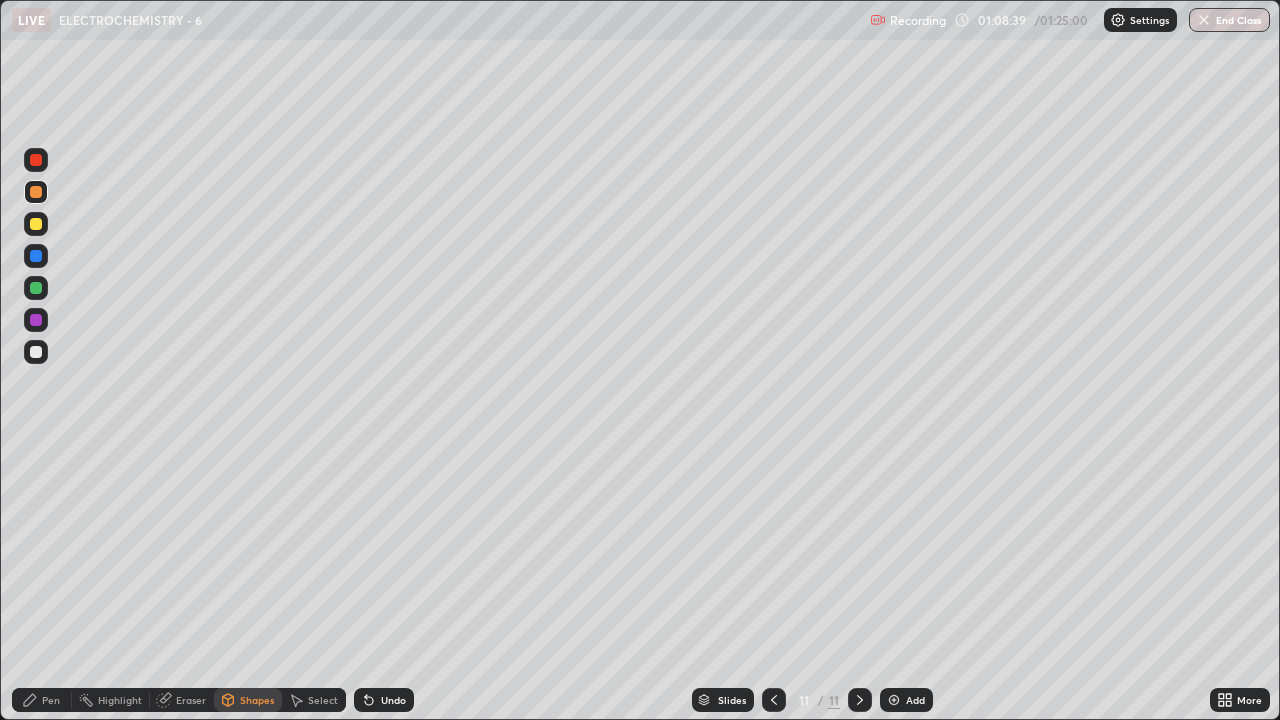 click at bounding box center (36, 352) 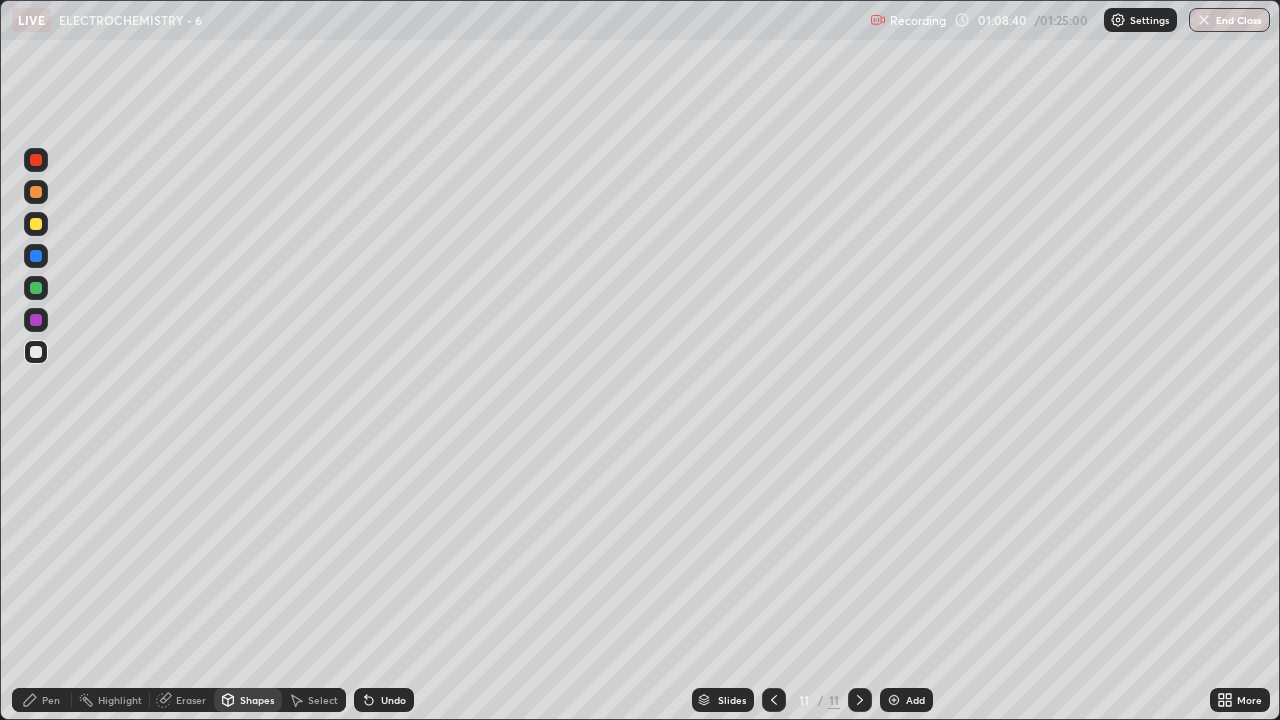 click on "Pen" at bounding box center (42, 700) 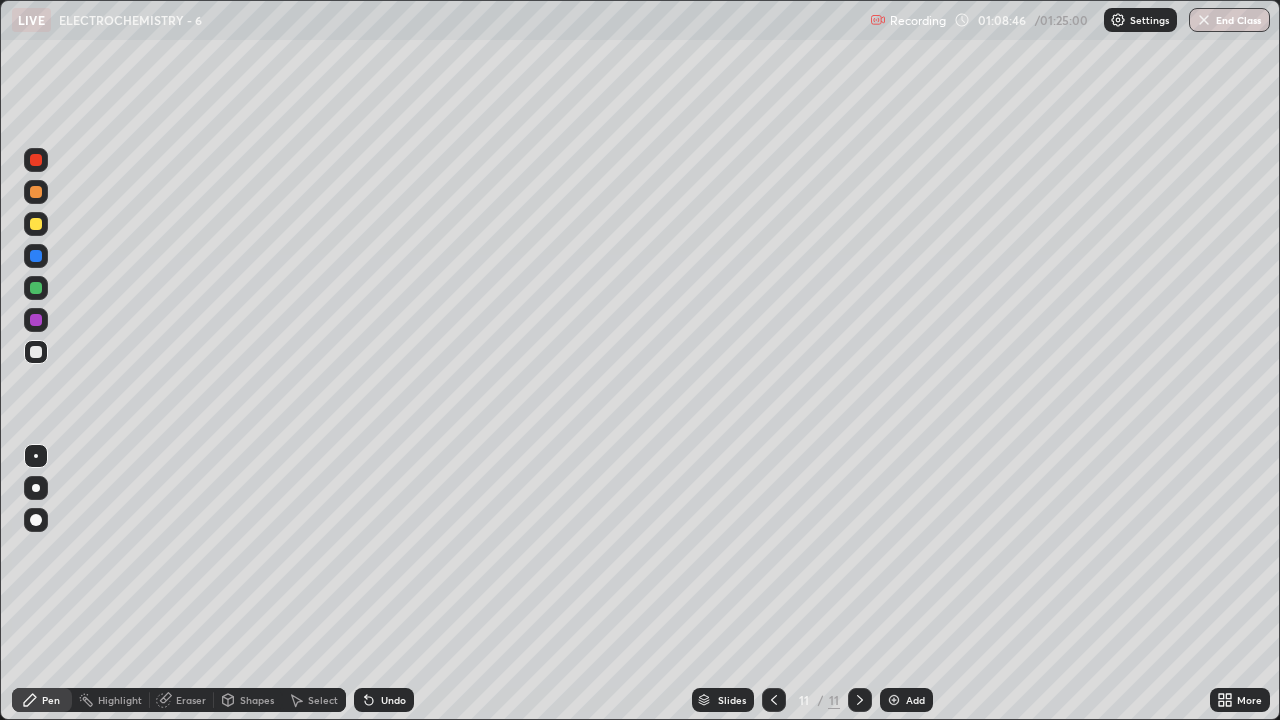 click 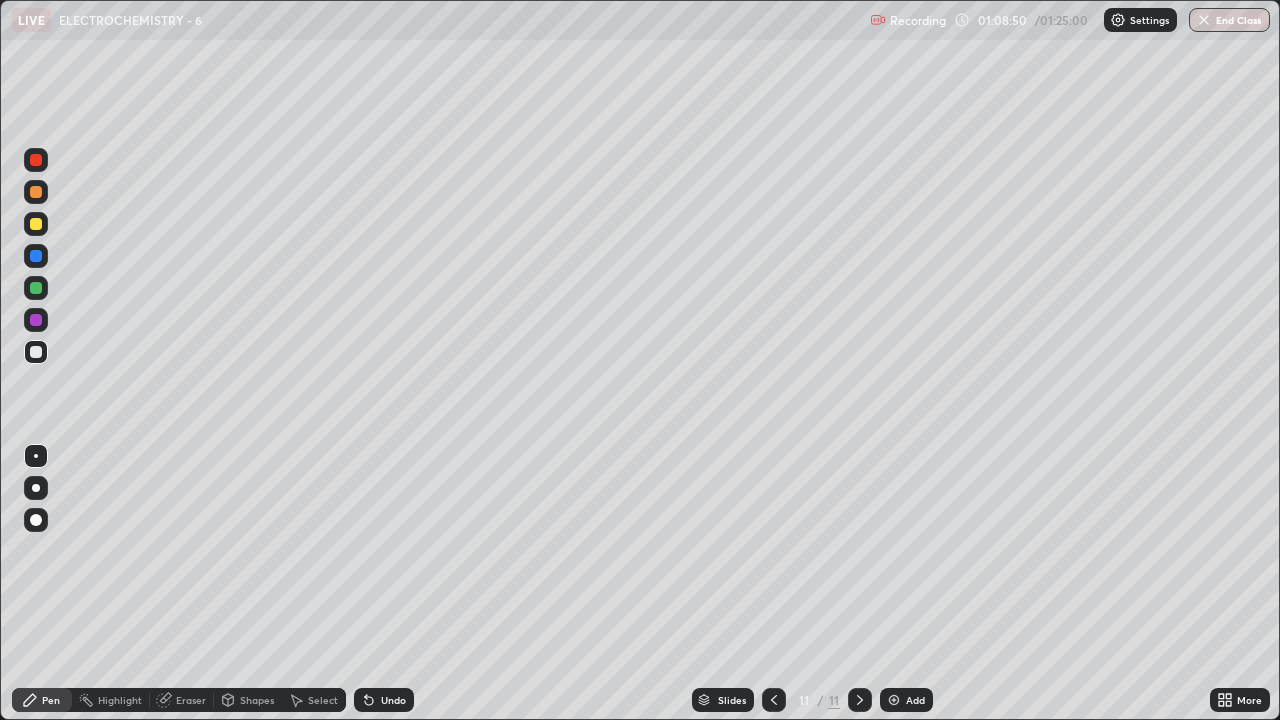 click at bounding box center [36, 192] 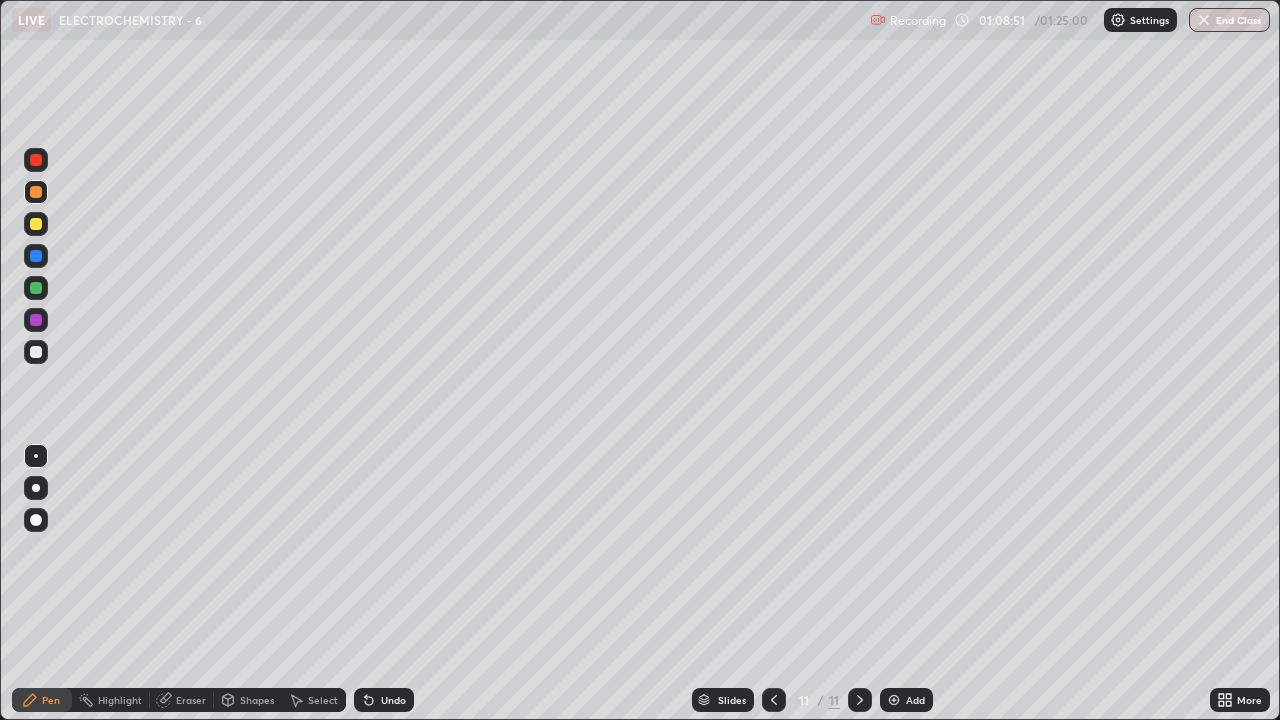 click at bounding box center (36, 160) 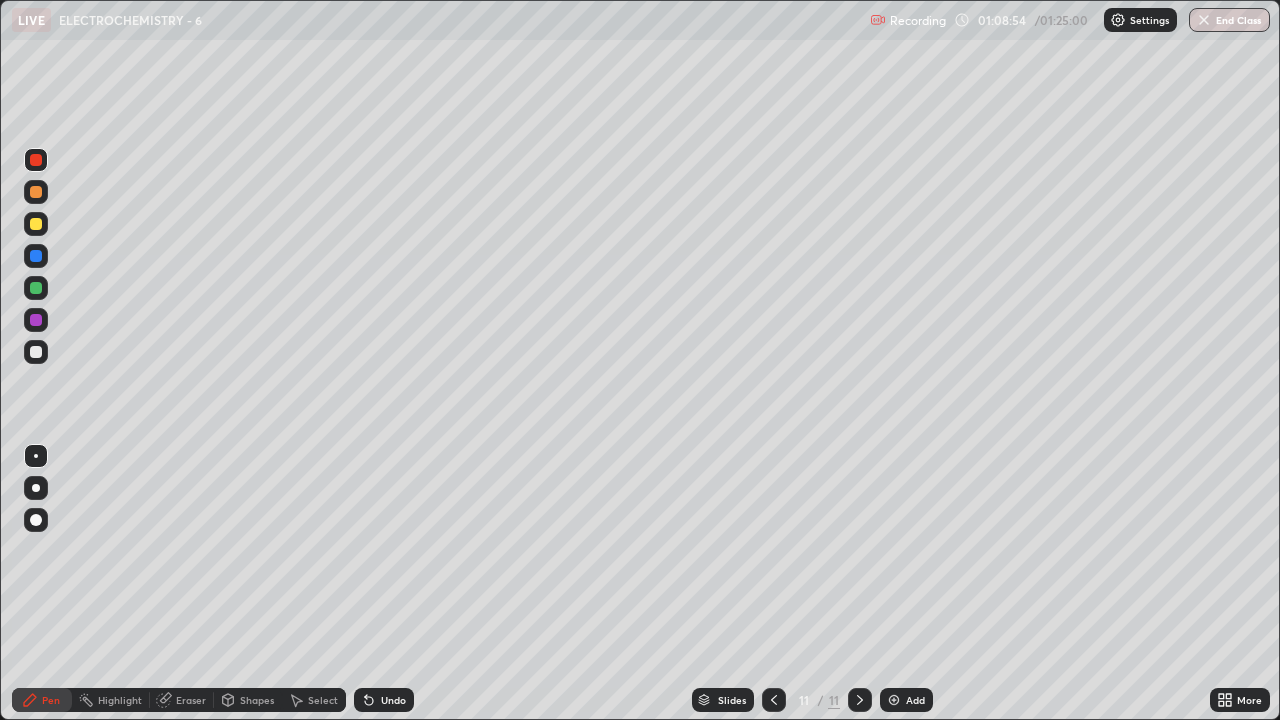 click on "Undo" at bounding box center (384, 700) 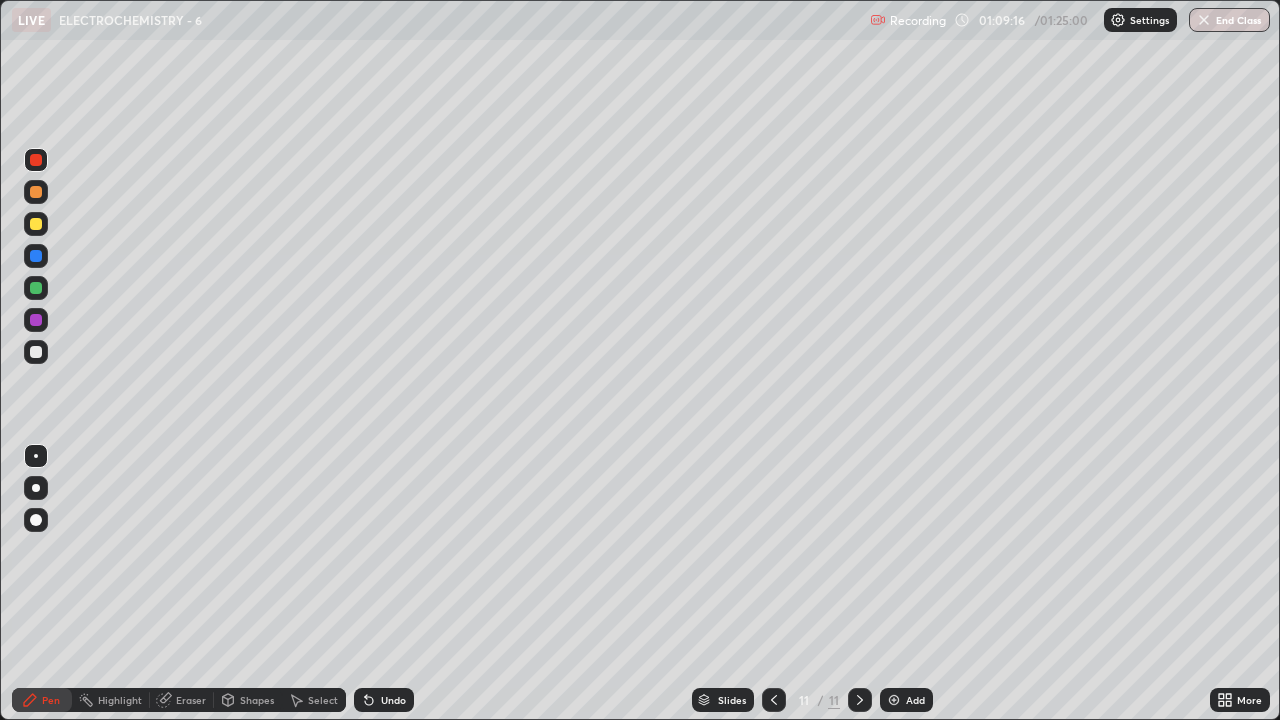 click at bounding box center [36, 352] 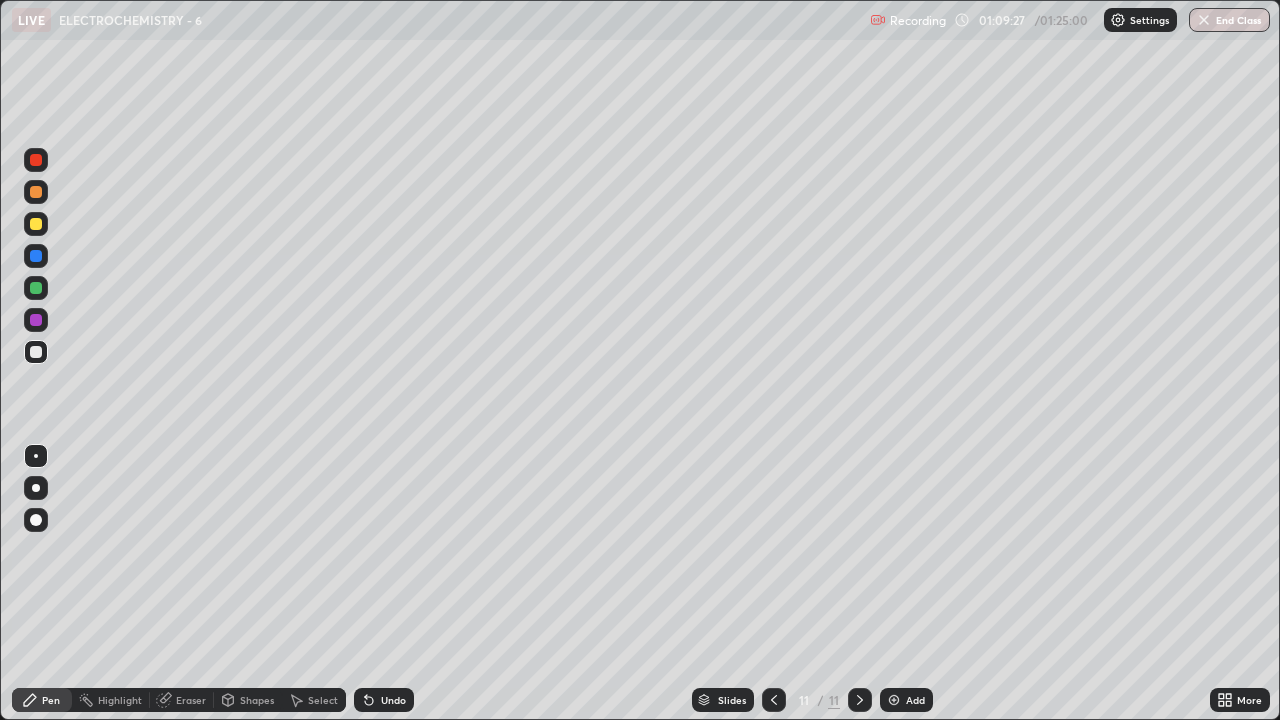 click at bounding box center [36, 256] 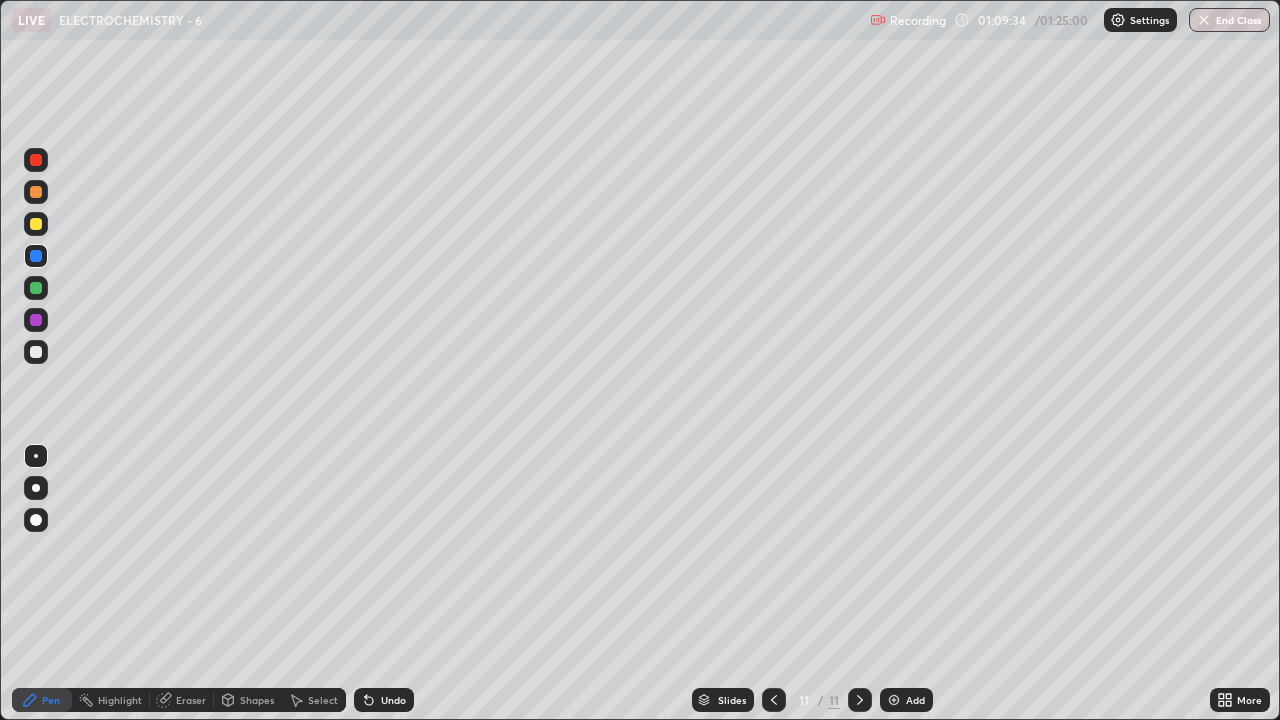 click on "Undo" at bounding box center [384, 700] 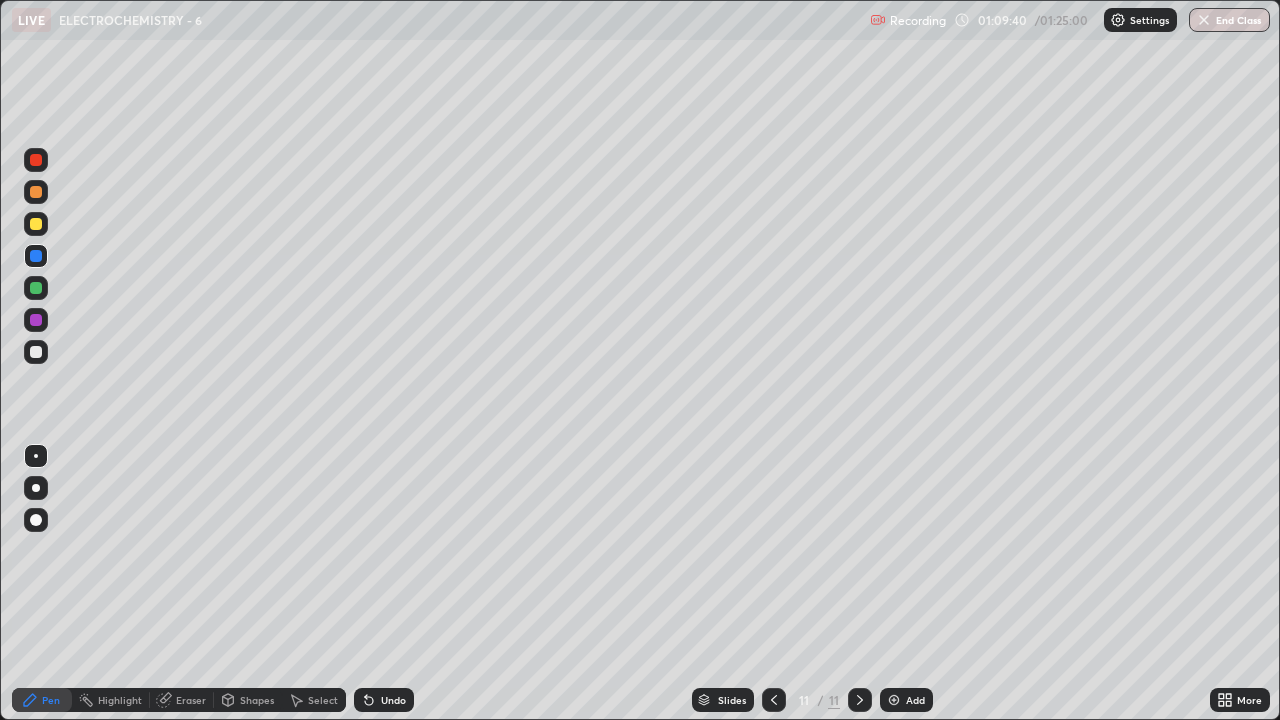 click 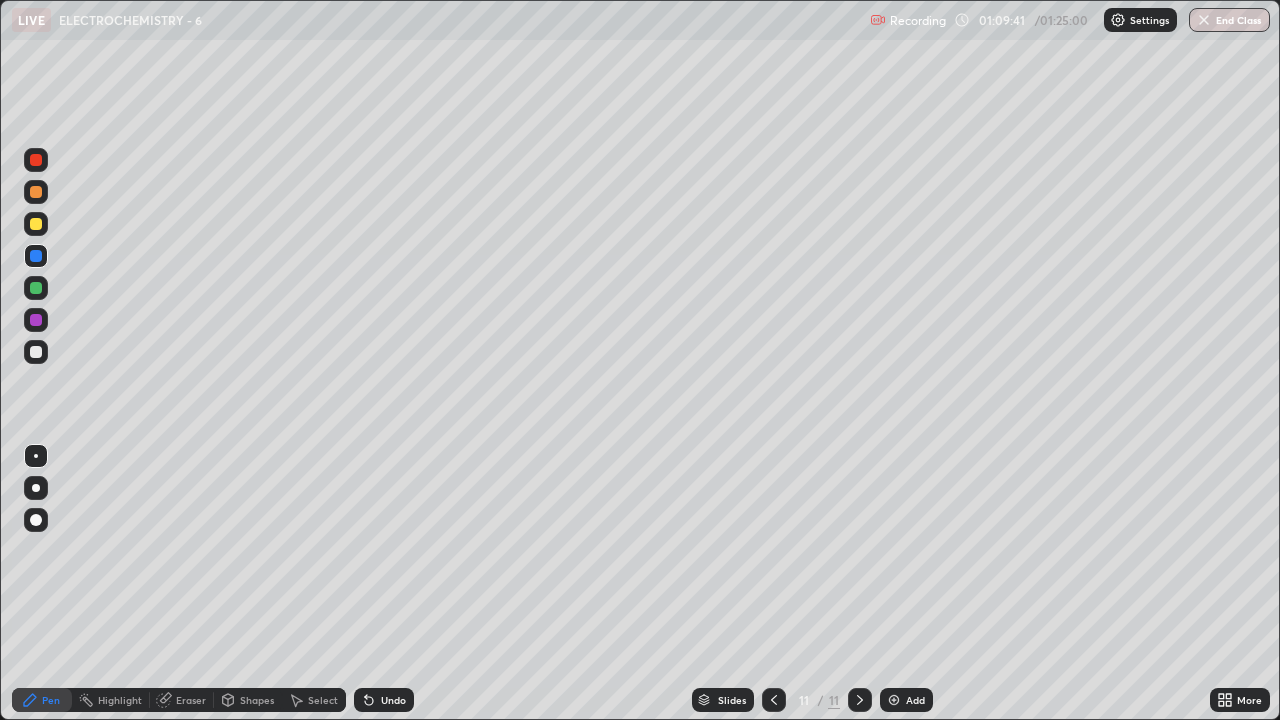 click at bounding box center [36, 224] 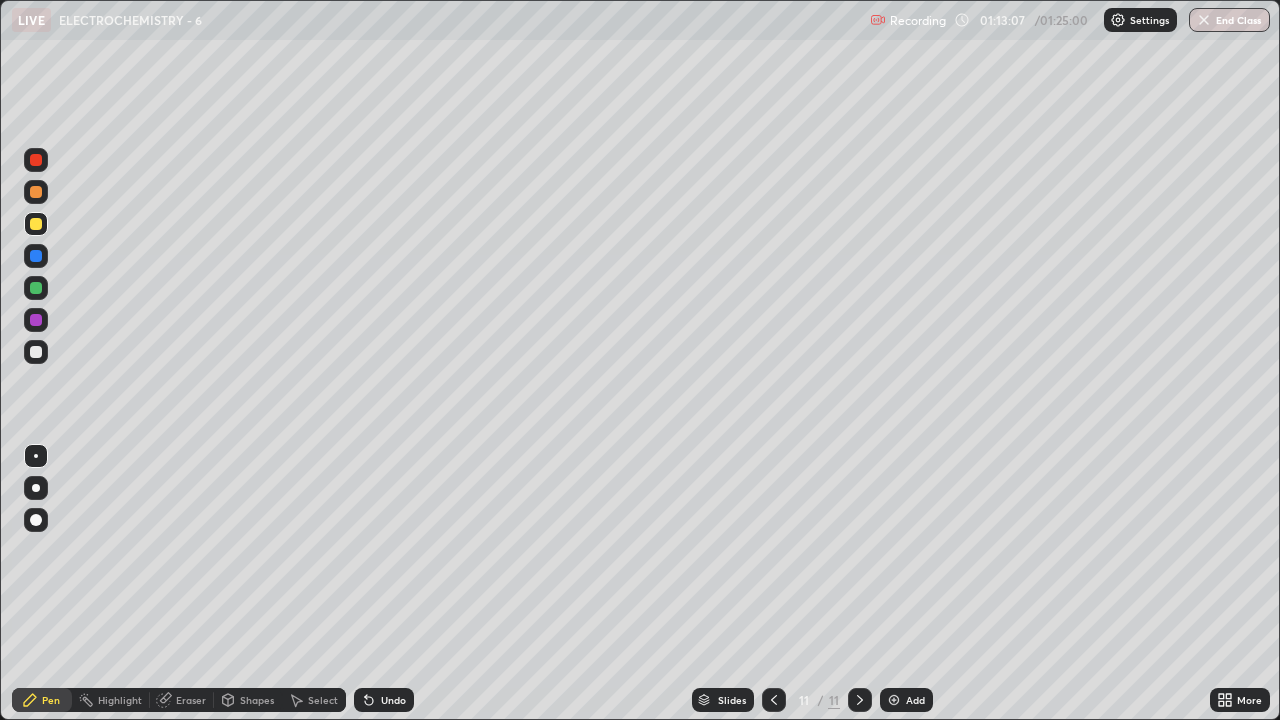 click at bounding box center [894, 700] 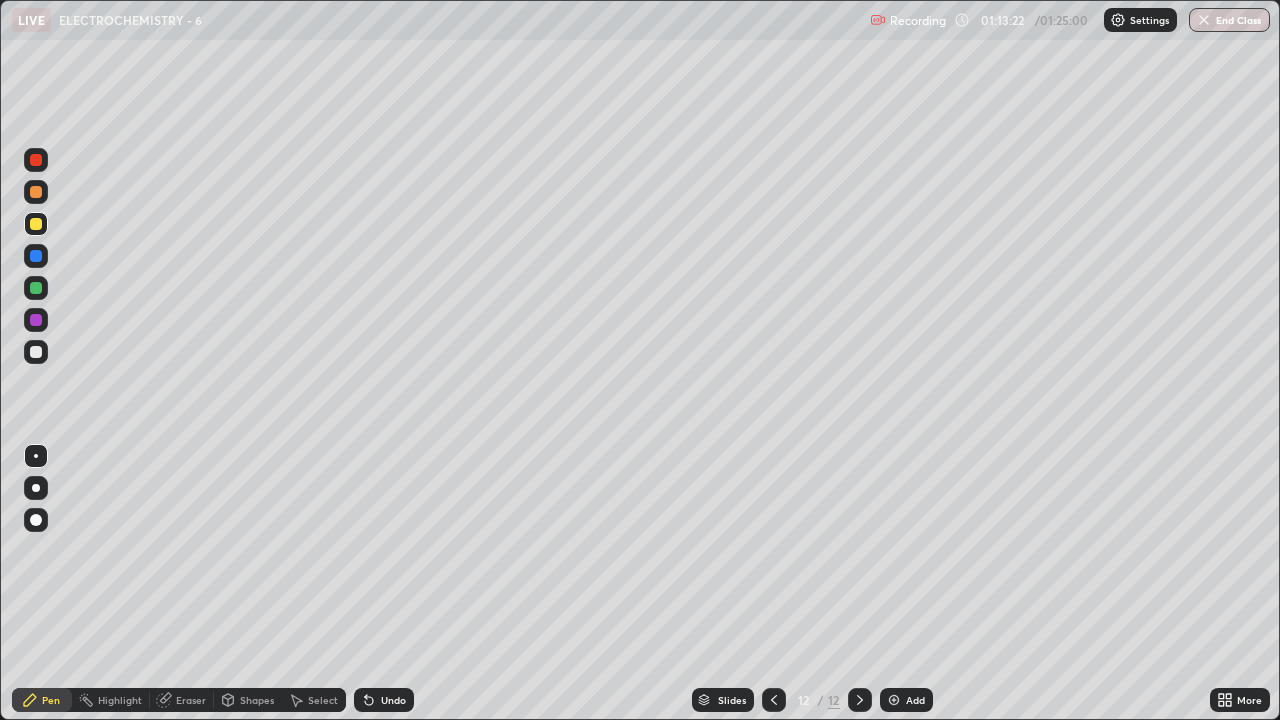 click at bounding box center [36, 192] 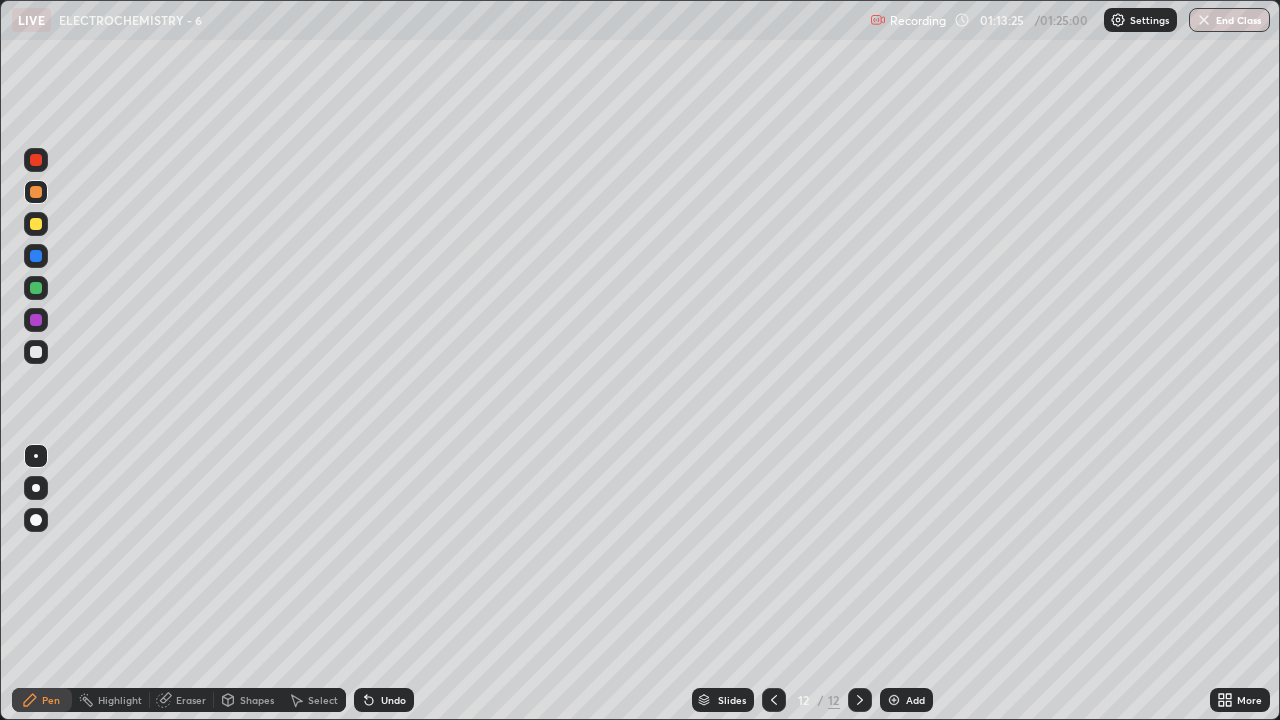 click on "Shapes" at bounding box center (257, 700) 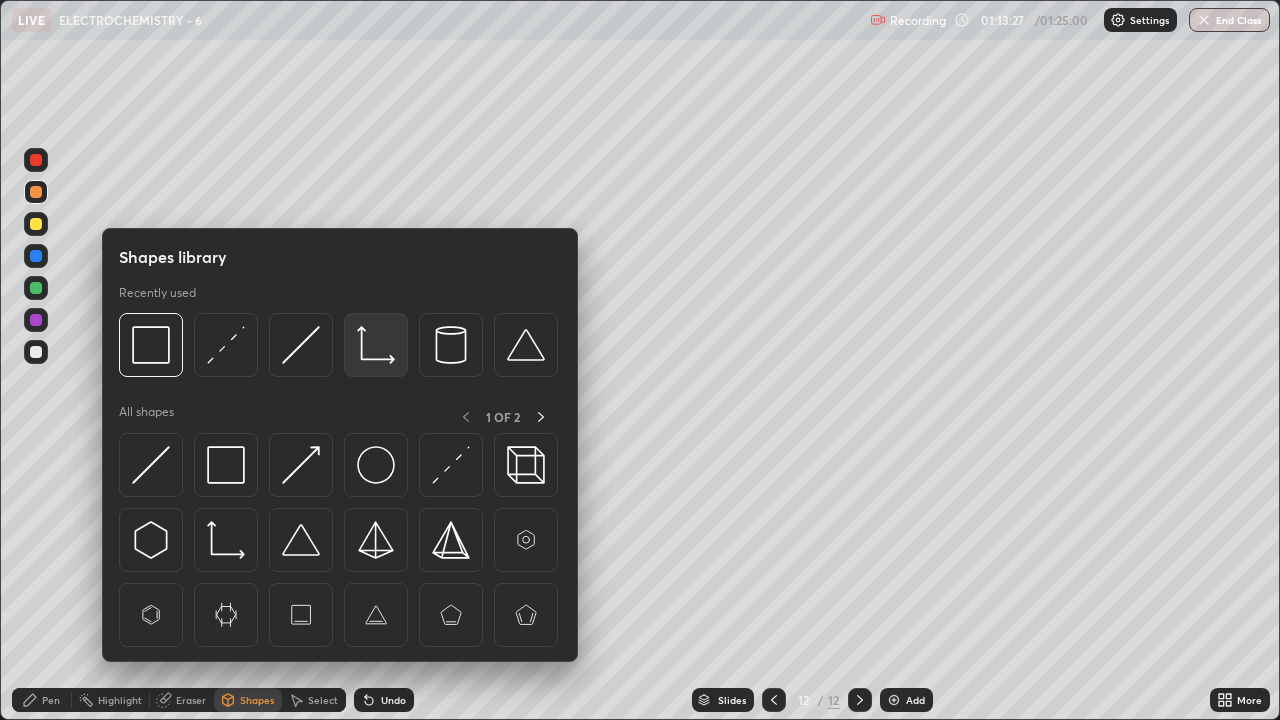 click at bounding box center [376, 345] 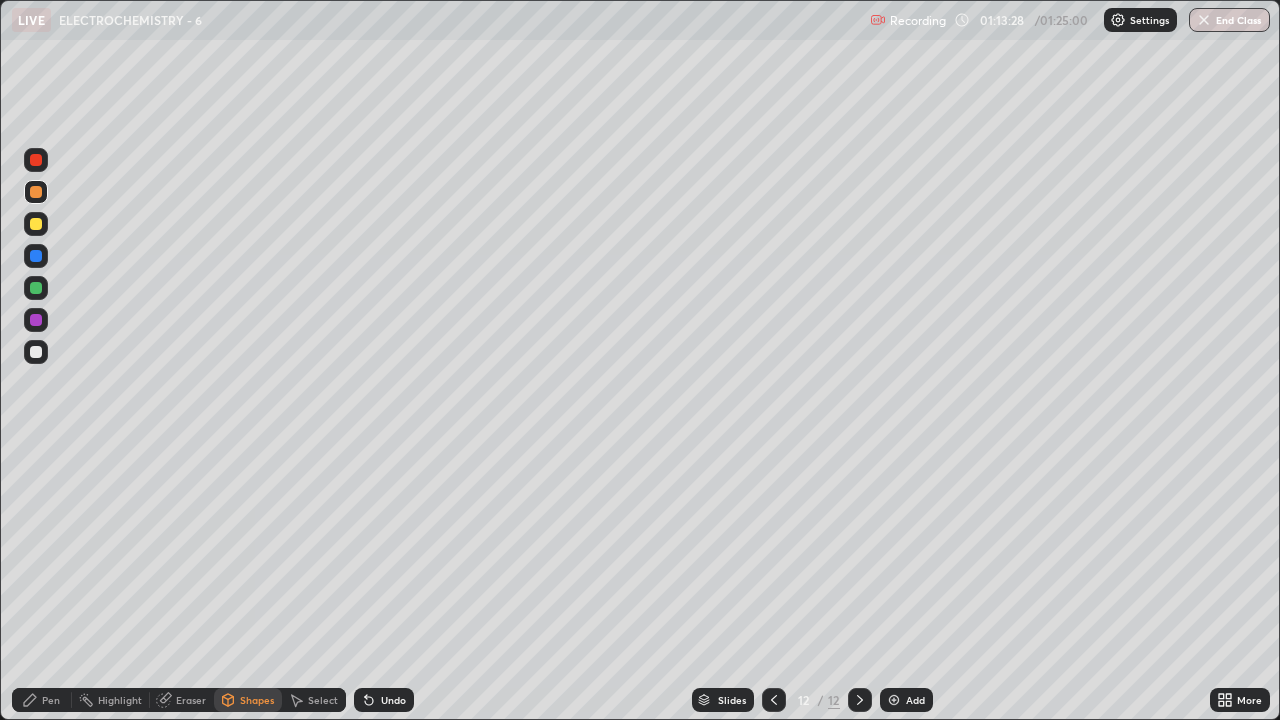 click at bounding box center [36, 288] 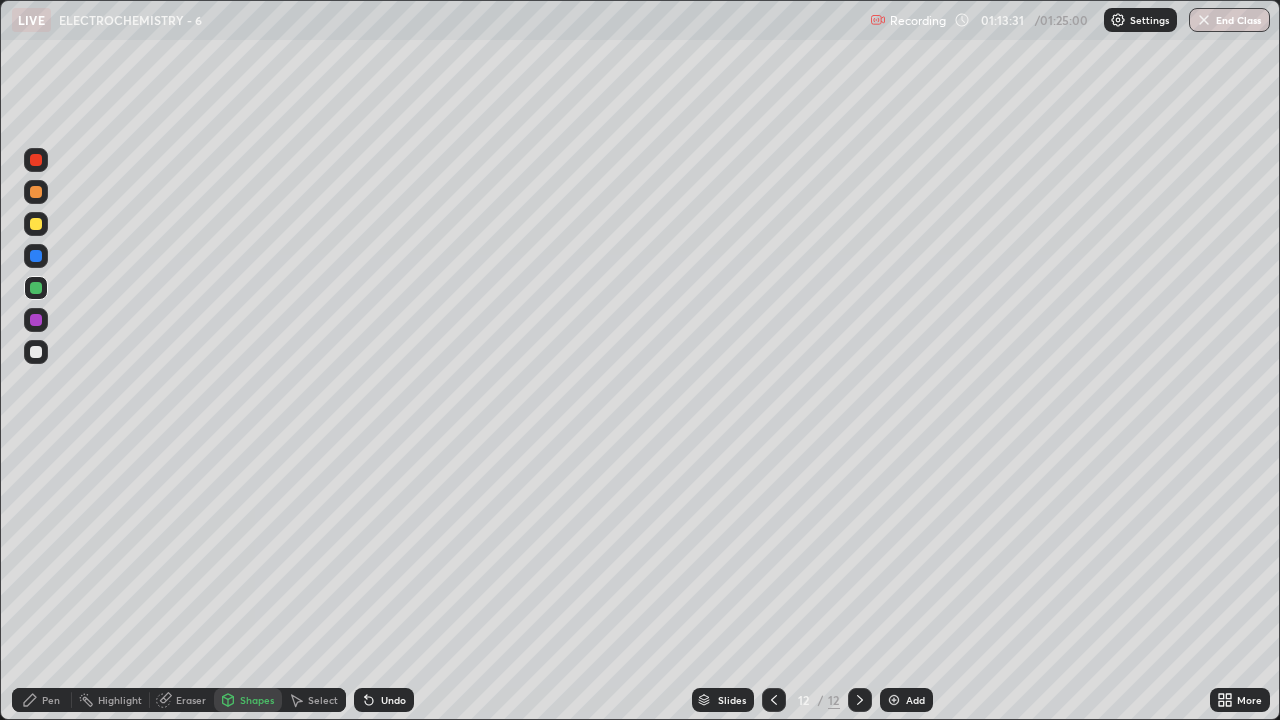 click at bounding box center [36, 352] 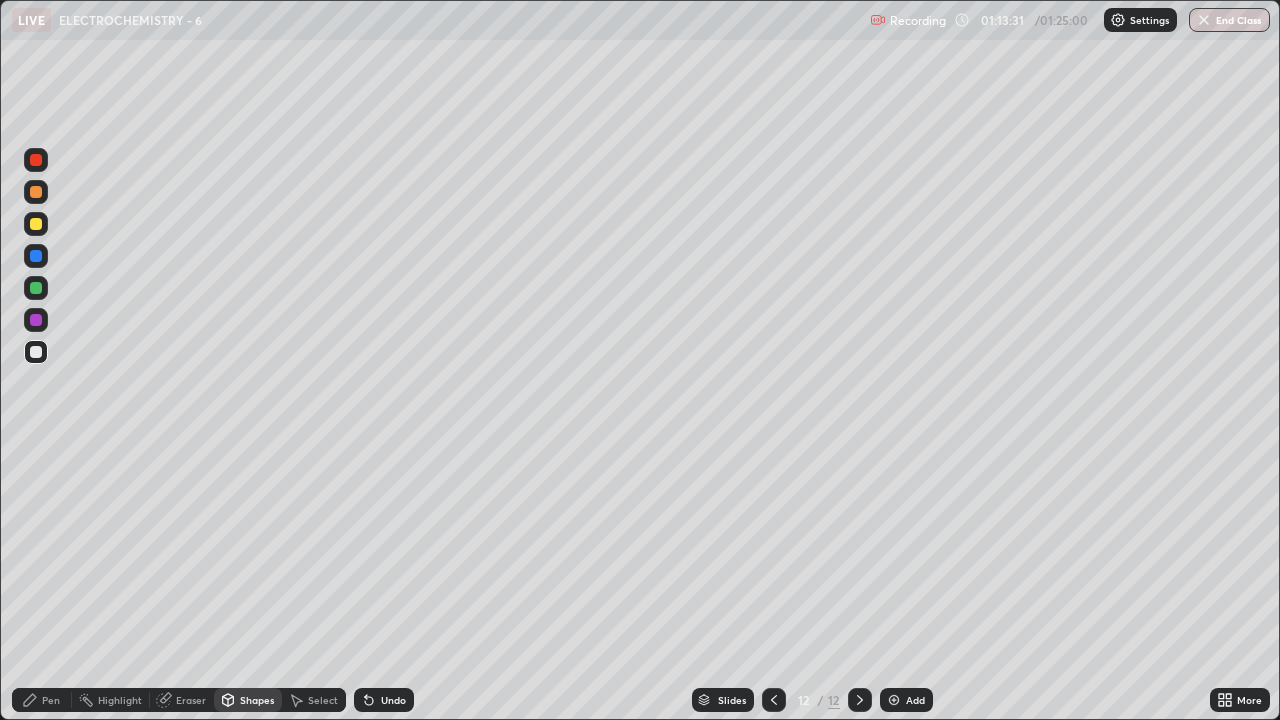 click 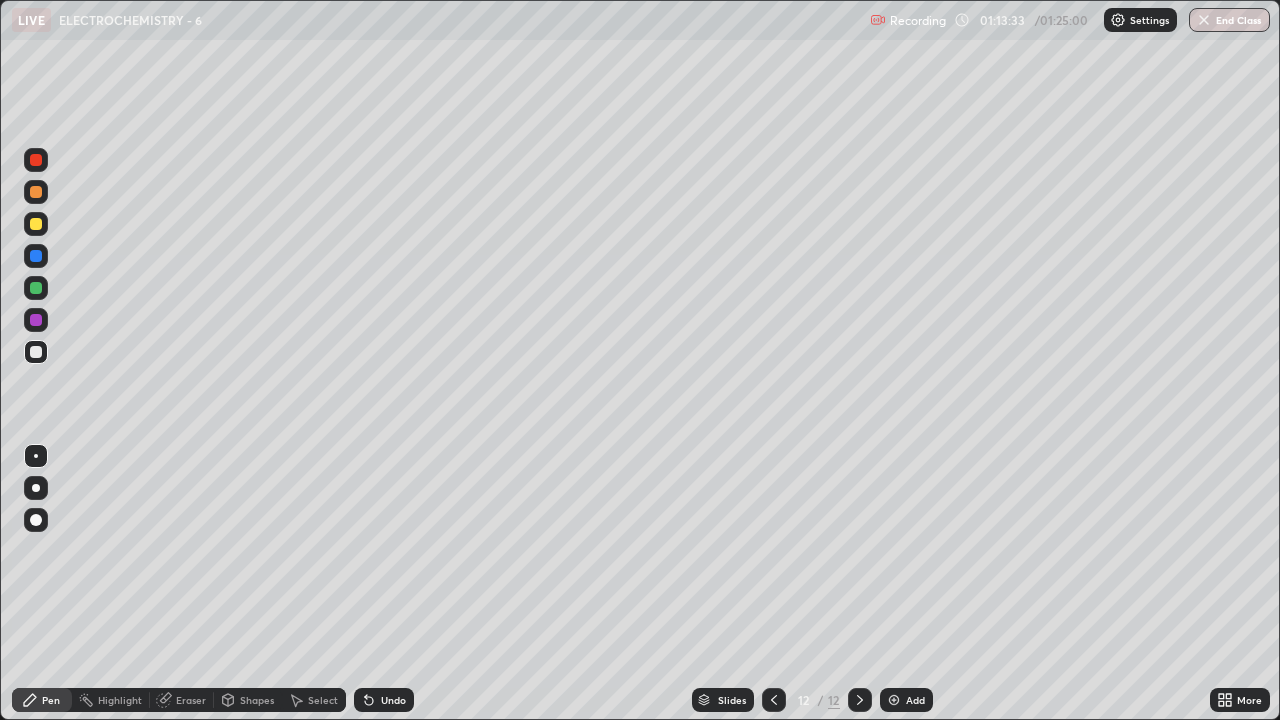 click at bounding box center [36, 256] 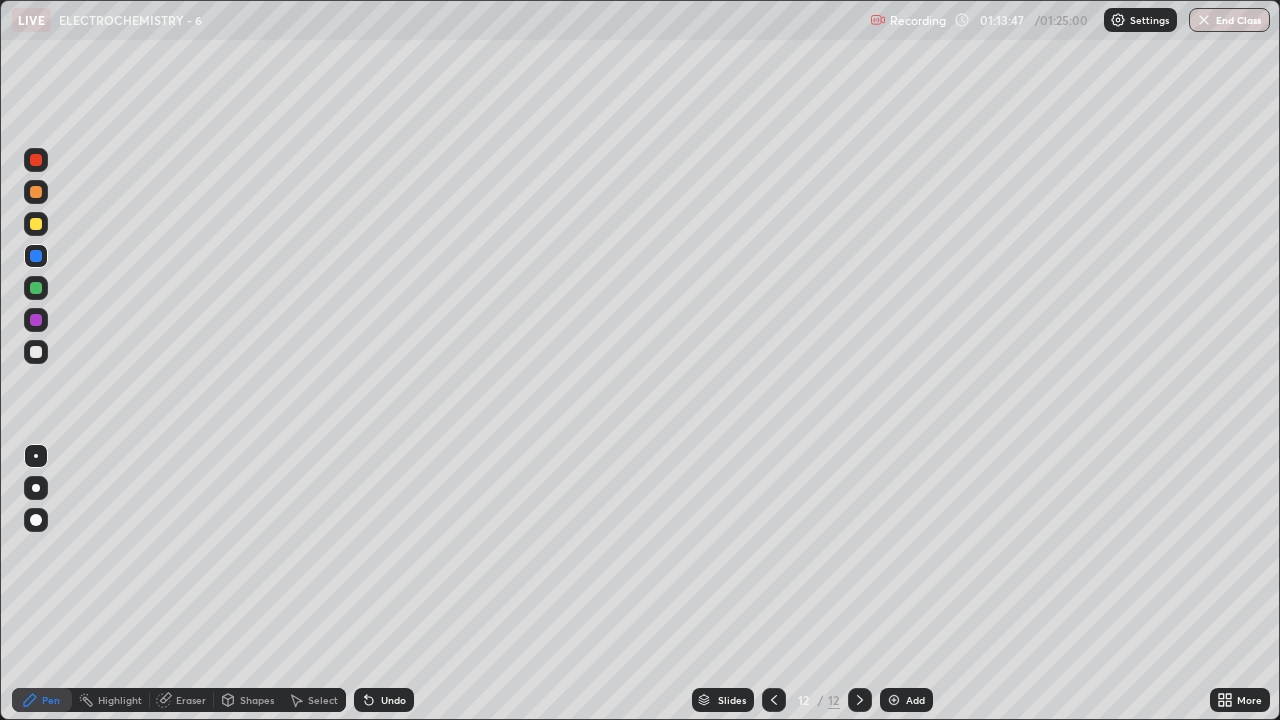 click at bounding box center [36, 352] 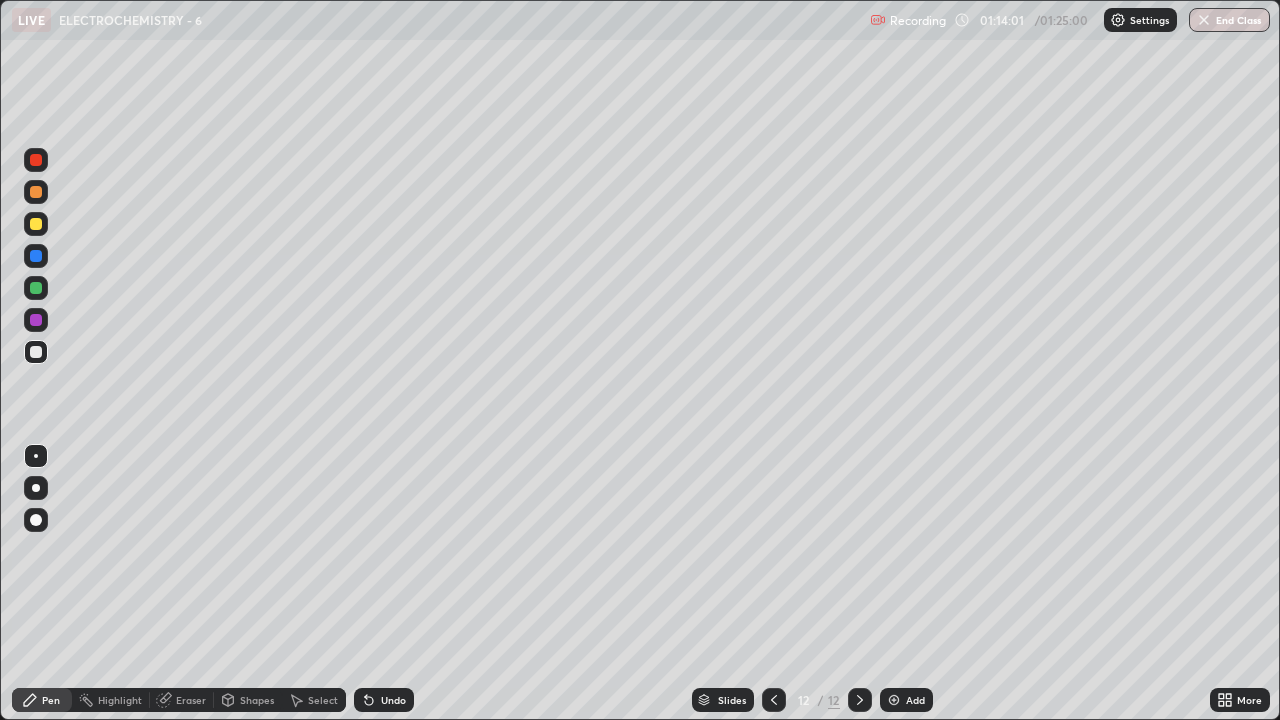 click at bounding box center [36, 288] 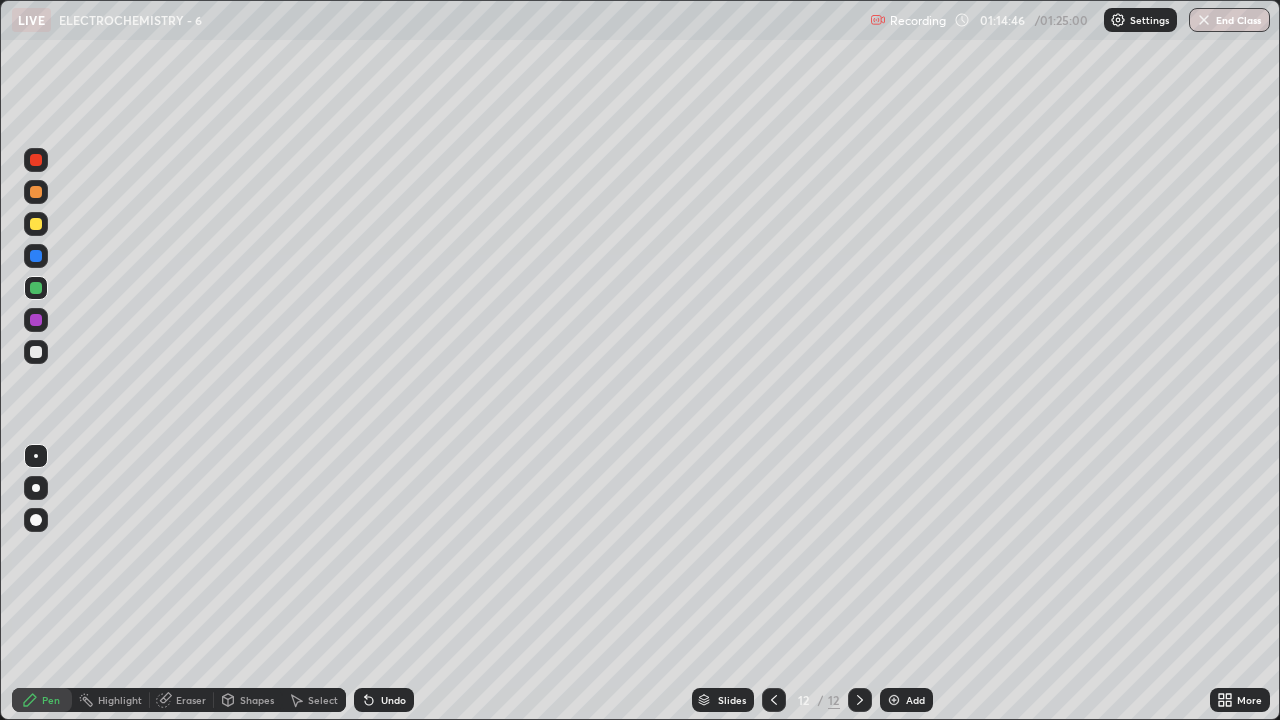 click at bounding box center (36, 192) 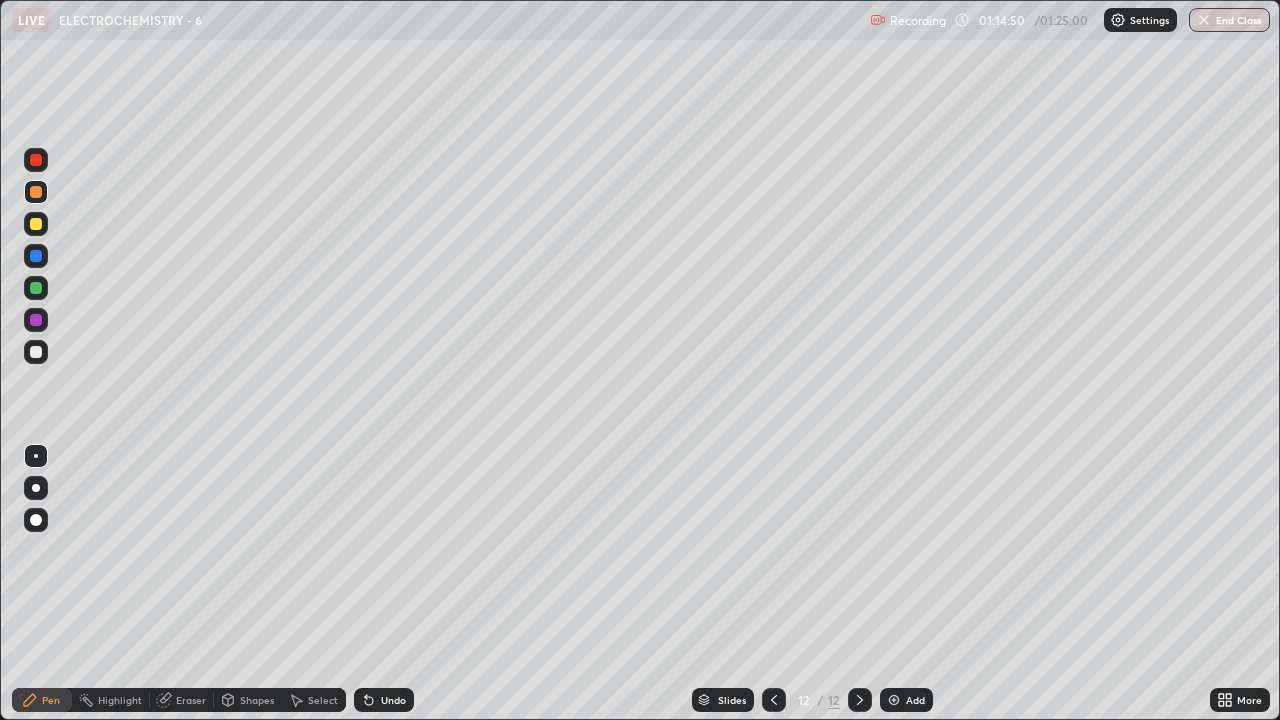click on "Shapes" at bounding box center (257, 700) 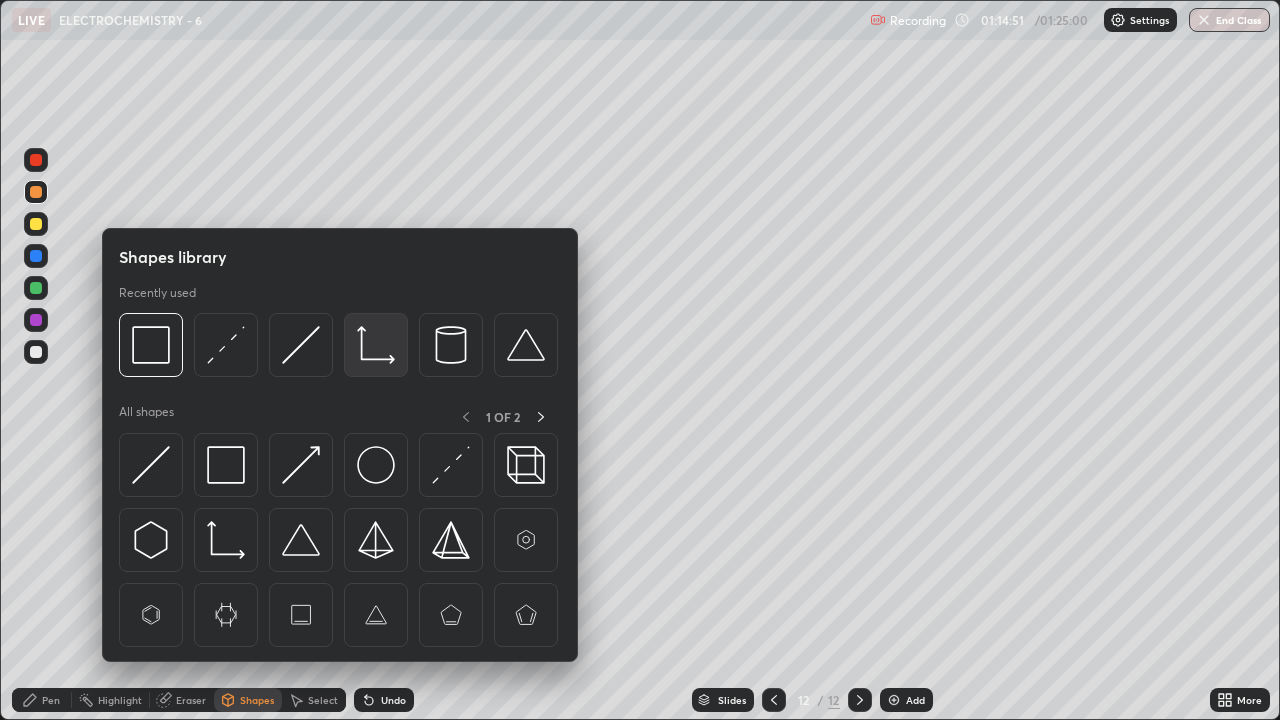 click at bounding box center (376, 345) 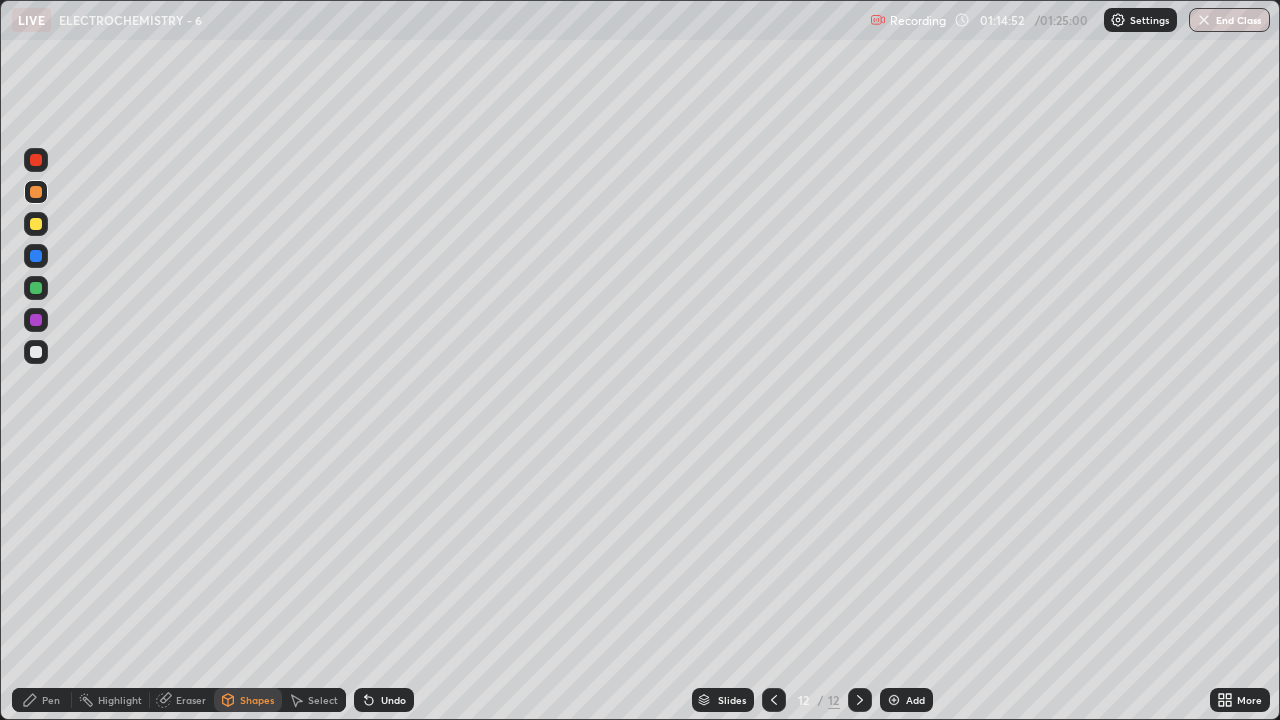 click at bounding box center (36, 256) 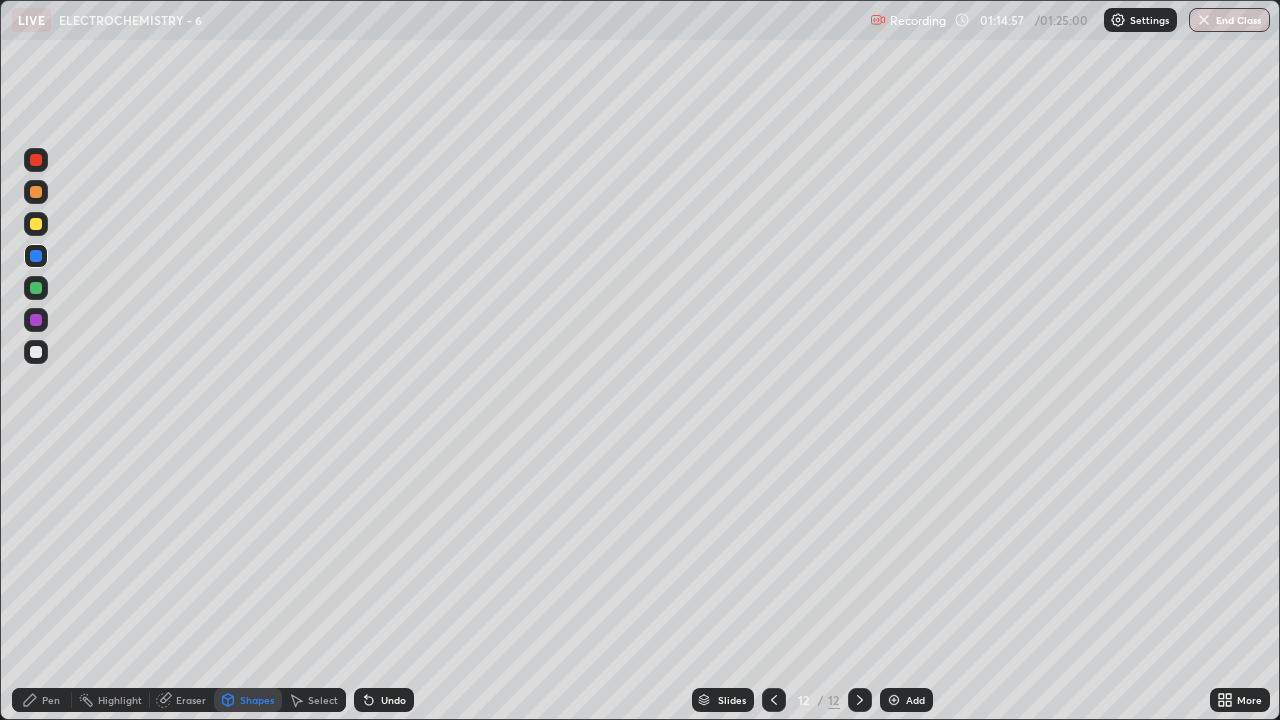 click at bounding box center (36, 320) 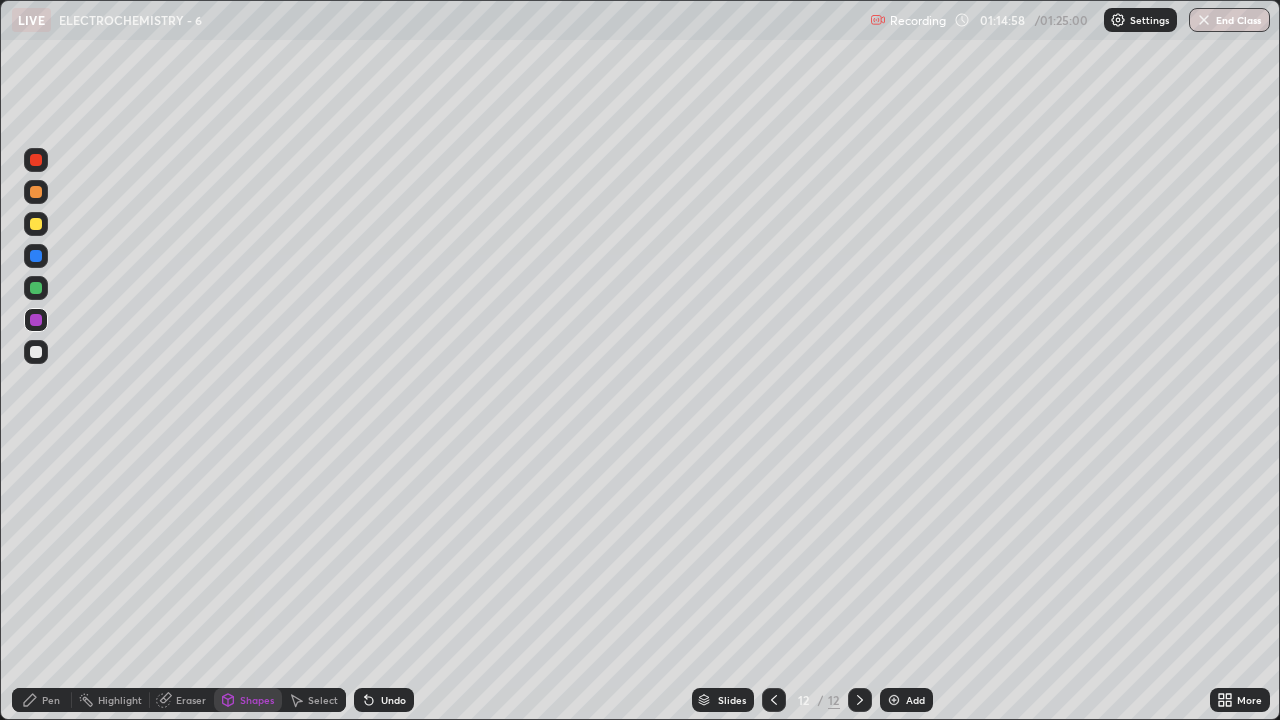 click on "Pen" at bounding box center (51, 700) 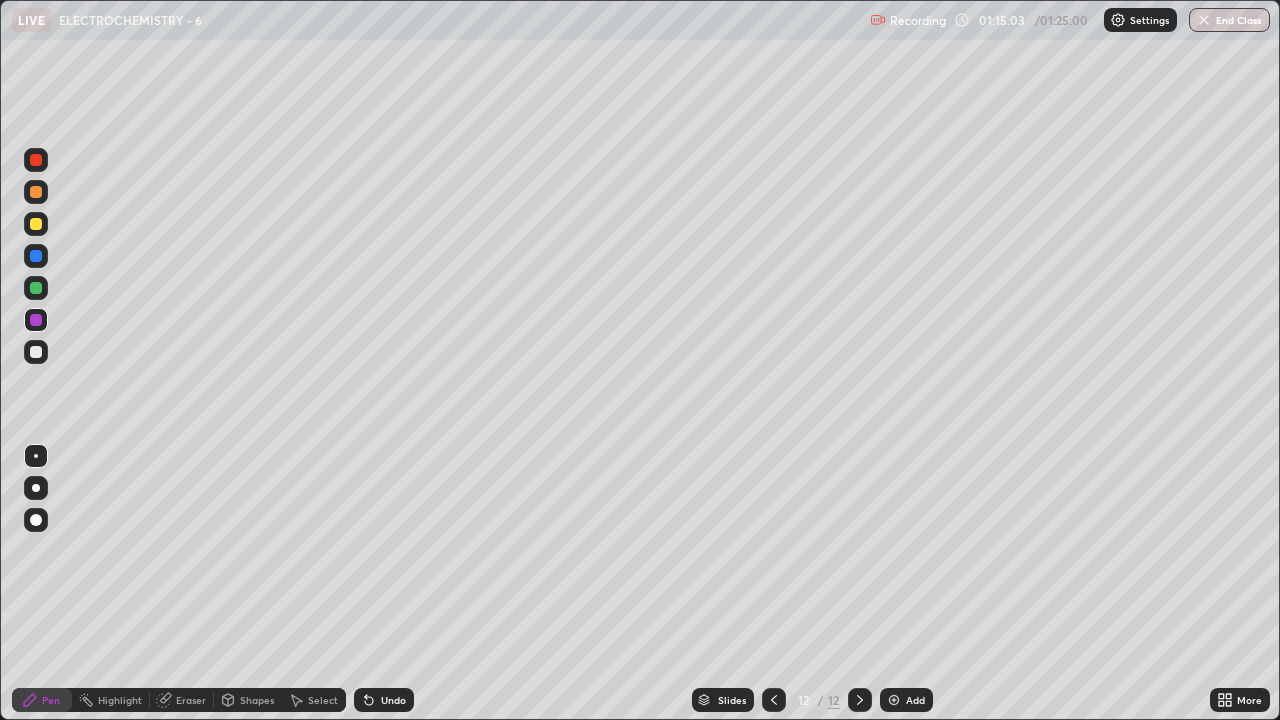 click at bounding box center (36, 224) 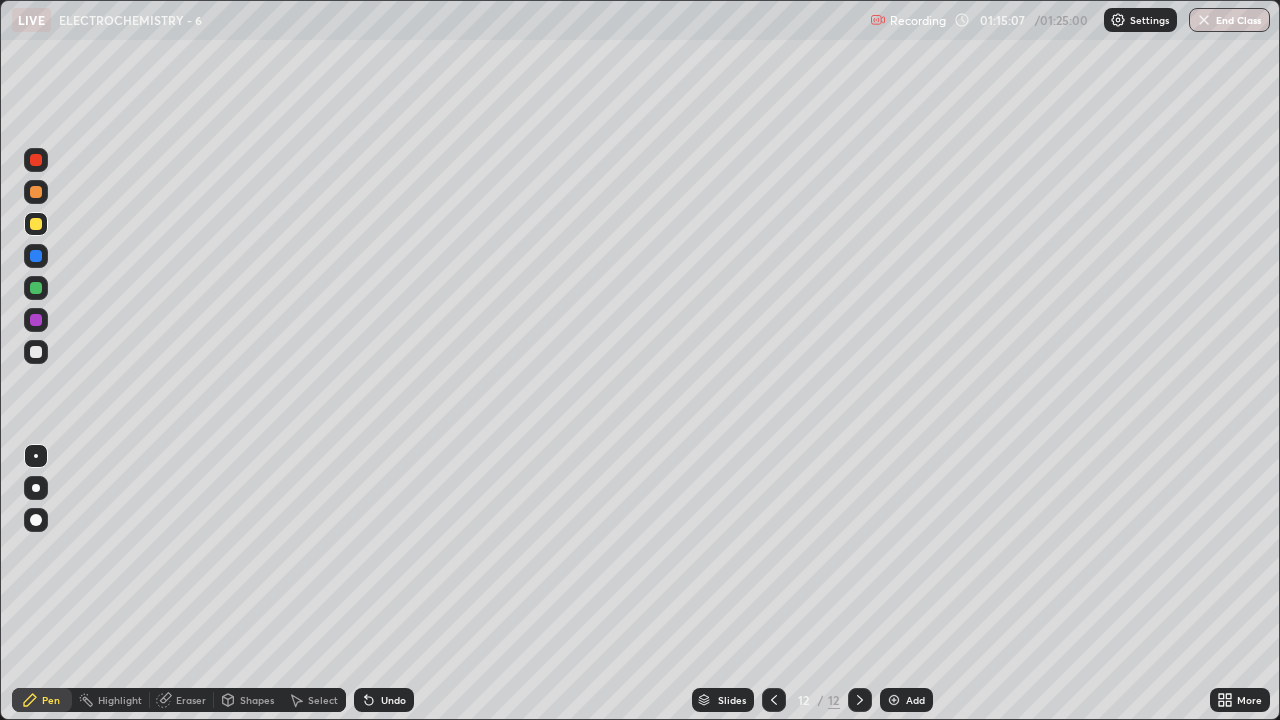 click on "Undo" at bounding box center (393, 700) 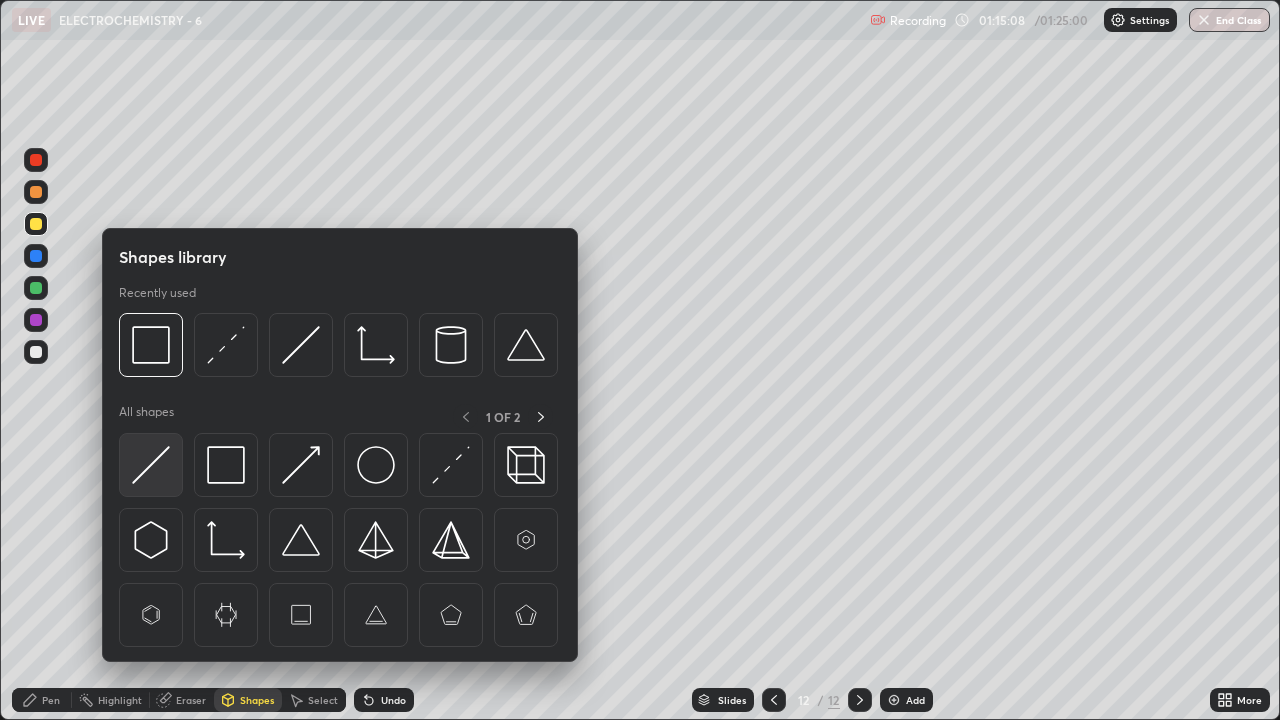 click at bounding box center [151, 465] 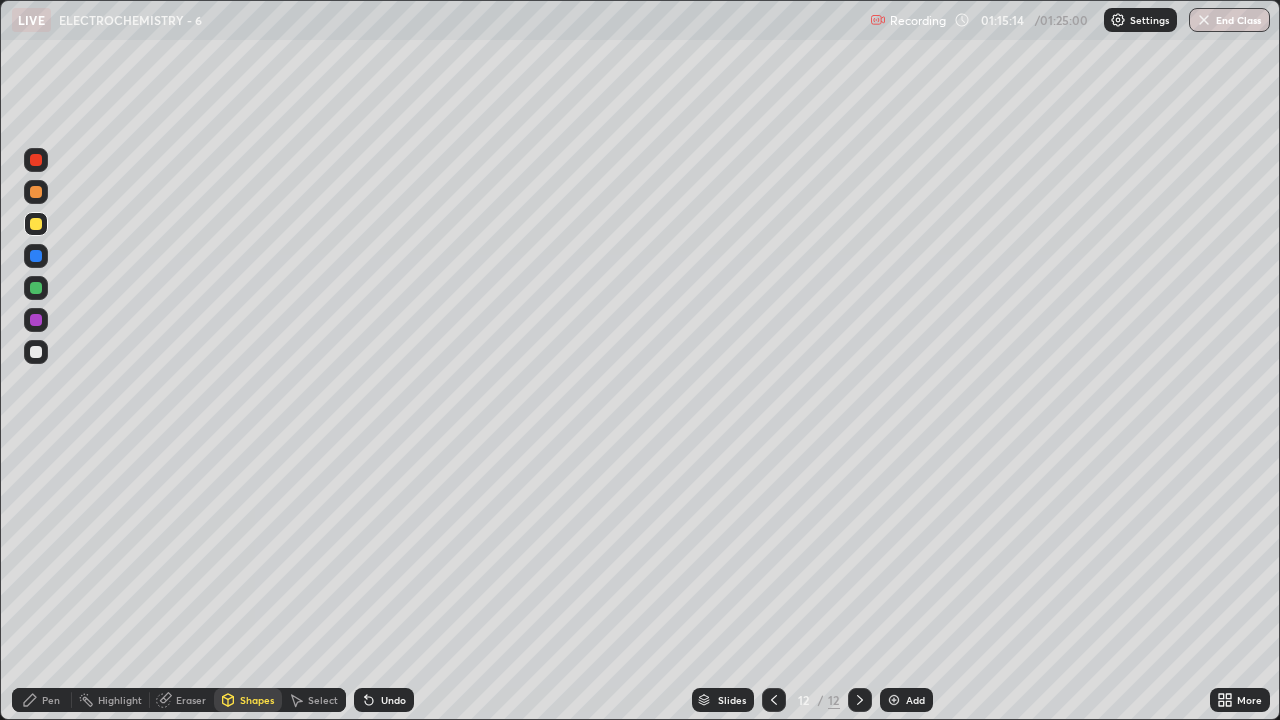 click on "Pen" at bounding box center [51, 700] 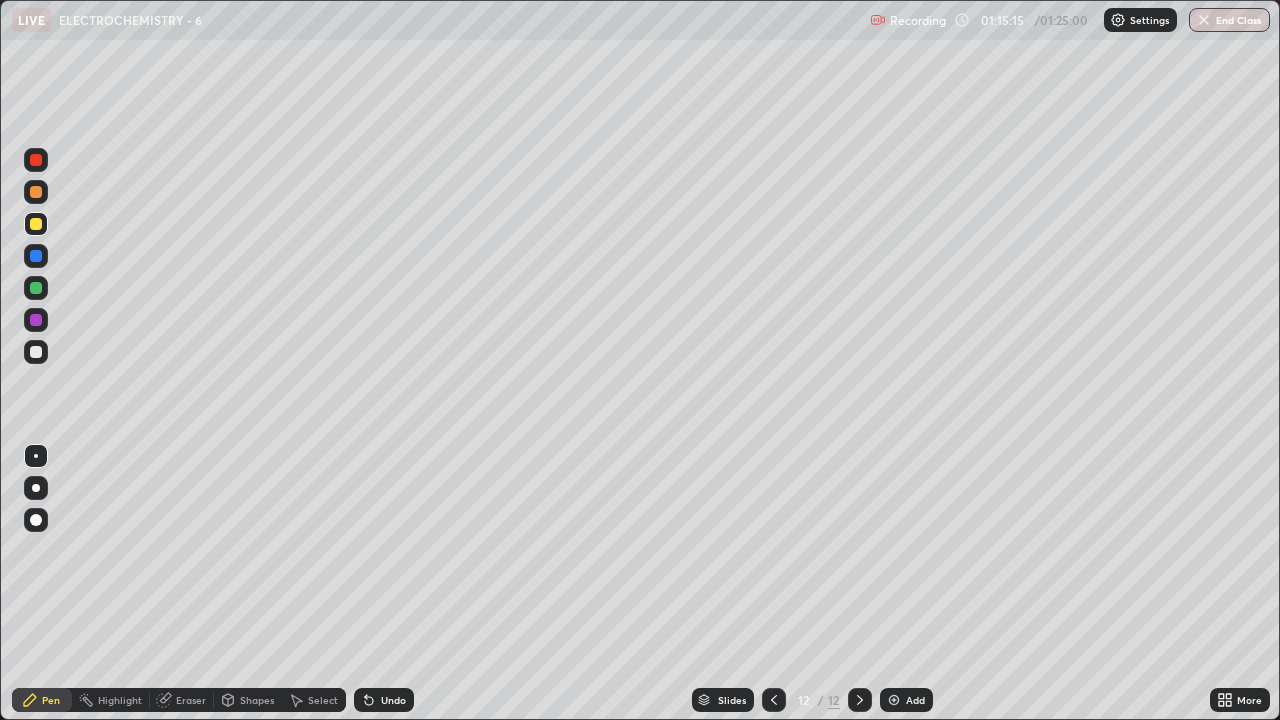 click at bounding box center [36, 352] 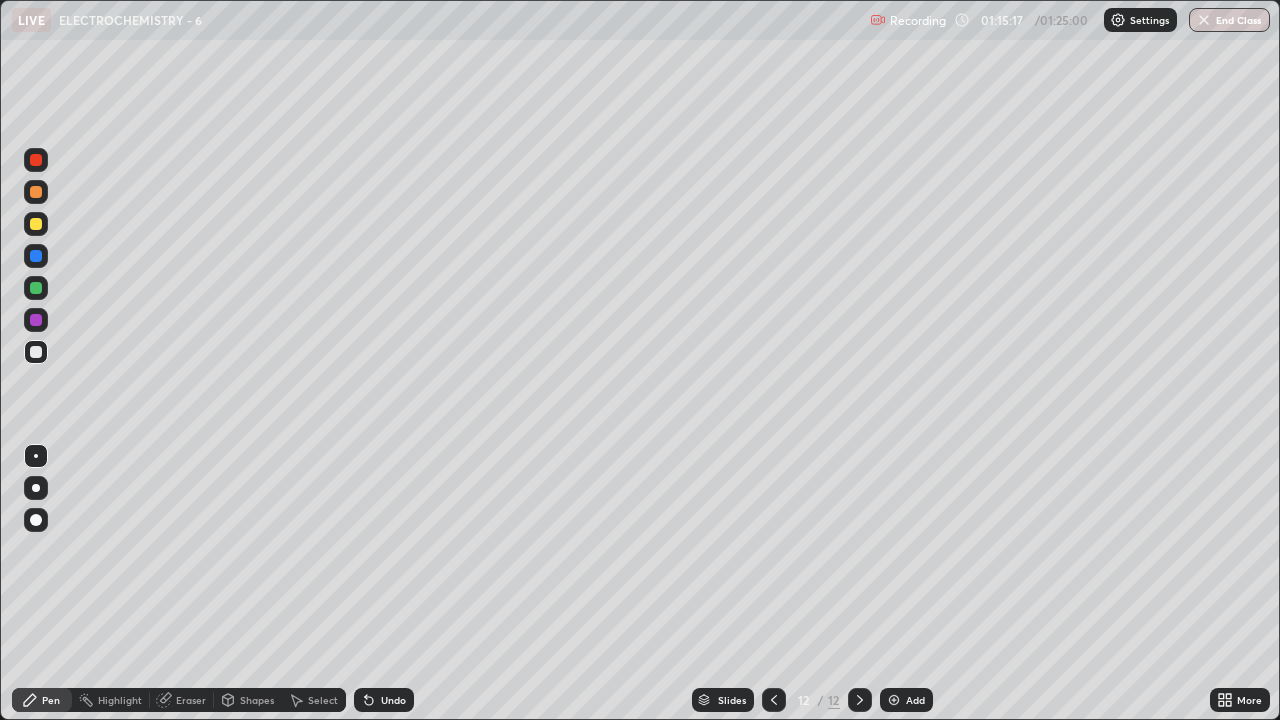 click on "Pen" at bounding box center [42, 700] 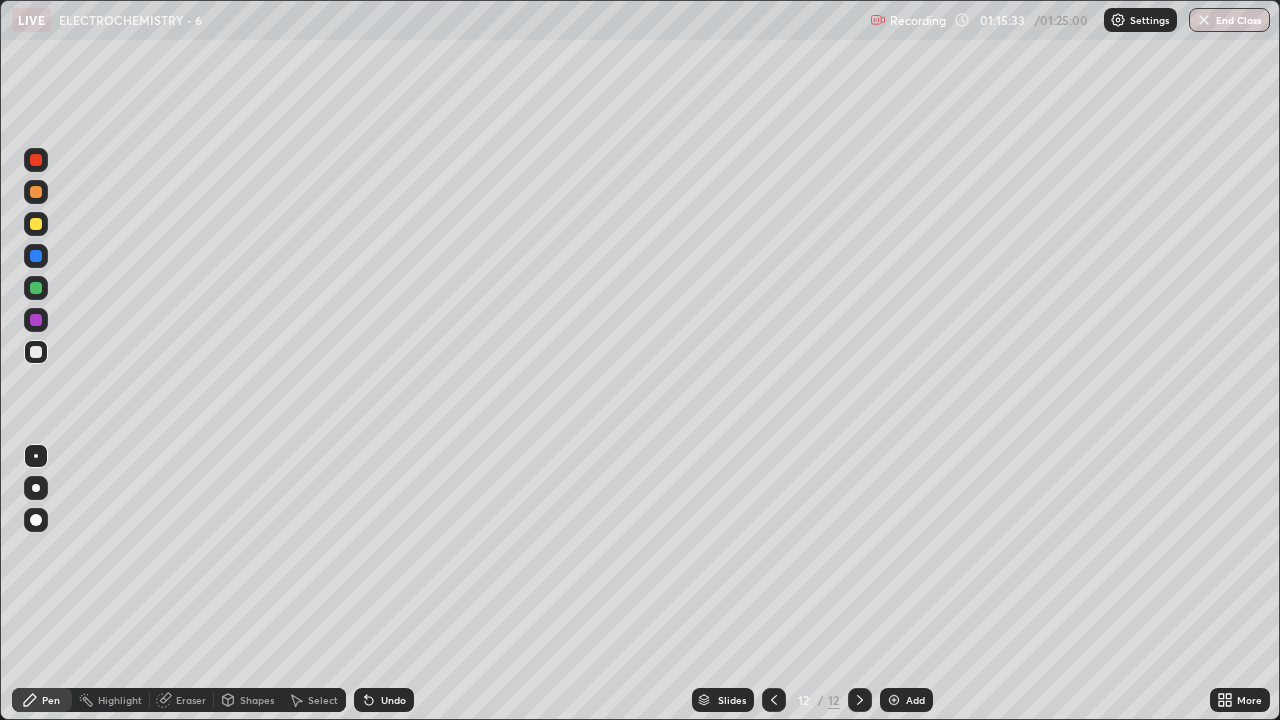 click 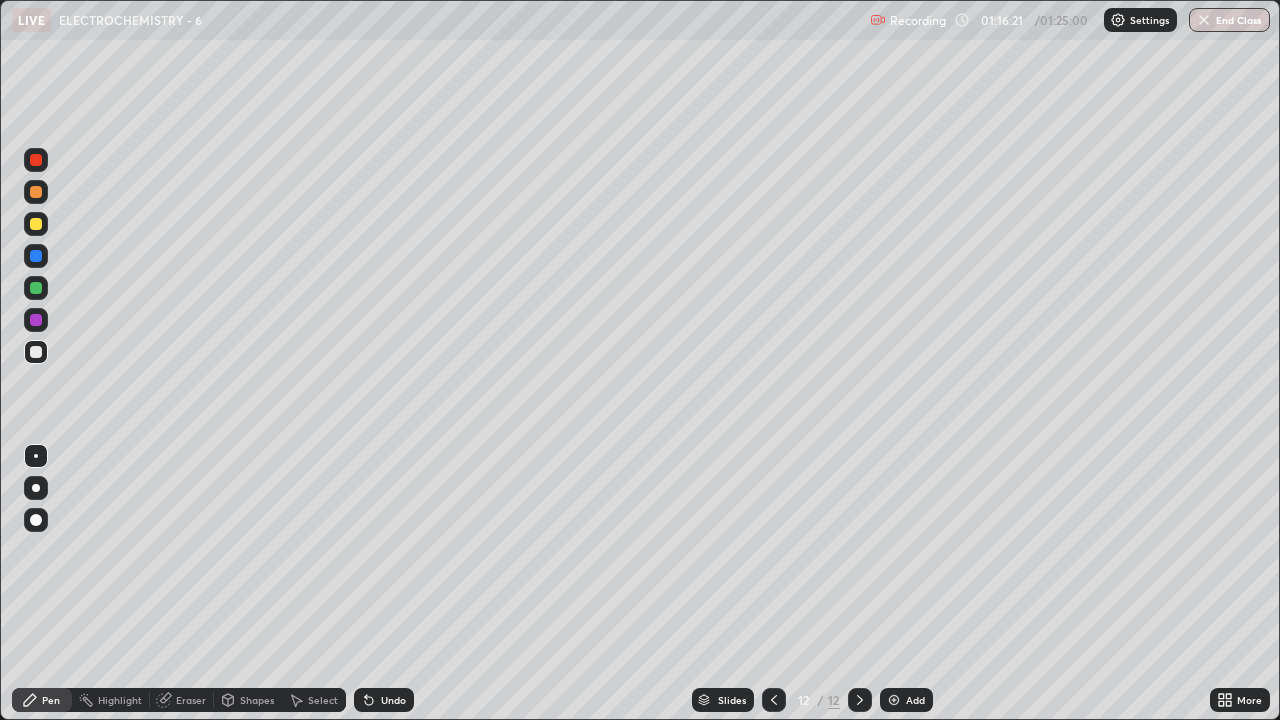 click at bounding box center (36, 352) 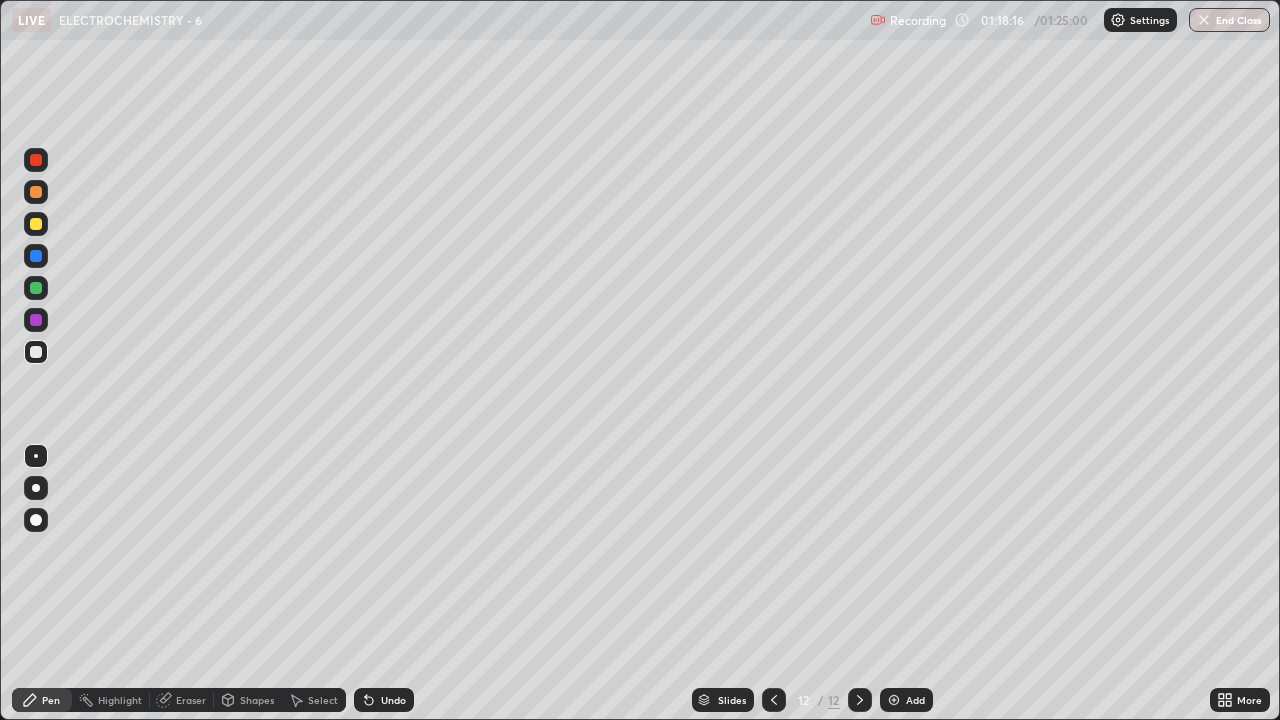 click at bounding box center (894, 700) 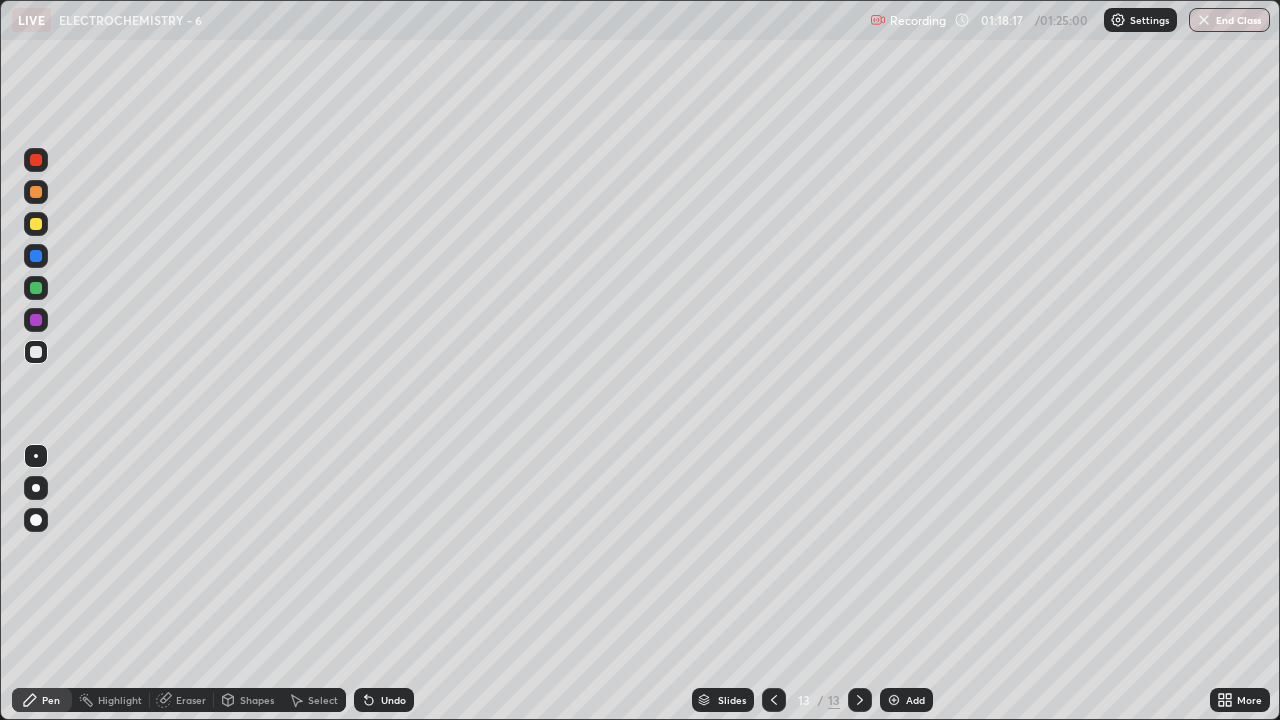 click at bounding box center (36, 192) 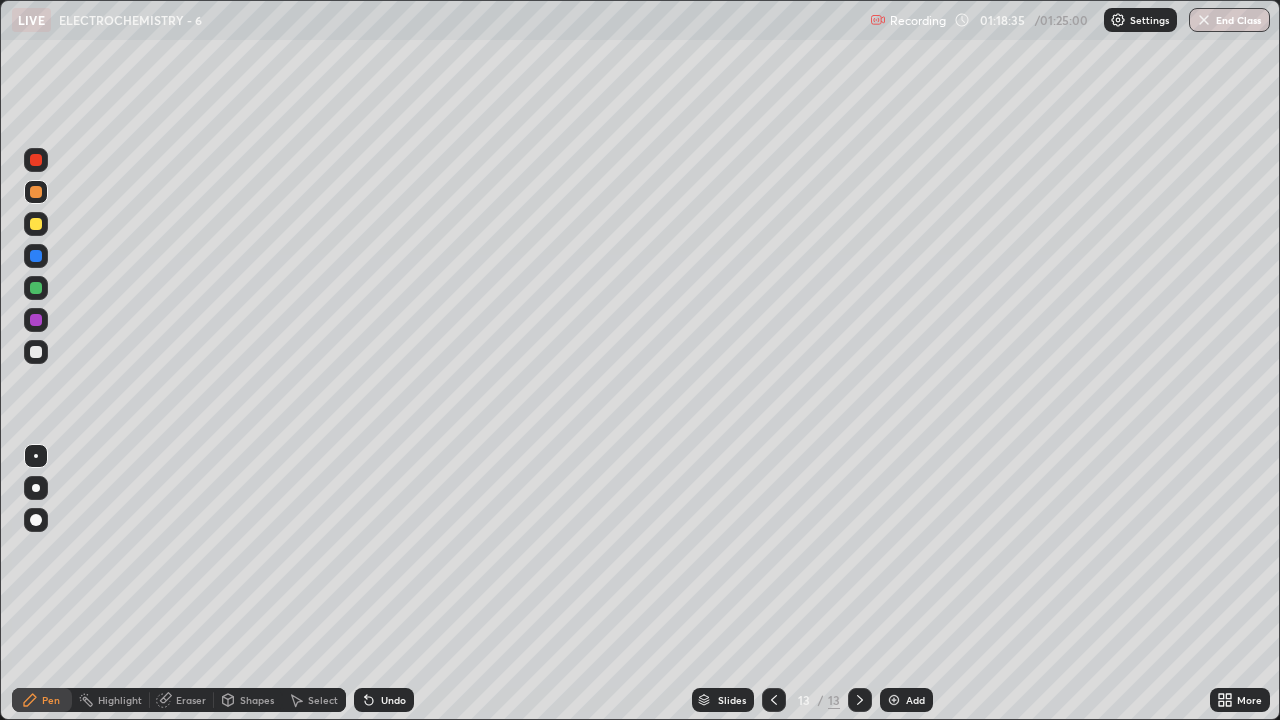 click on "Undo" at bounding box center (393, 700) 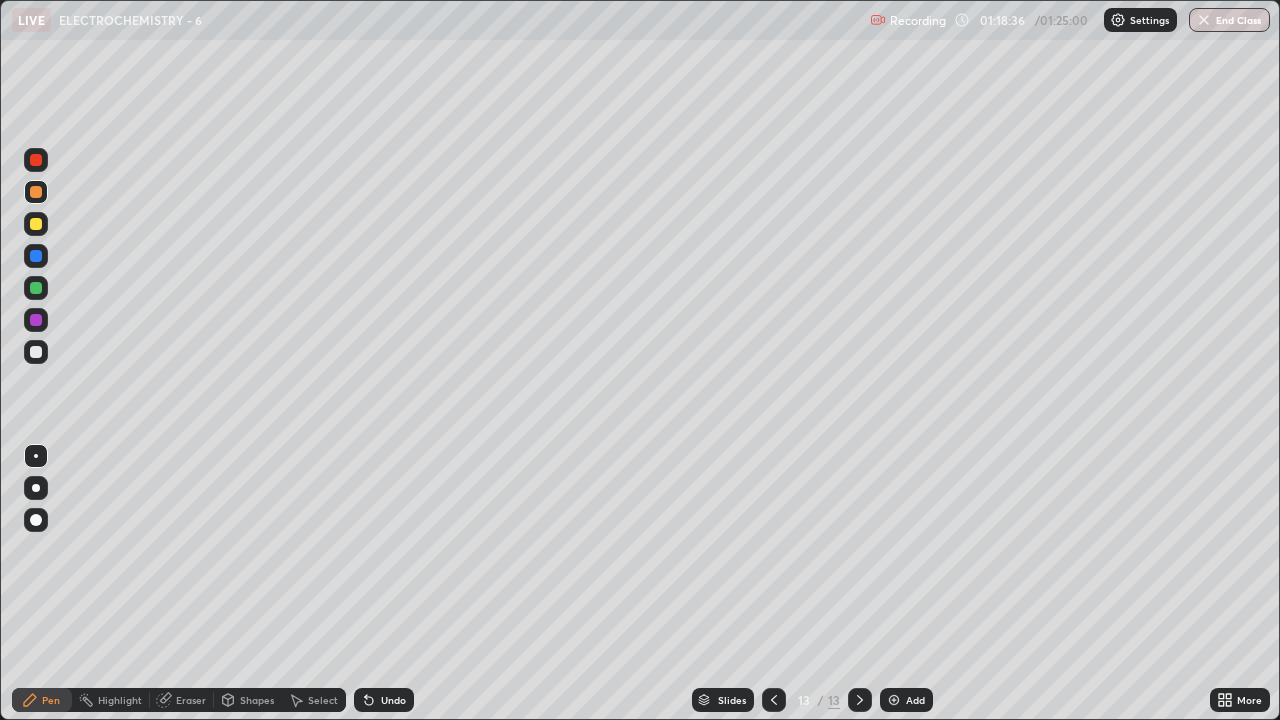 click on "Undo" at bounding box center [393, 700] 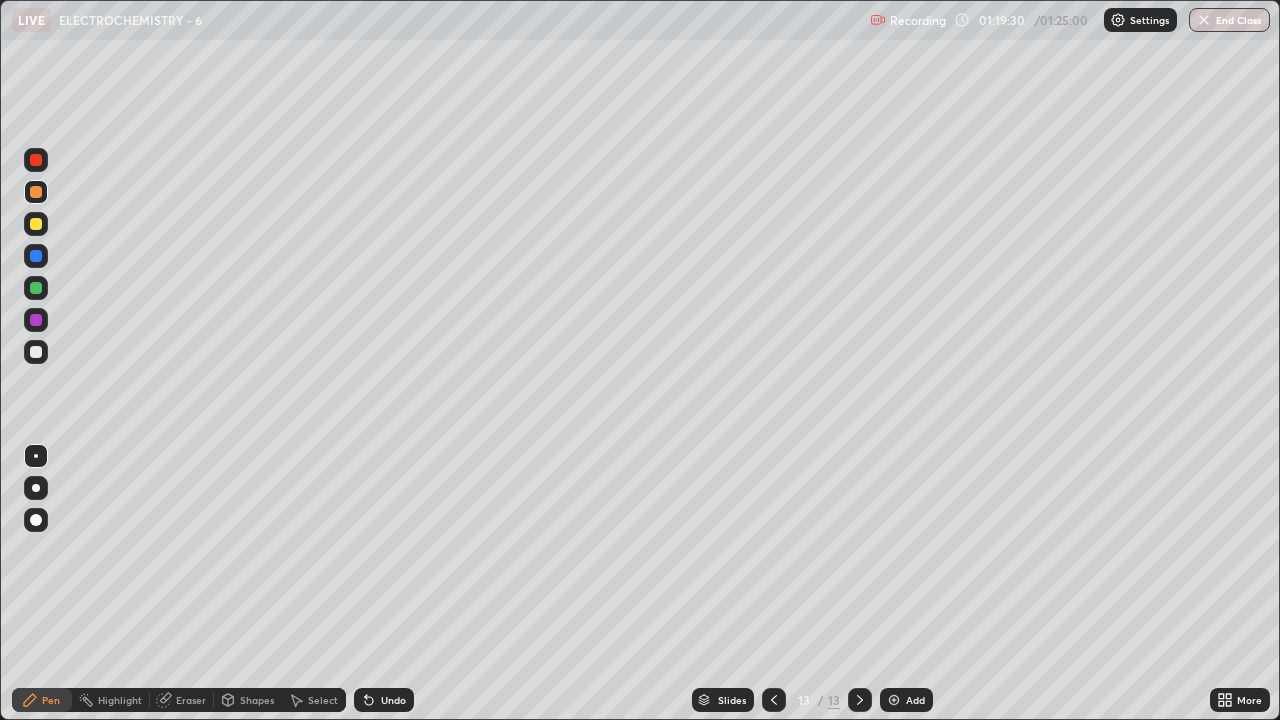 click 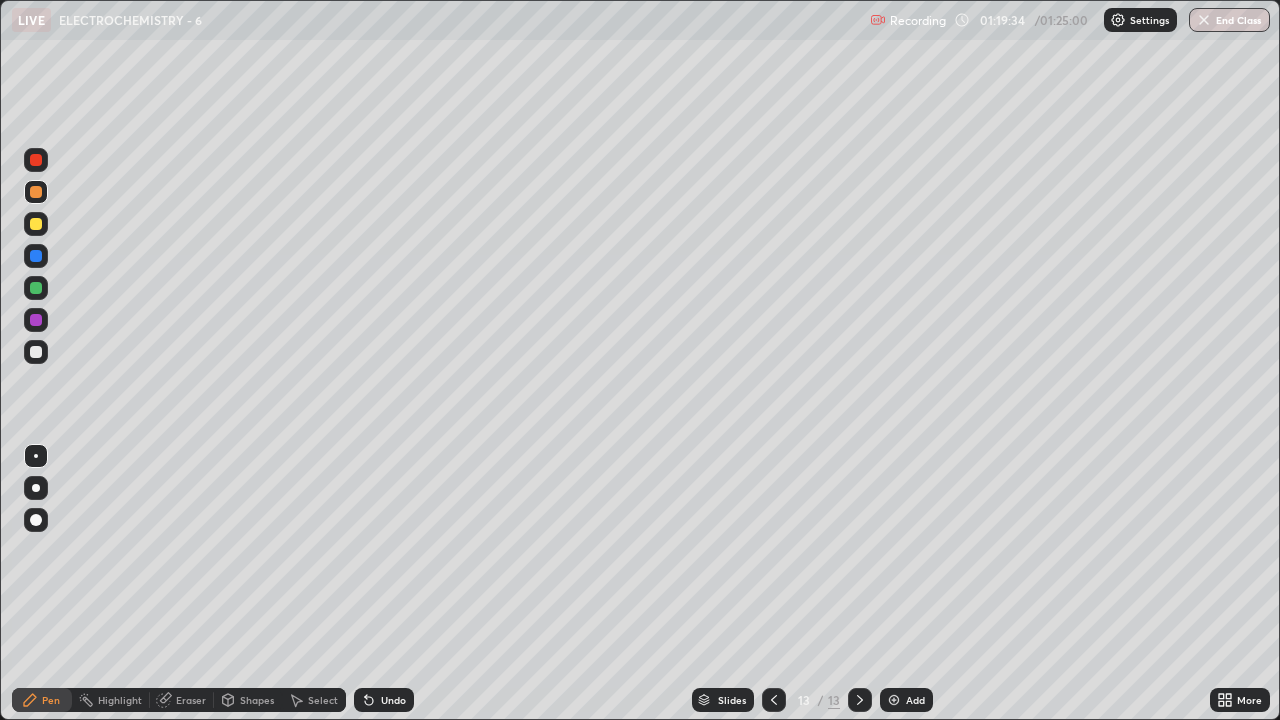 click at bounding box center [36, 352] 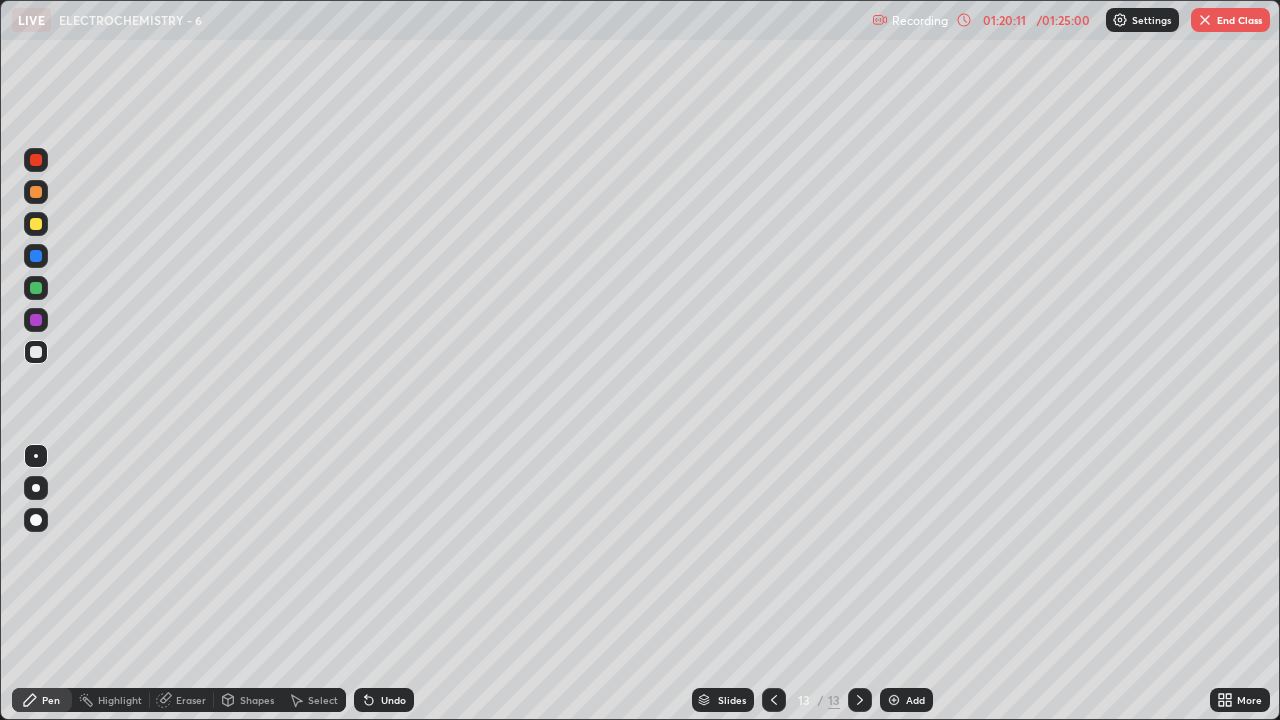 click at bounding box center (894, 700) 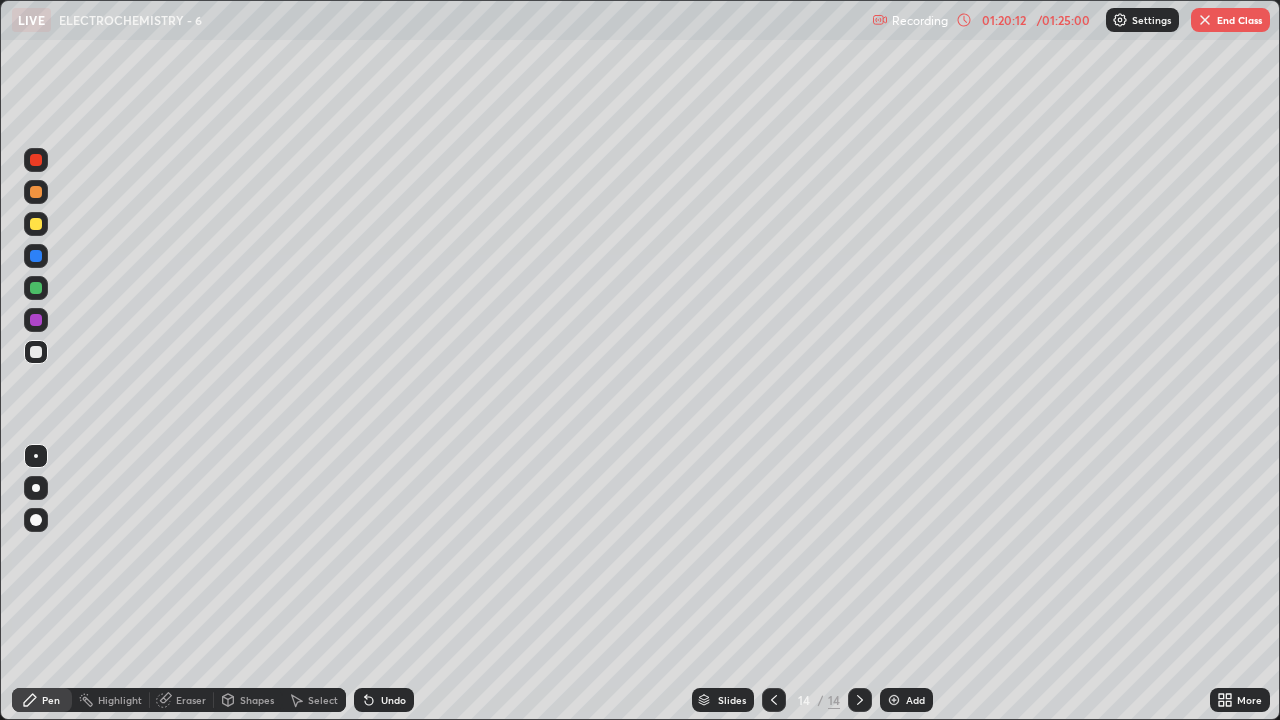 click 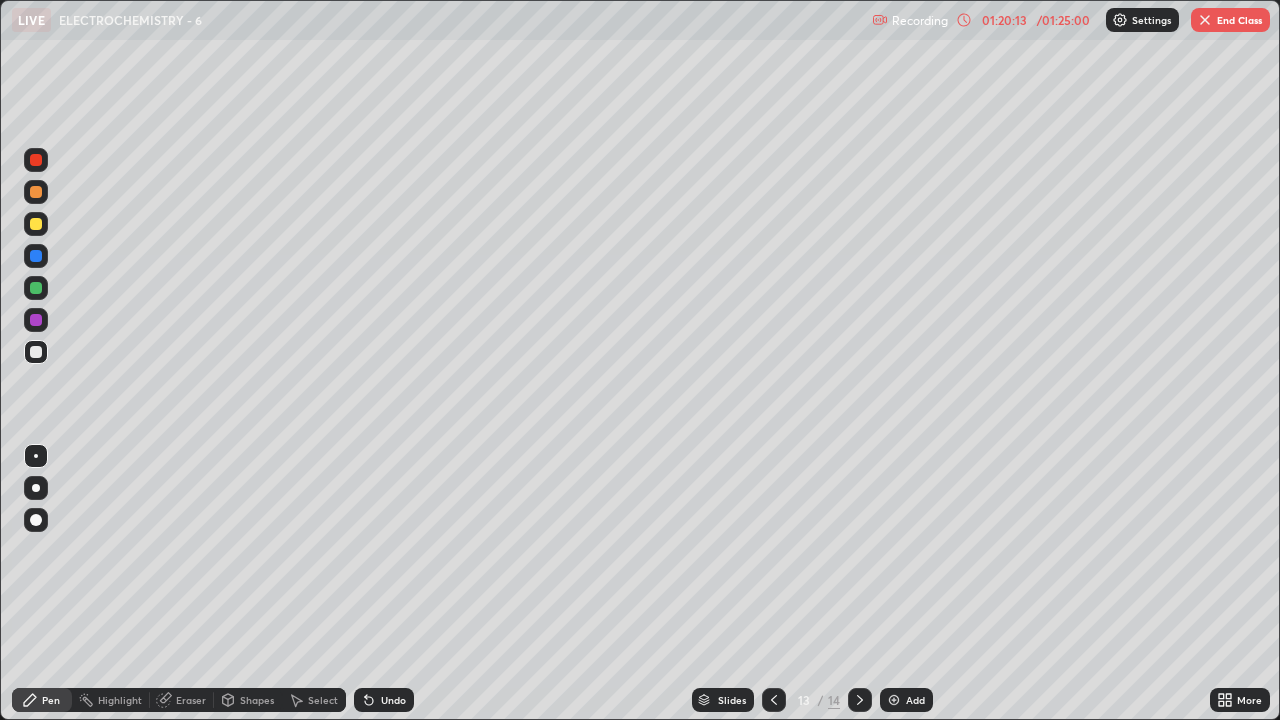 click on "Undo" at bounding box center [393, 700] 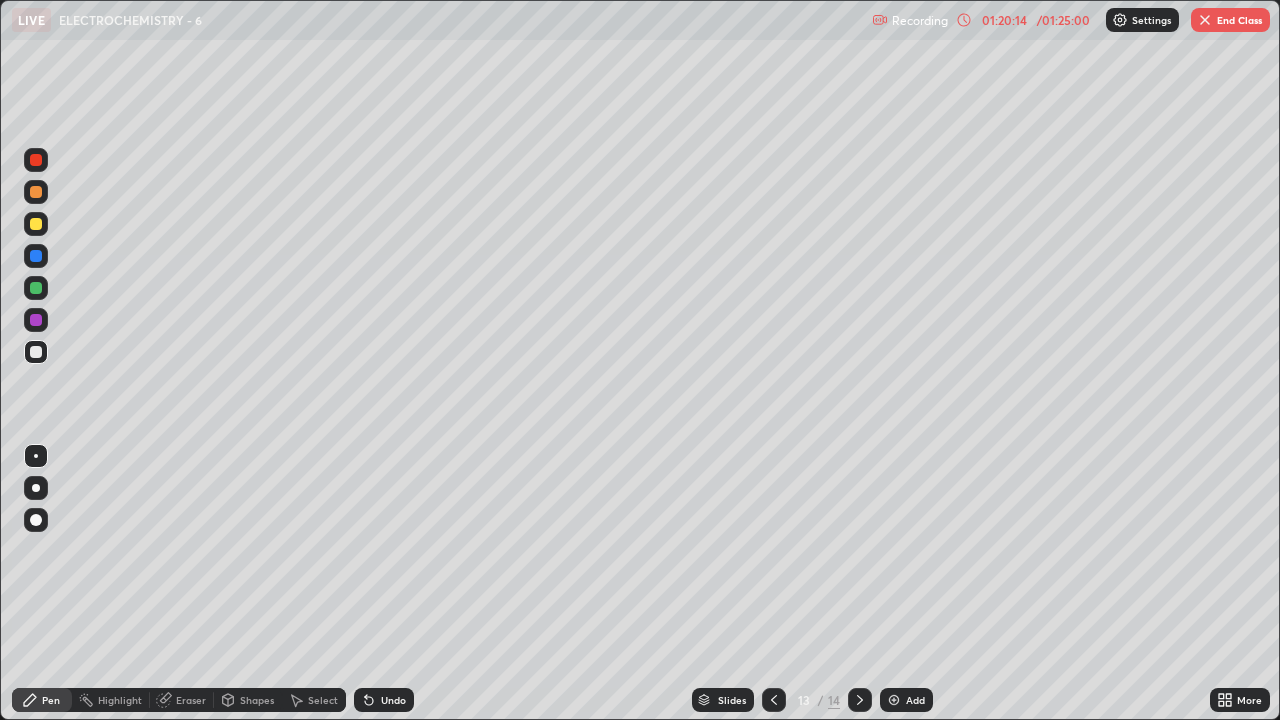 click 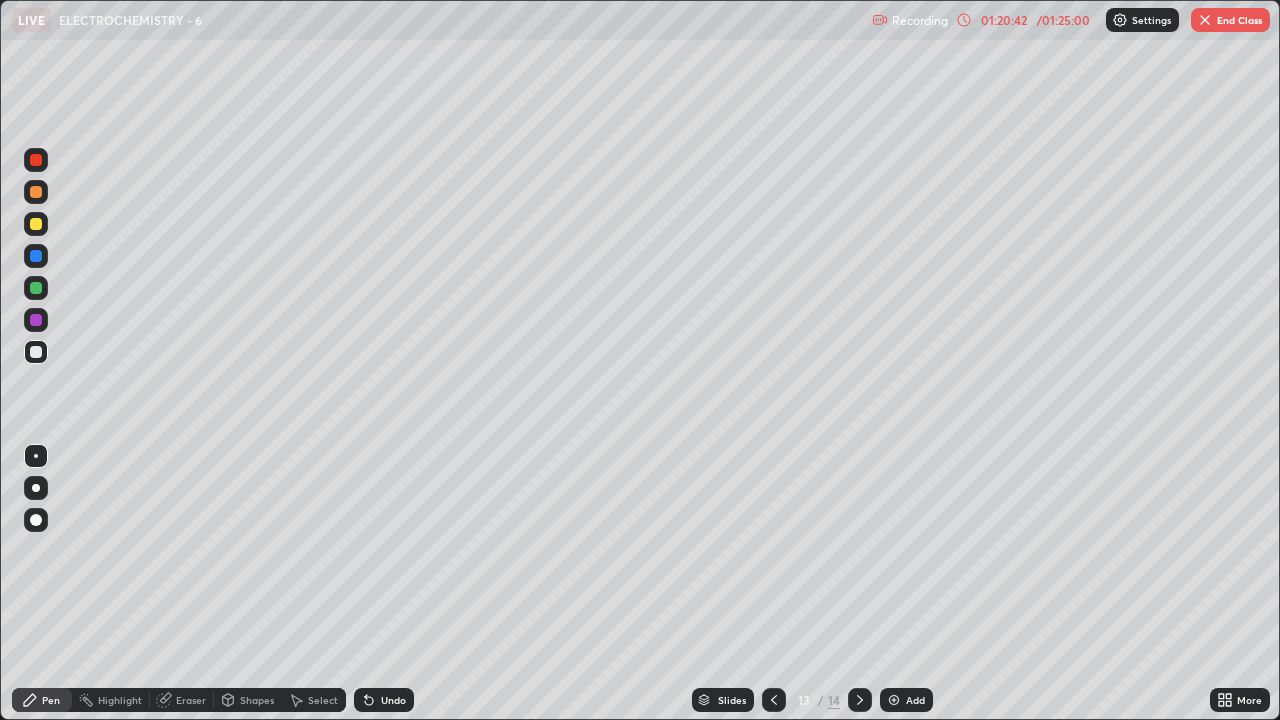 click on "Undo" at bounding box center (393, 700) 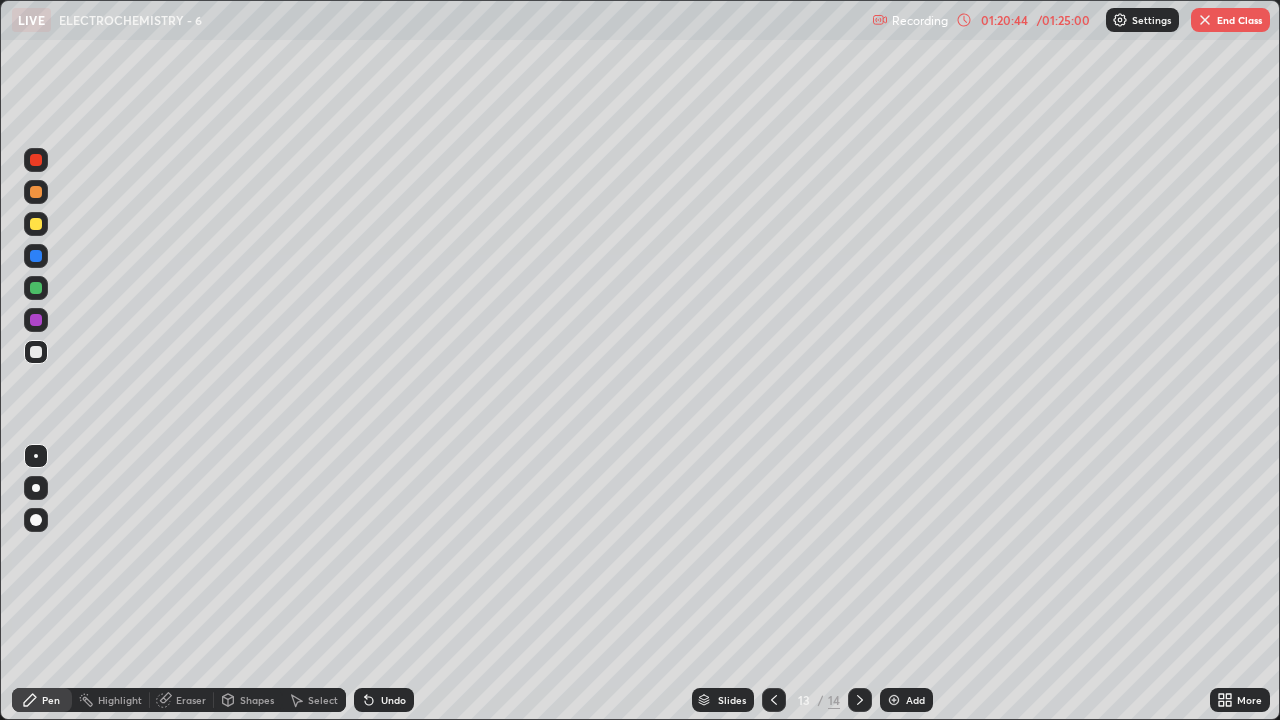 click on "Undo" at bounding box center (393, 700) 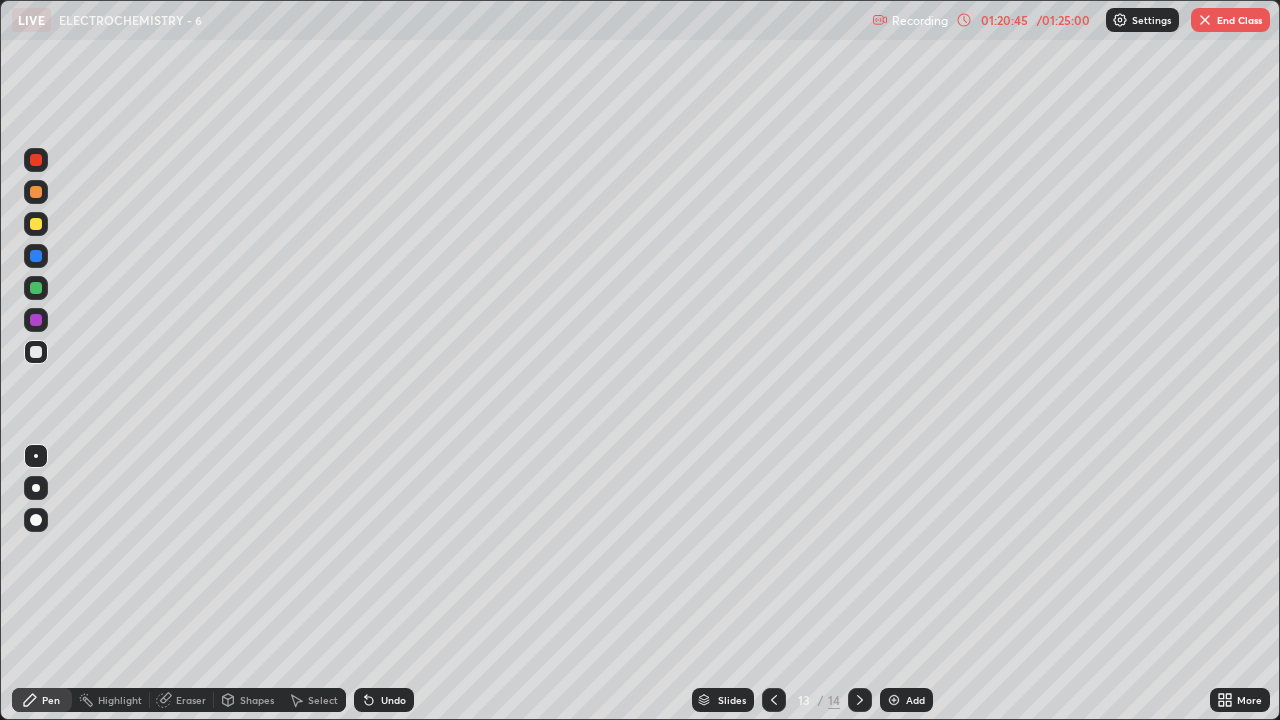 click on "Undo" at bounding box center (393, 700) 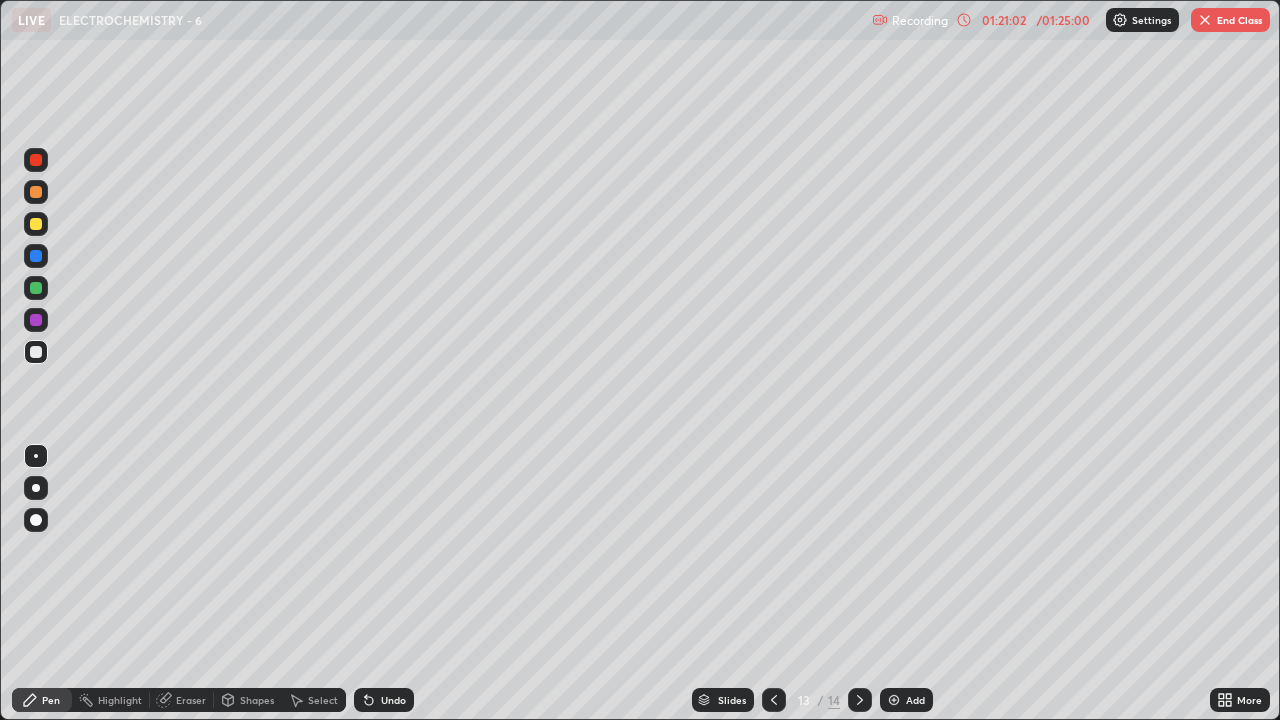 click 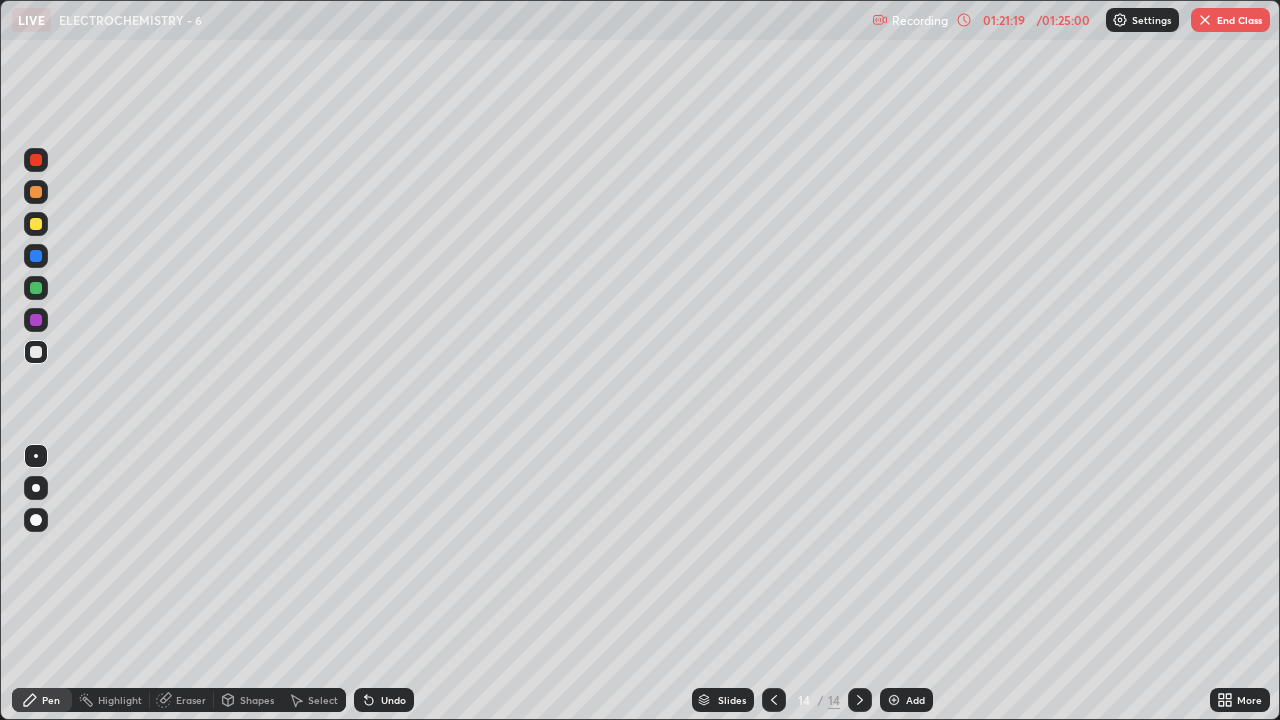click at bounding box center [36, 320] 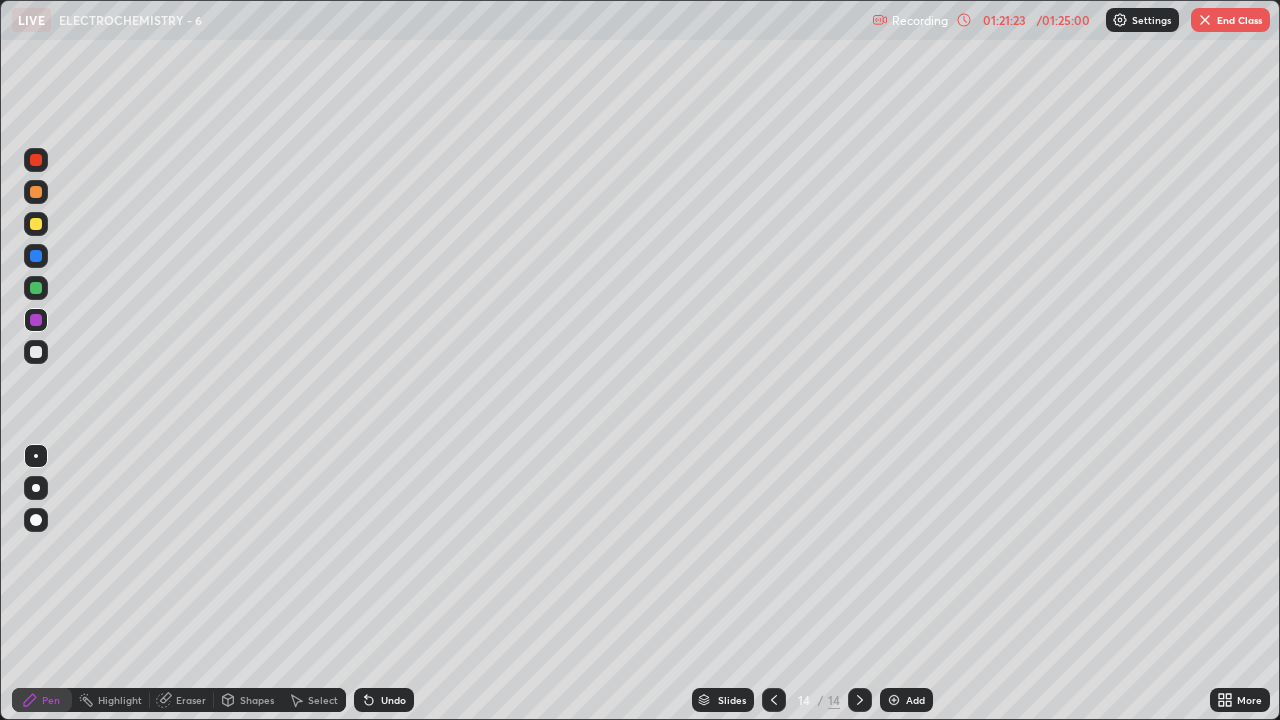click on "Highlight" at bounding box center [120, 700] 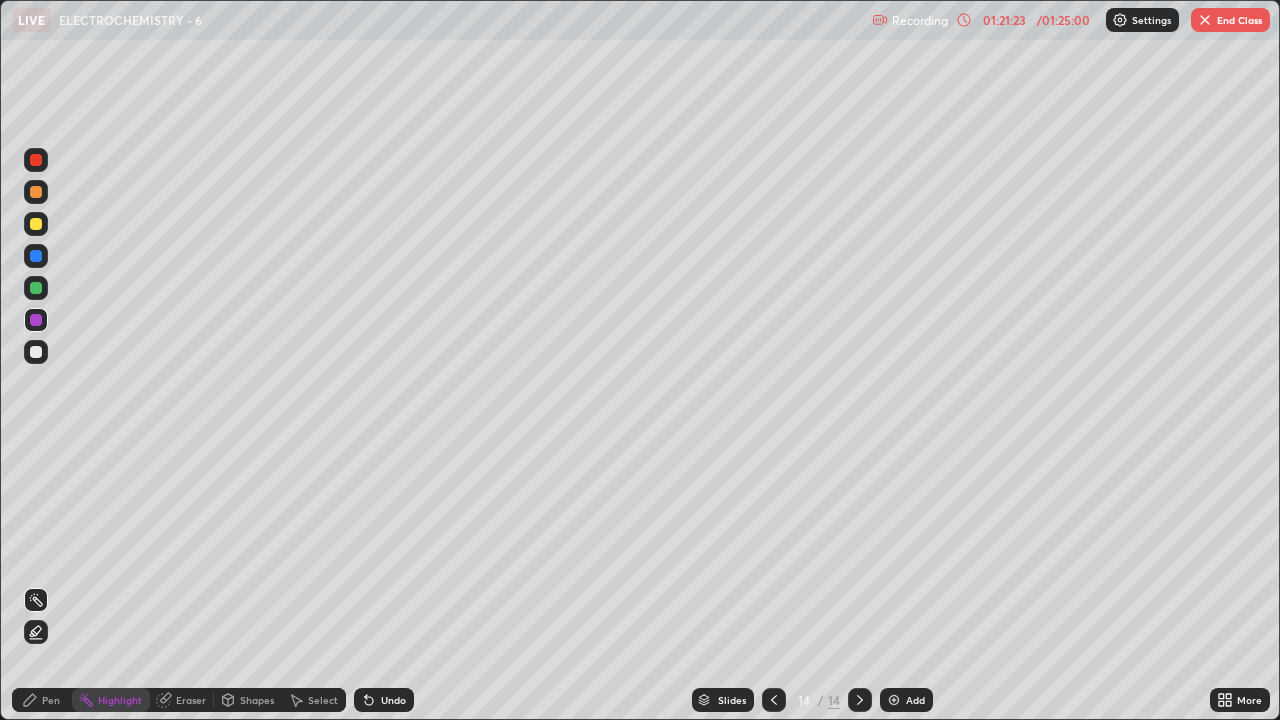 click on "Pen" at bounding box center (51, 700) 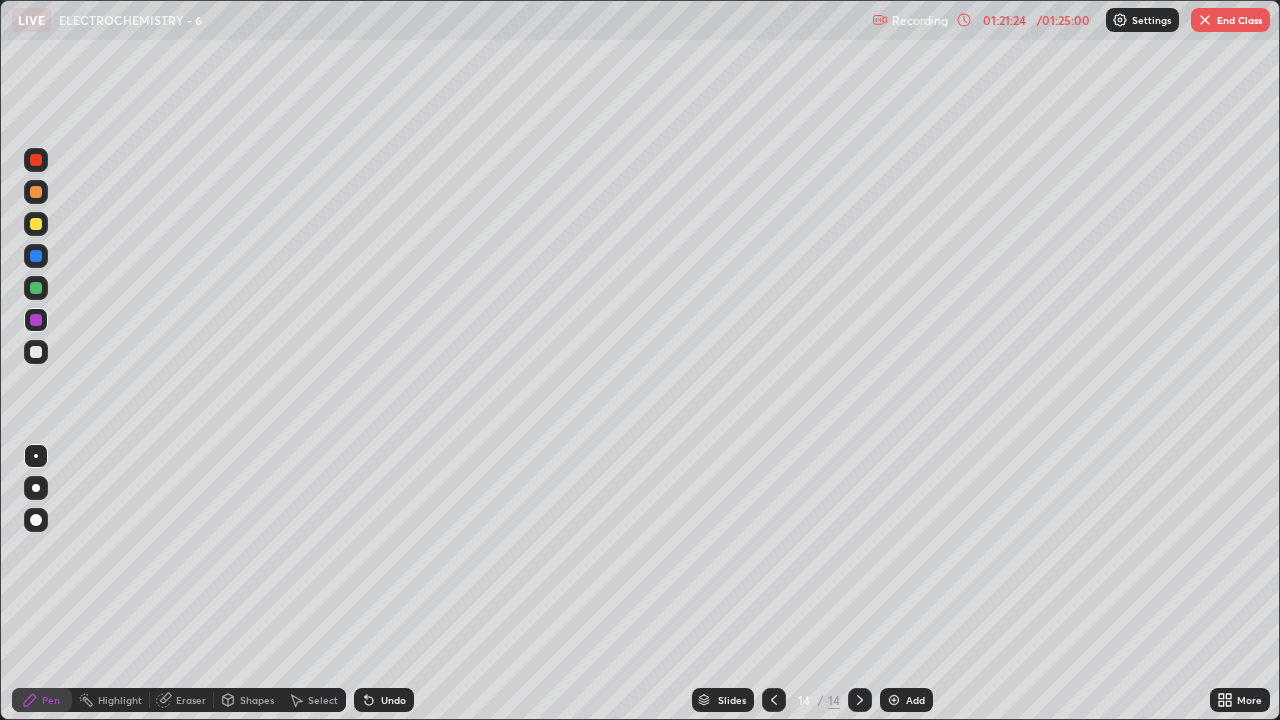 click at bounding box center (36, 288) 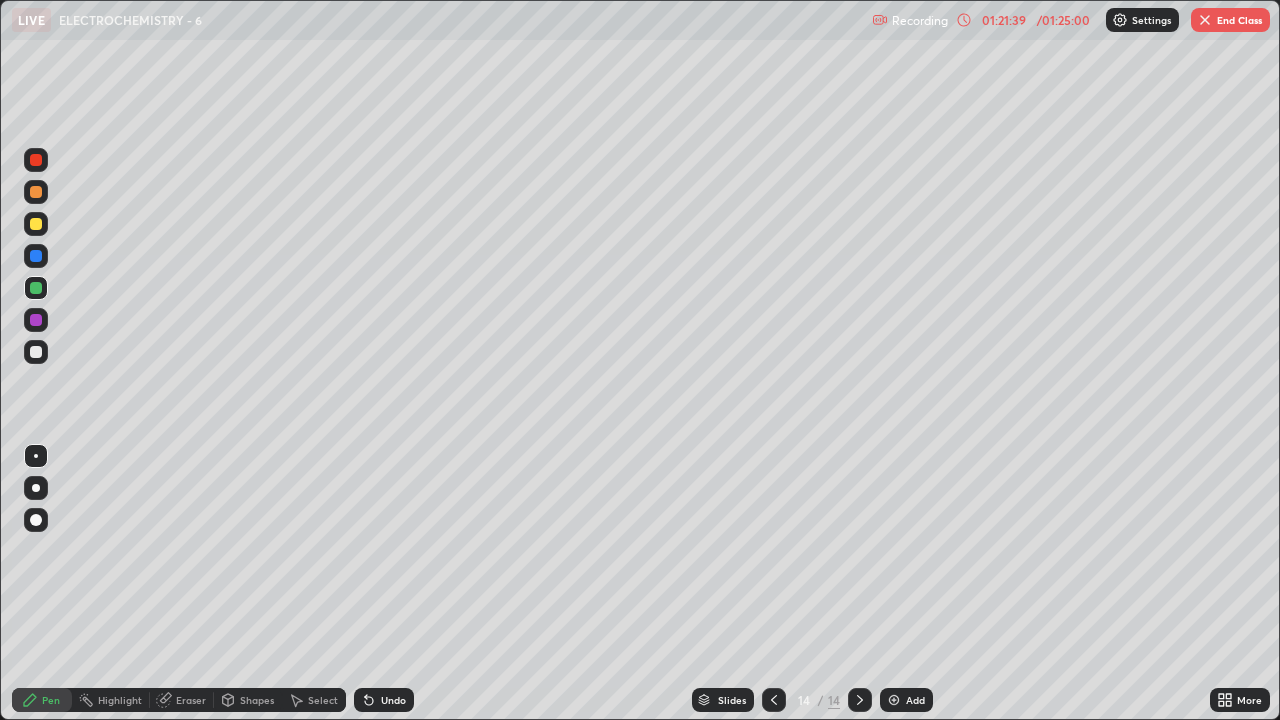 click 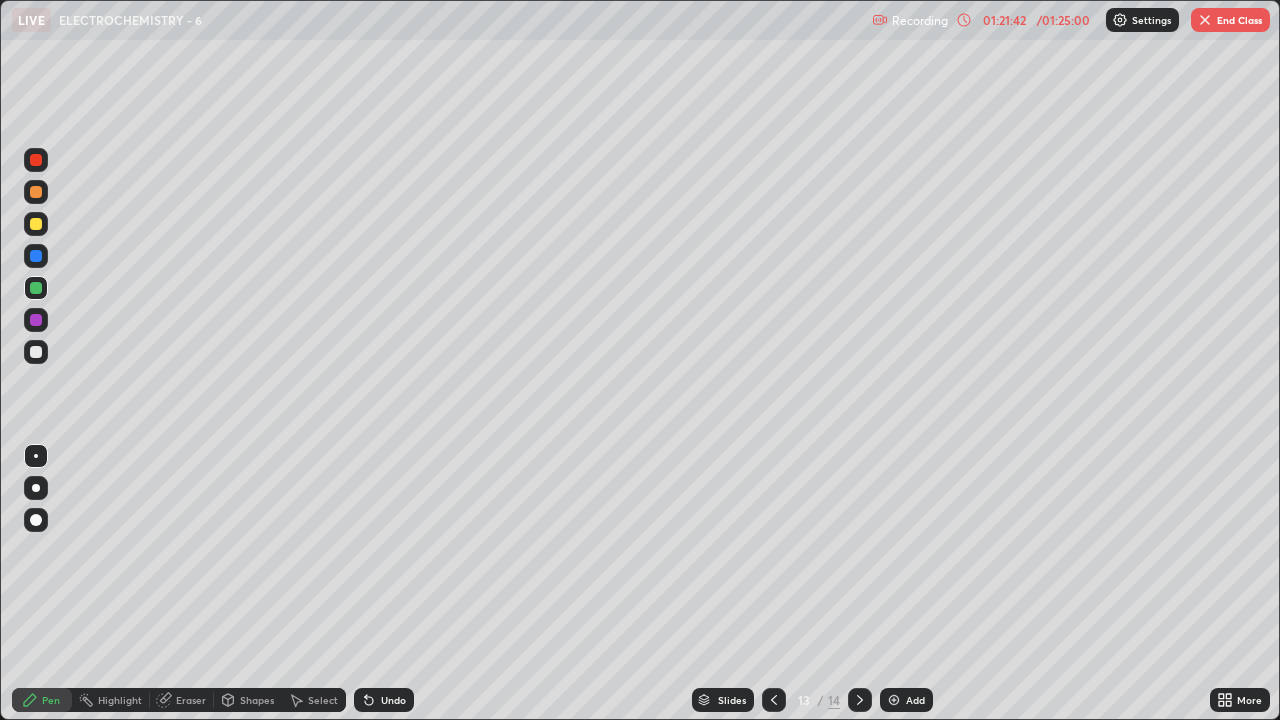 click 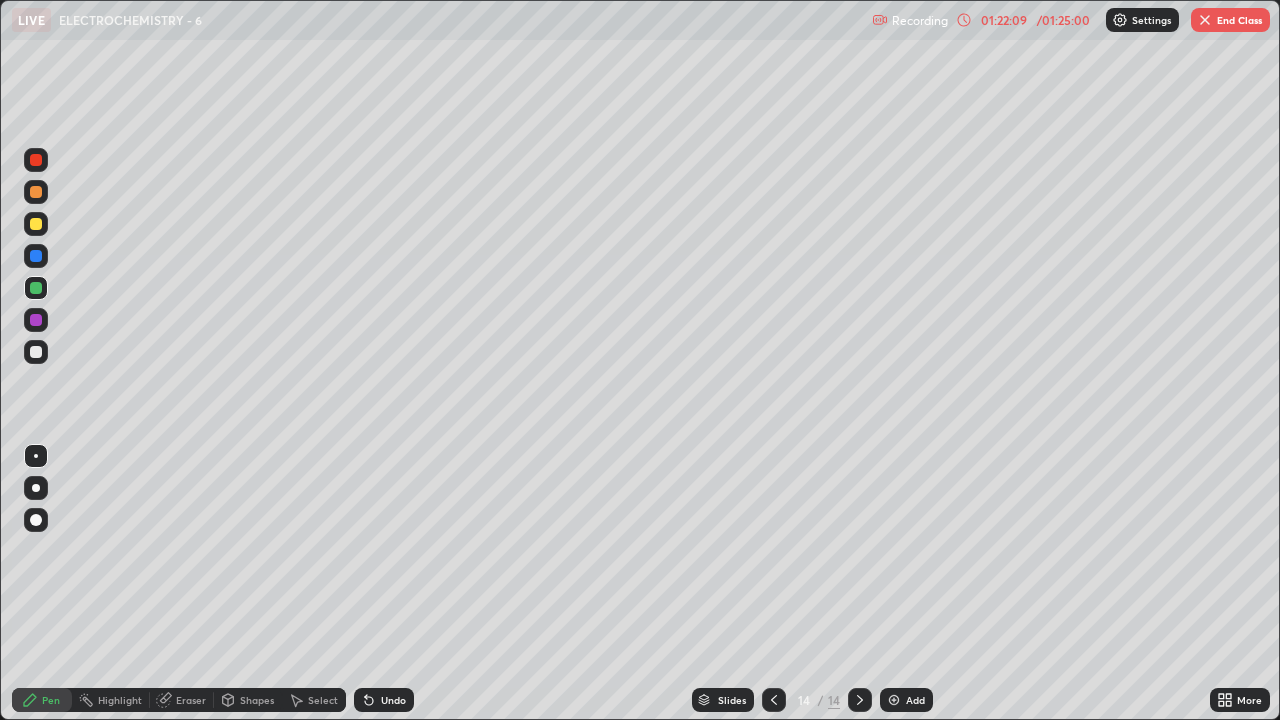 click 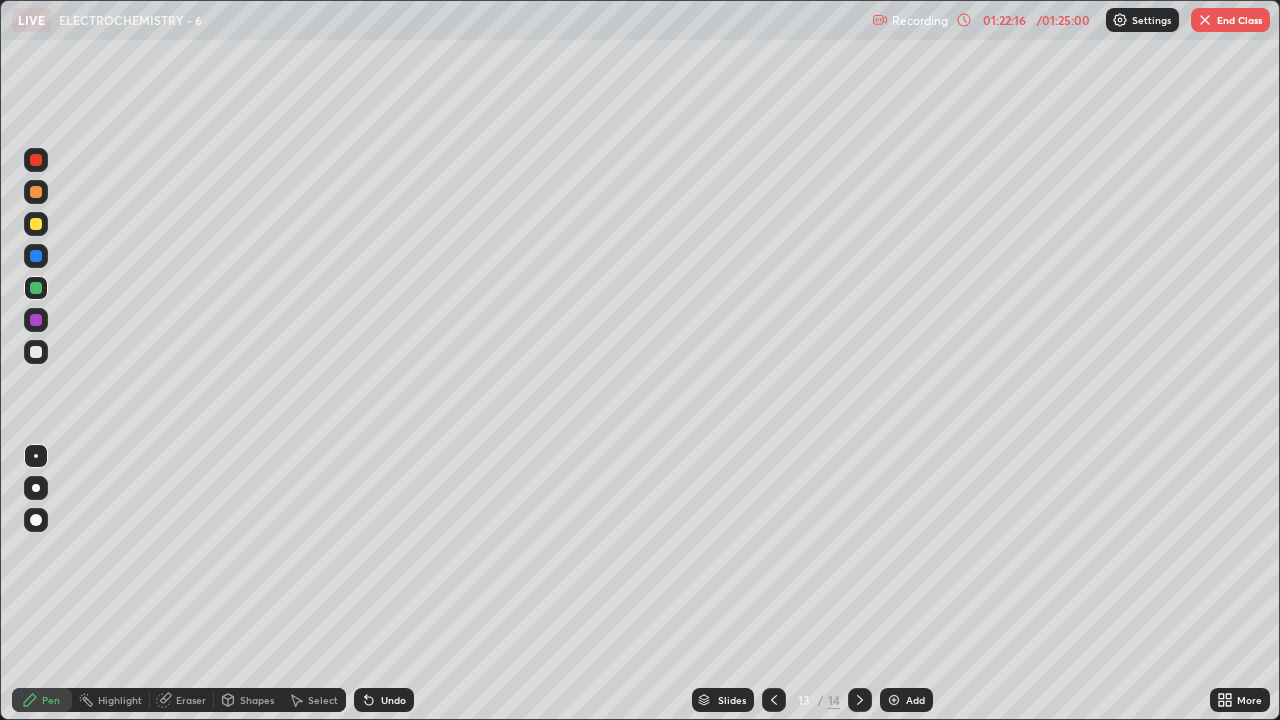 click on "Eraser" at bounding box center [191, 700] 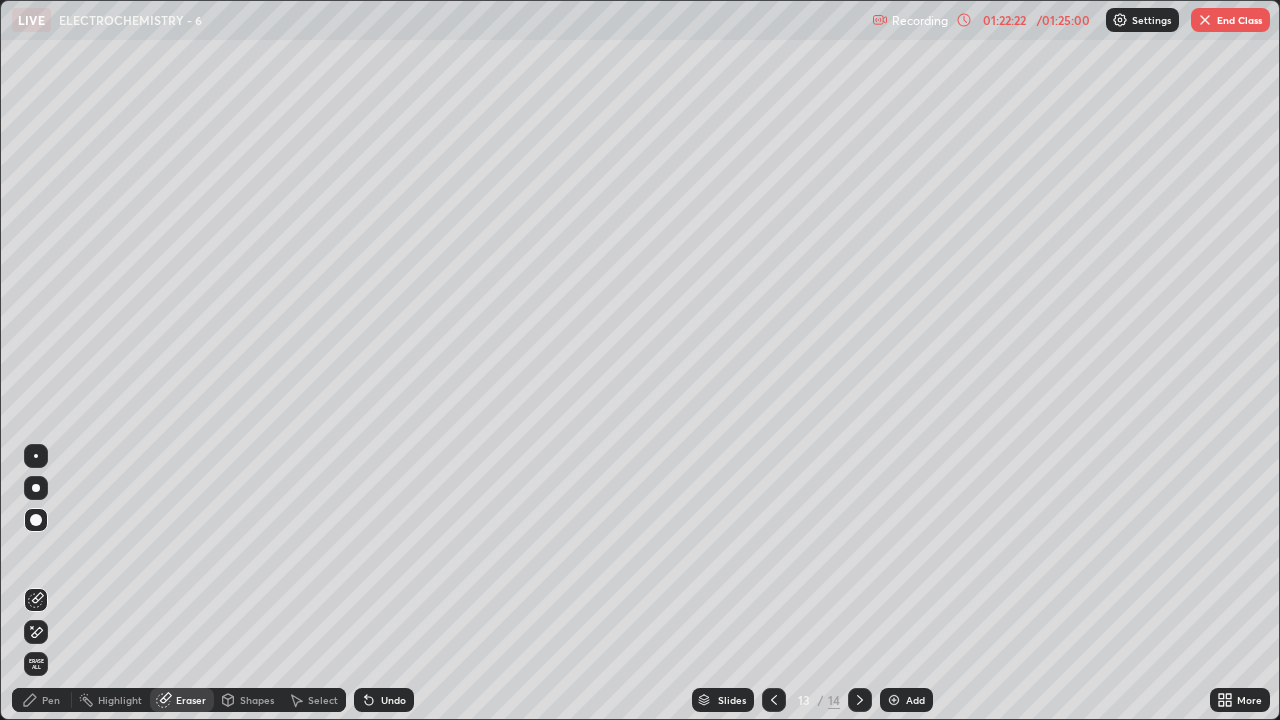 click on "Pen" at bounding box center [51, 700] 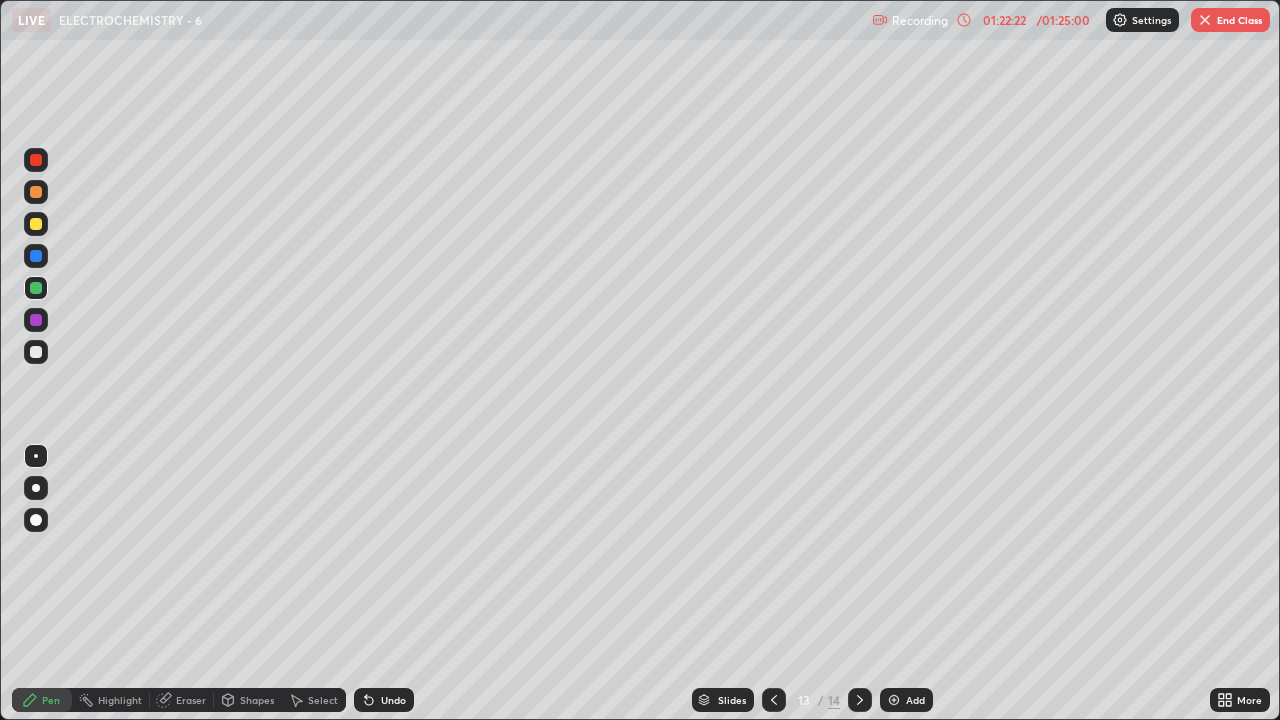 click at bounding box center [36, 192] 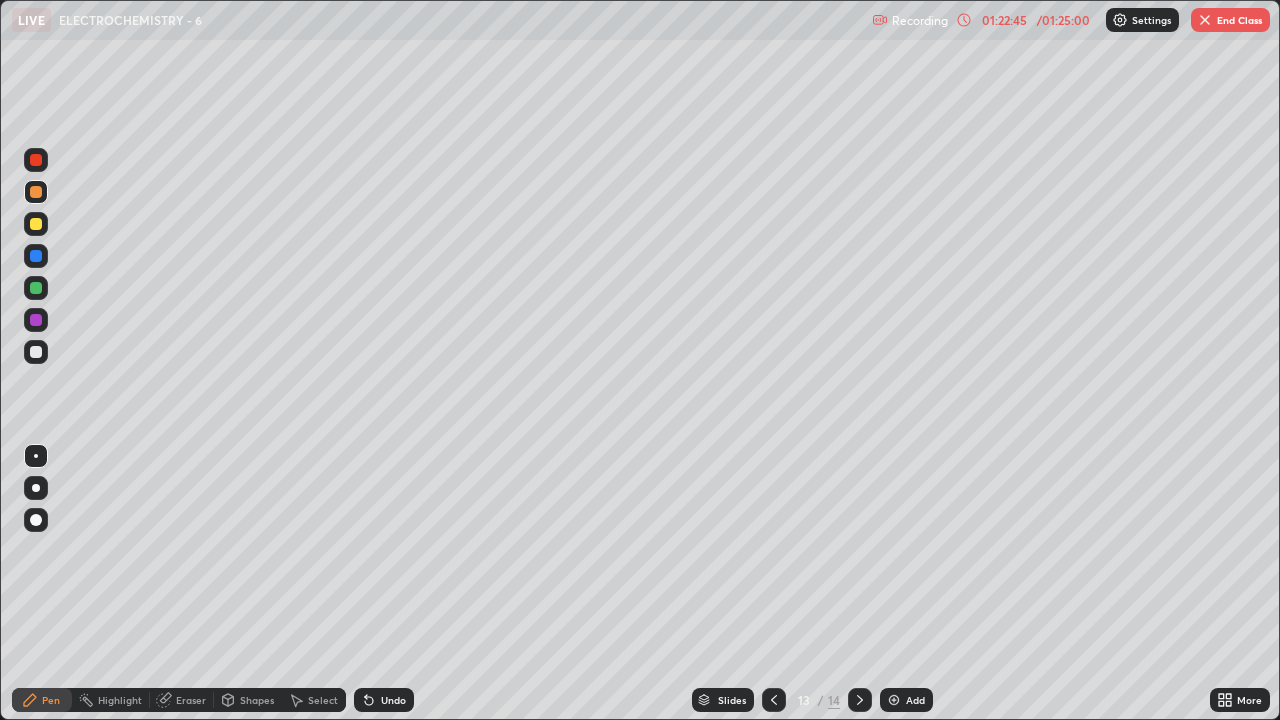 click 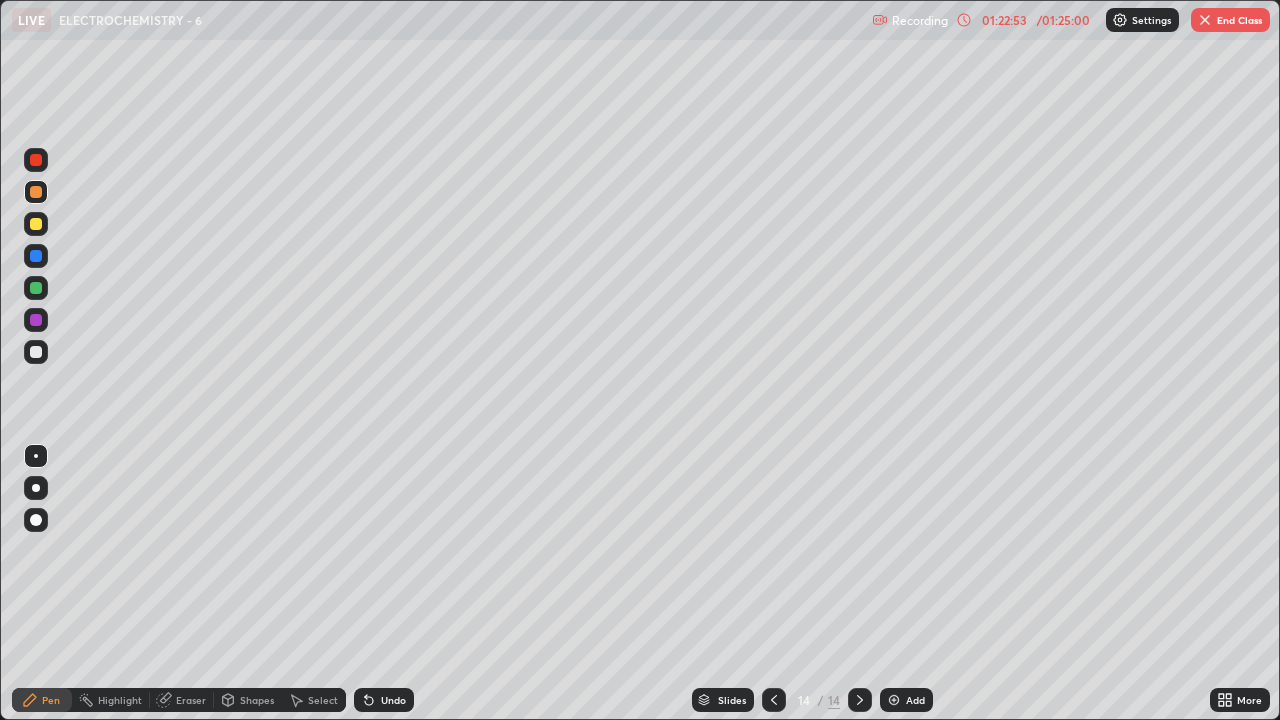 click on "01:22:53" at bounding box center (1004, 20) 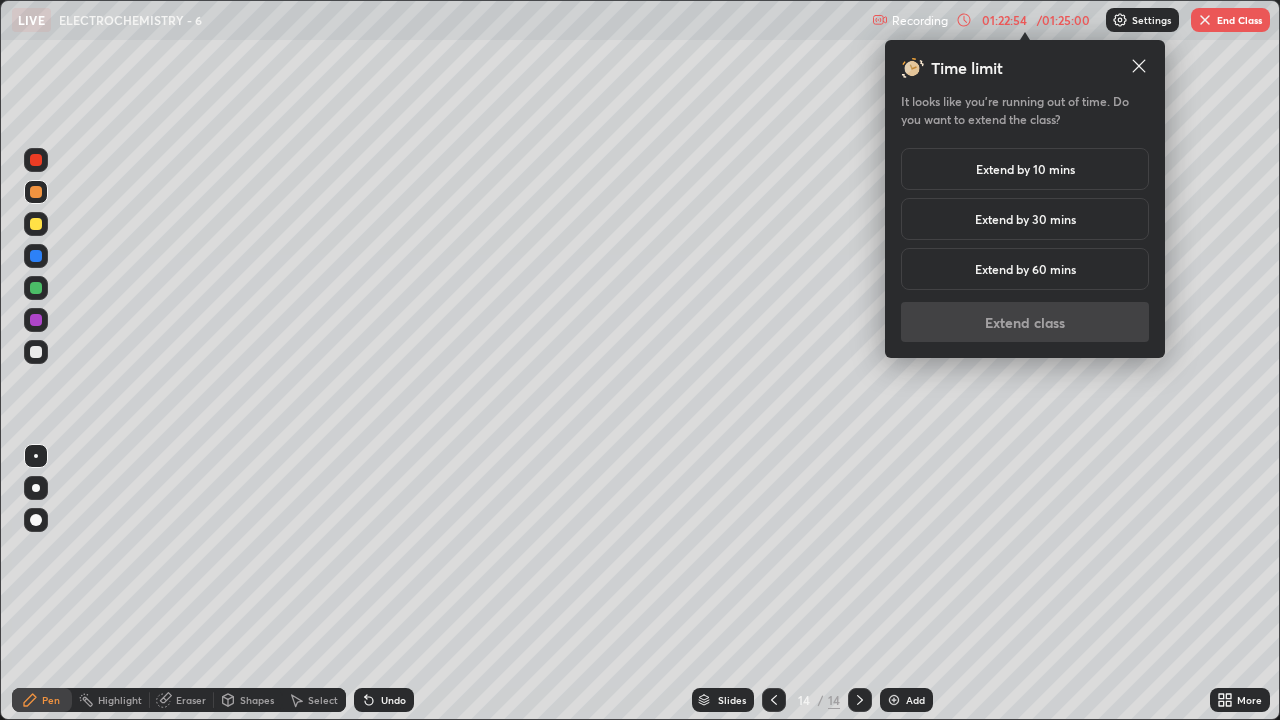 click on "Extend by 10 mins" at bounding box center (1025, 169) 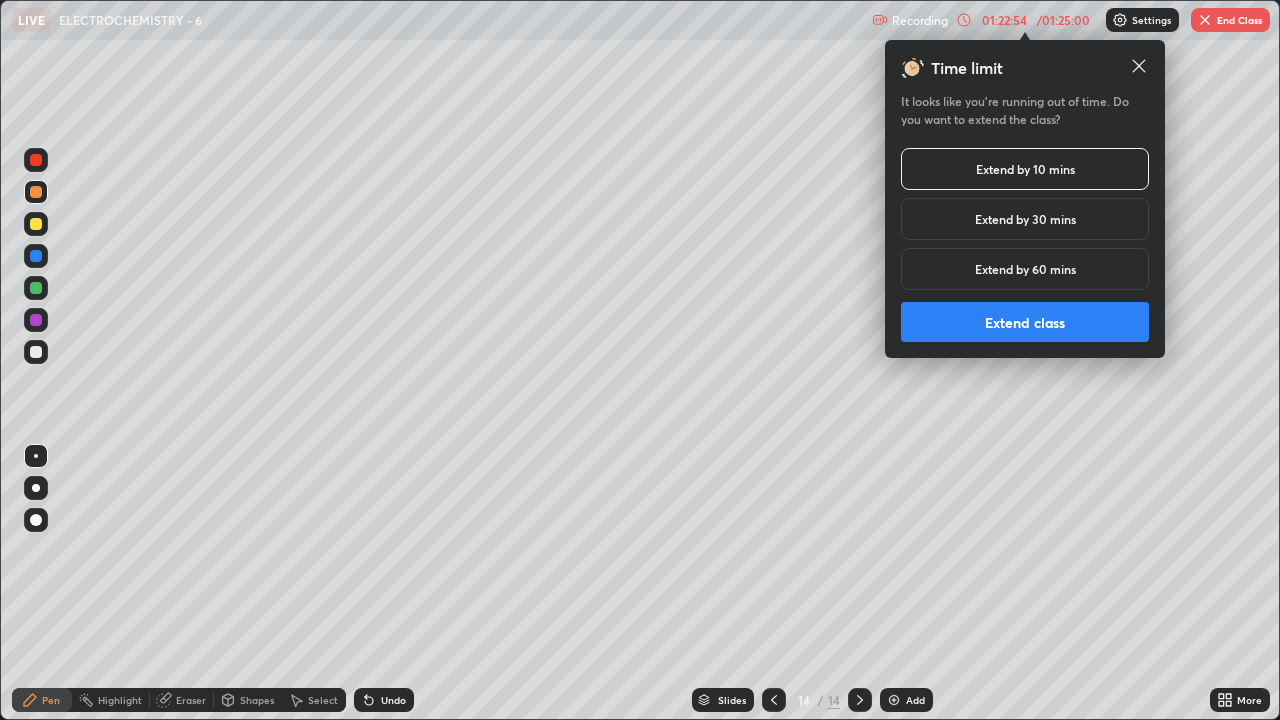 click on "Extend class" at bounding box center (1025, 322) 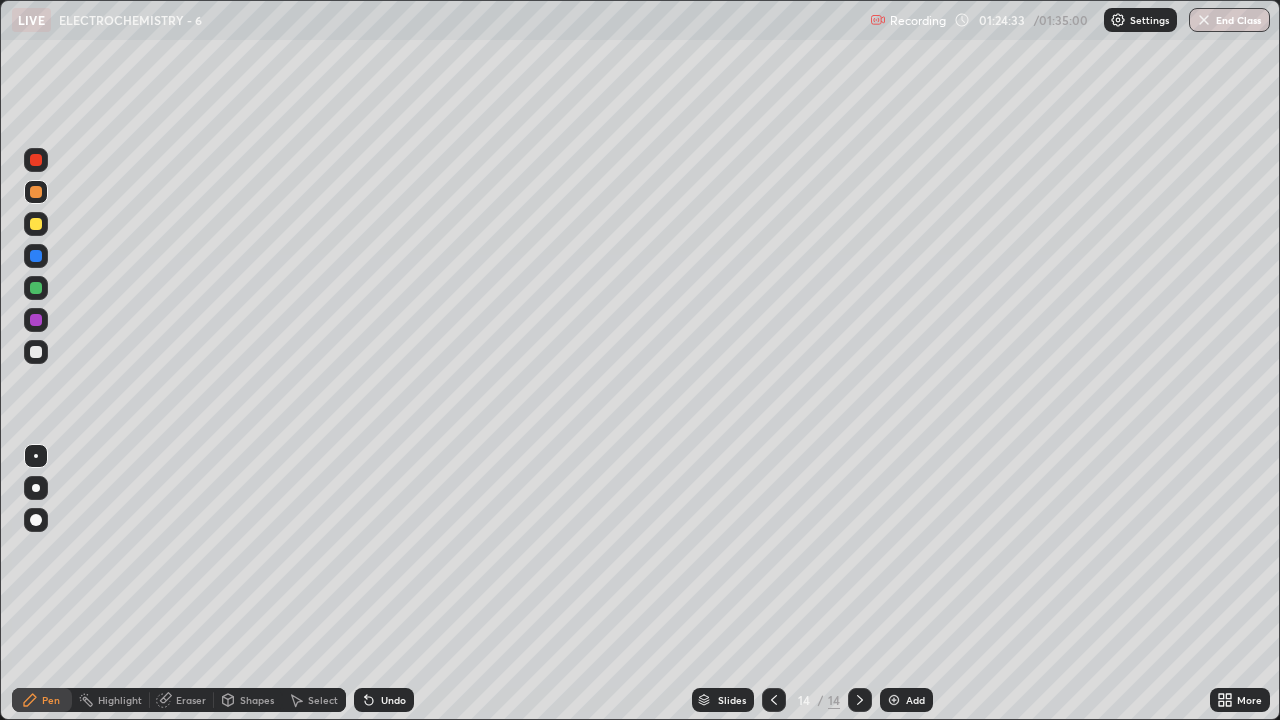 click on "End Class" at bounding box center (1229, 20) 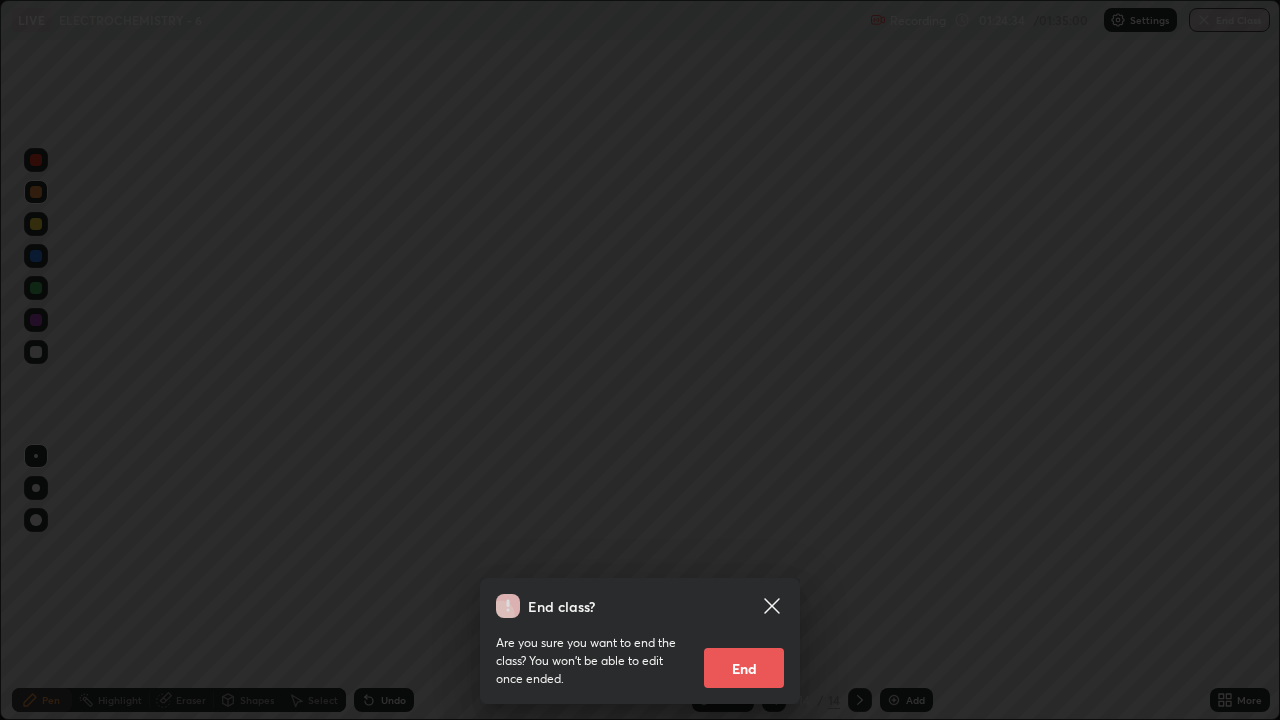 click on "End" at bounding box center [744, 668] 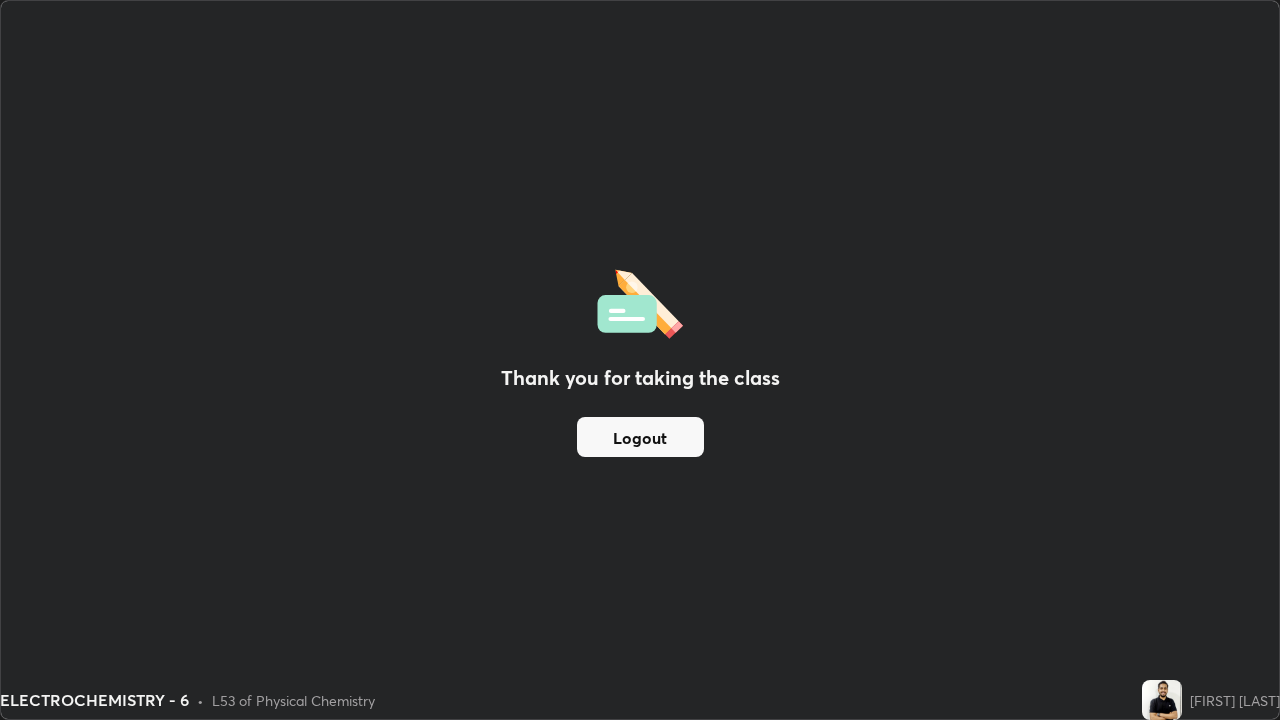 click on "Logout" at bounding box center [640, 437] 